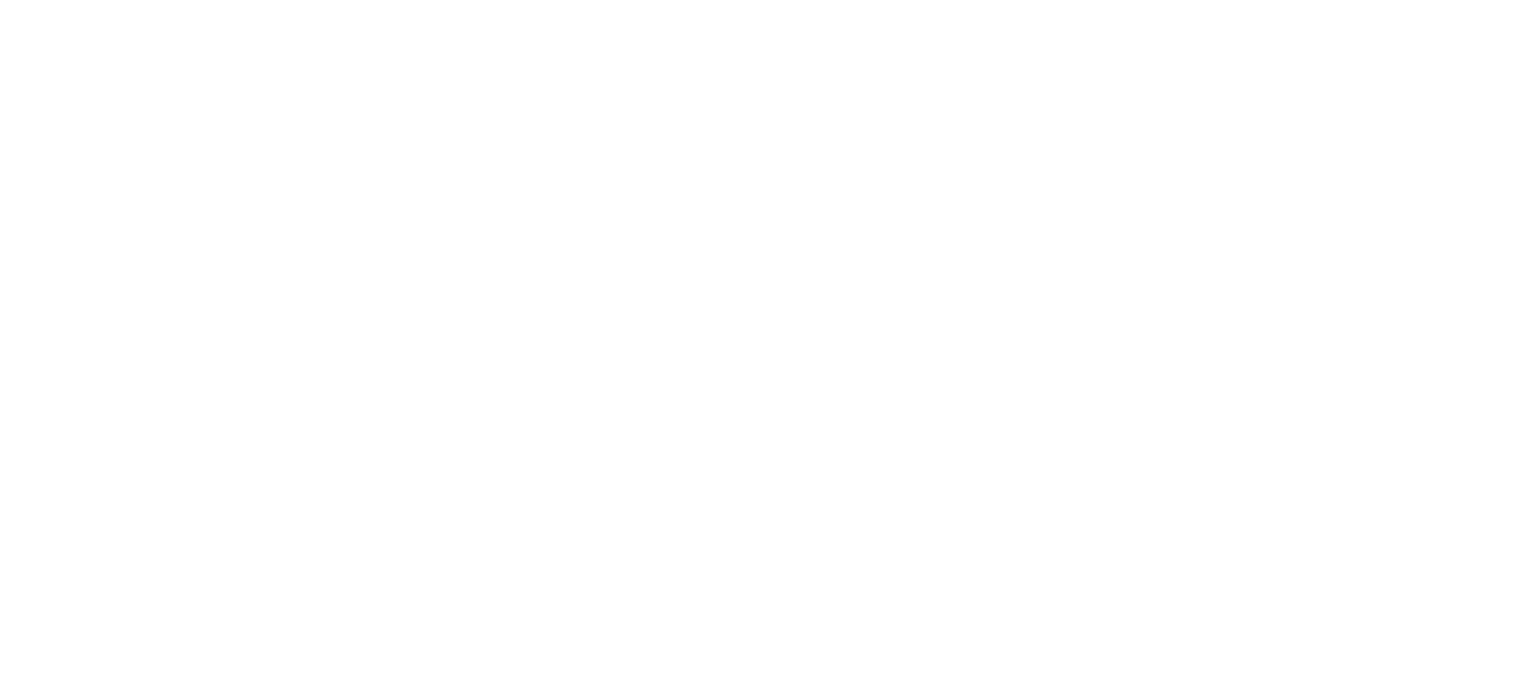 scroll, scrollTop: 0, scrollLeft: 0, axis: both 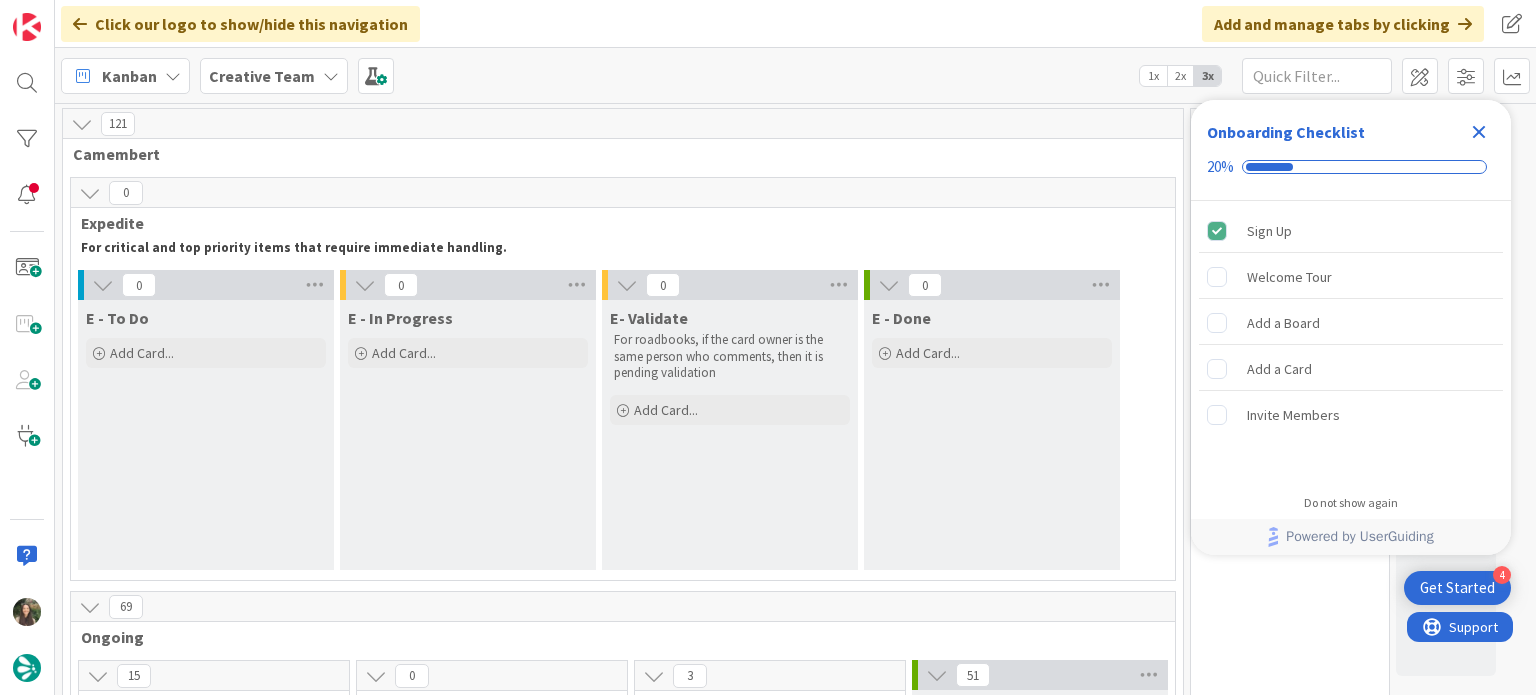 click on "0 E - To Do Add Card... 0 E - In Progress Add Card... 0 E- Validate For roadbooks, if the card owner is the same person who comments, then it is pending validation Add Card... 0 E - Done Add Card..." at bounding box center [623, 425] 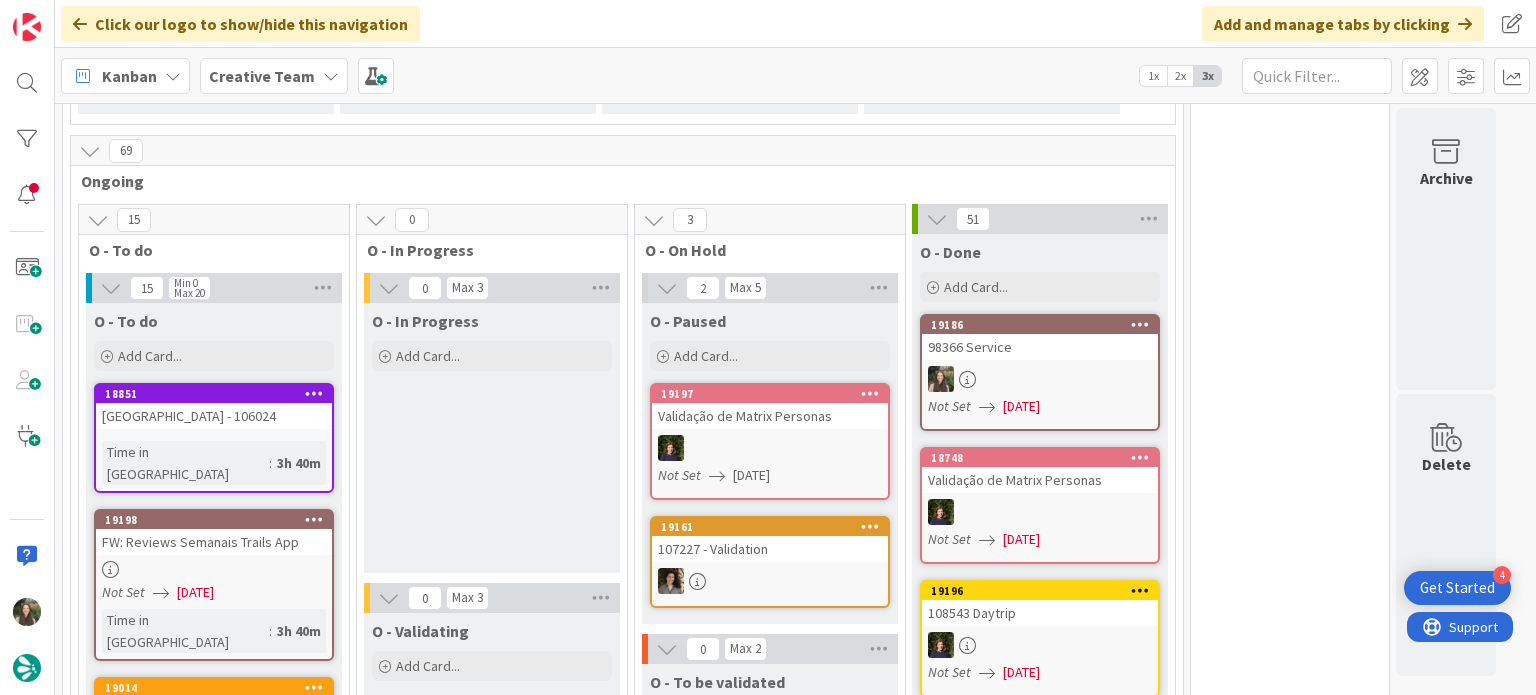 scroll, scrollTop: 600, scrollLeft: 0, axis: vertical 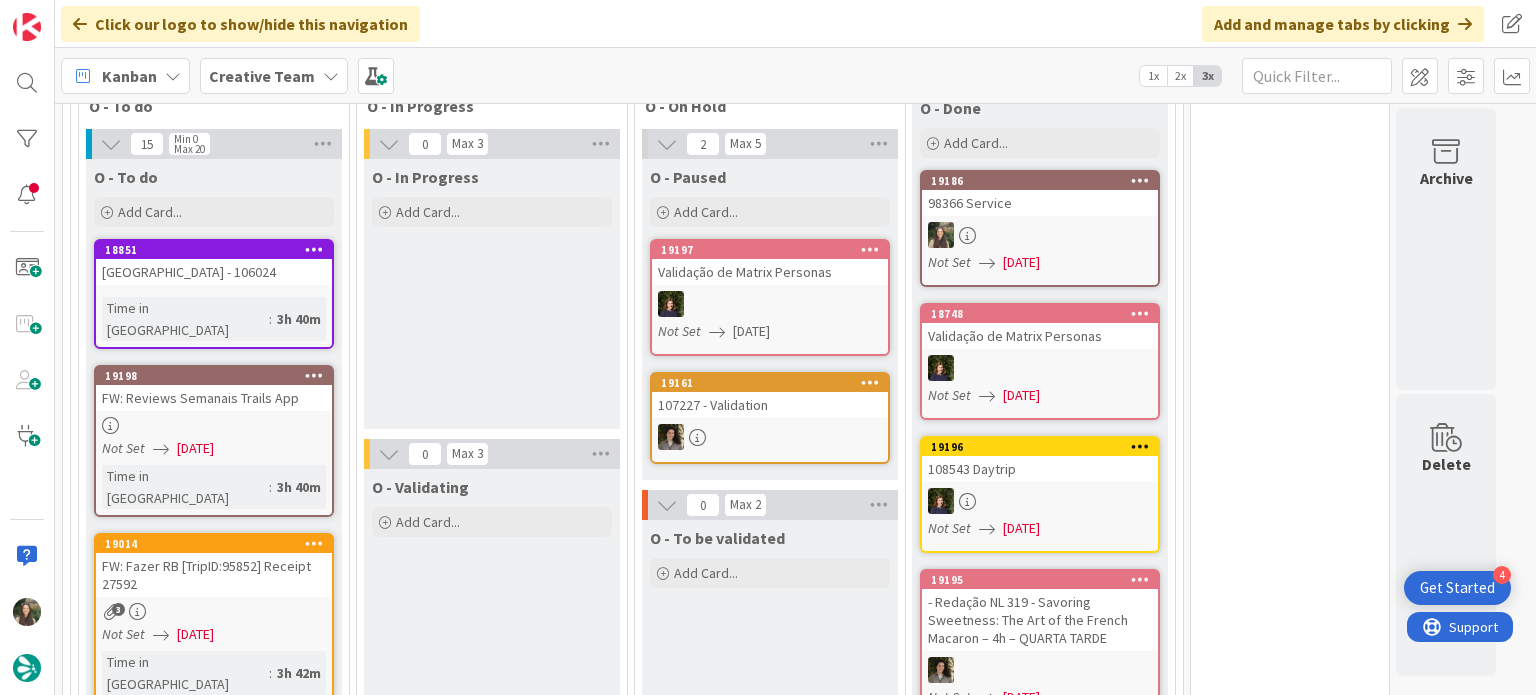 click on "19014 FW: Fazer RB [TripID:95852] Receipt 27592 3 Not Set 07/16/2025 Time in Column : 3h 42m" at bounding box center [214, 618] 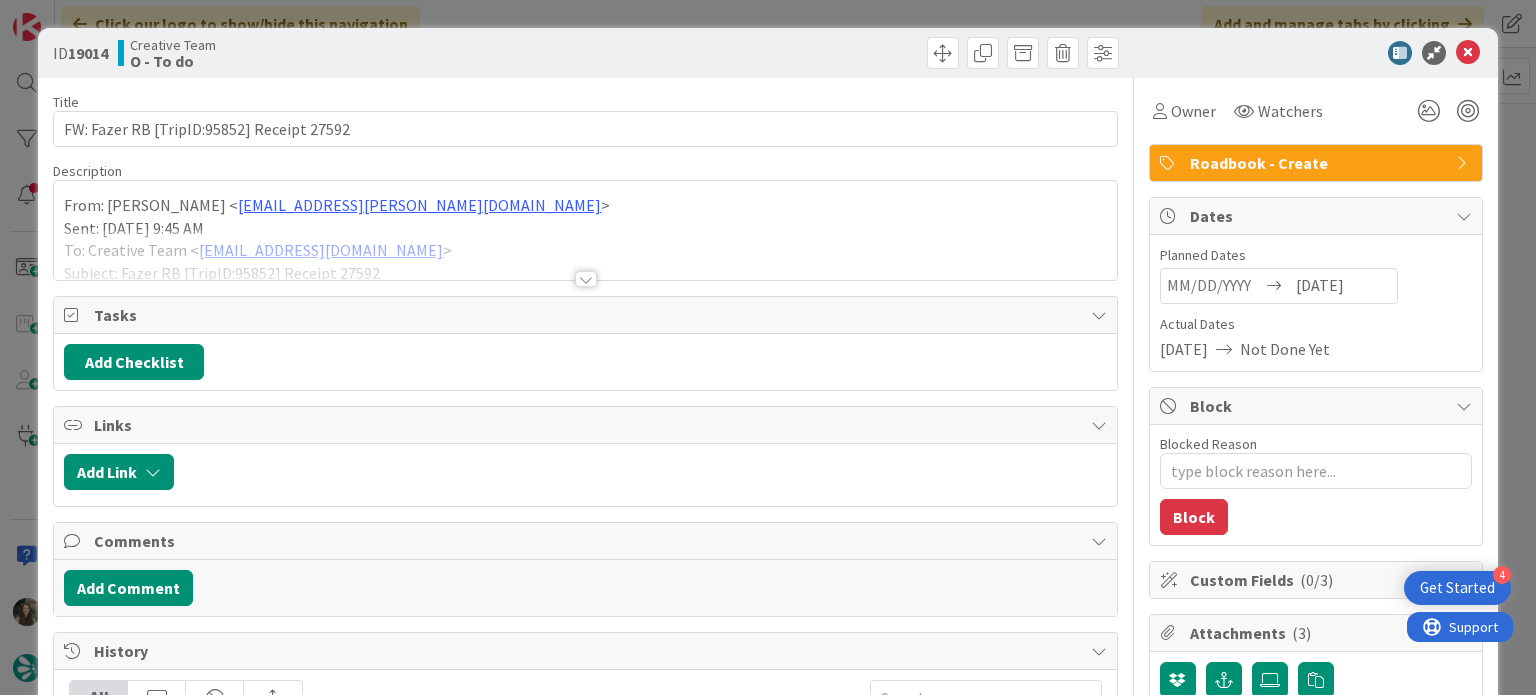 scroll, scrollTop: 0, scrollLeft: 0, axis: both 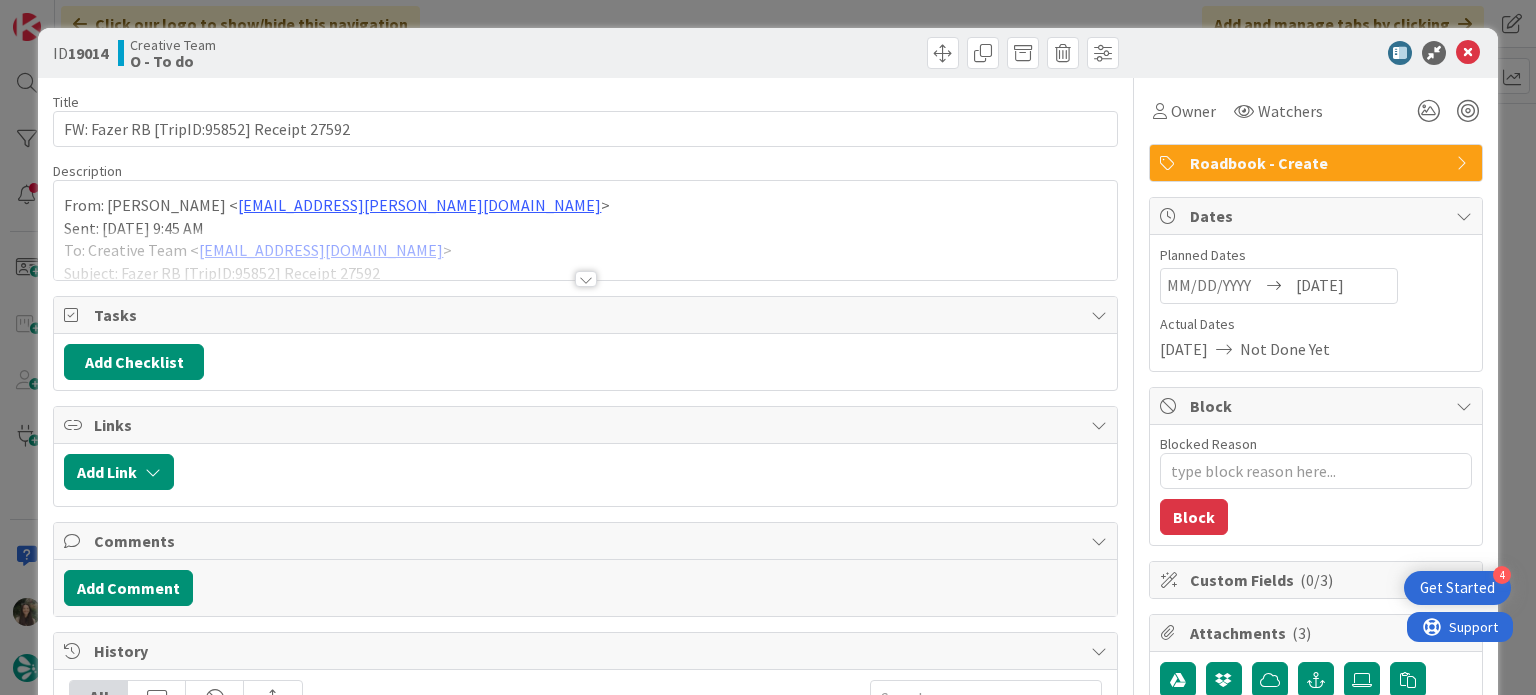 click at bounding box center (585, 254) 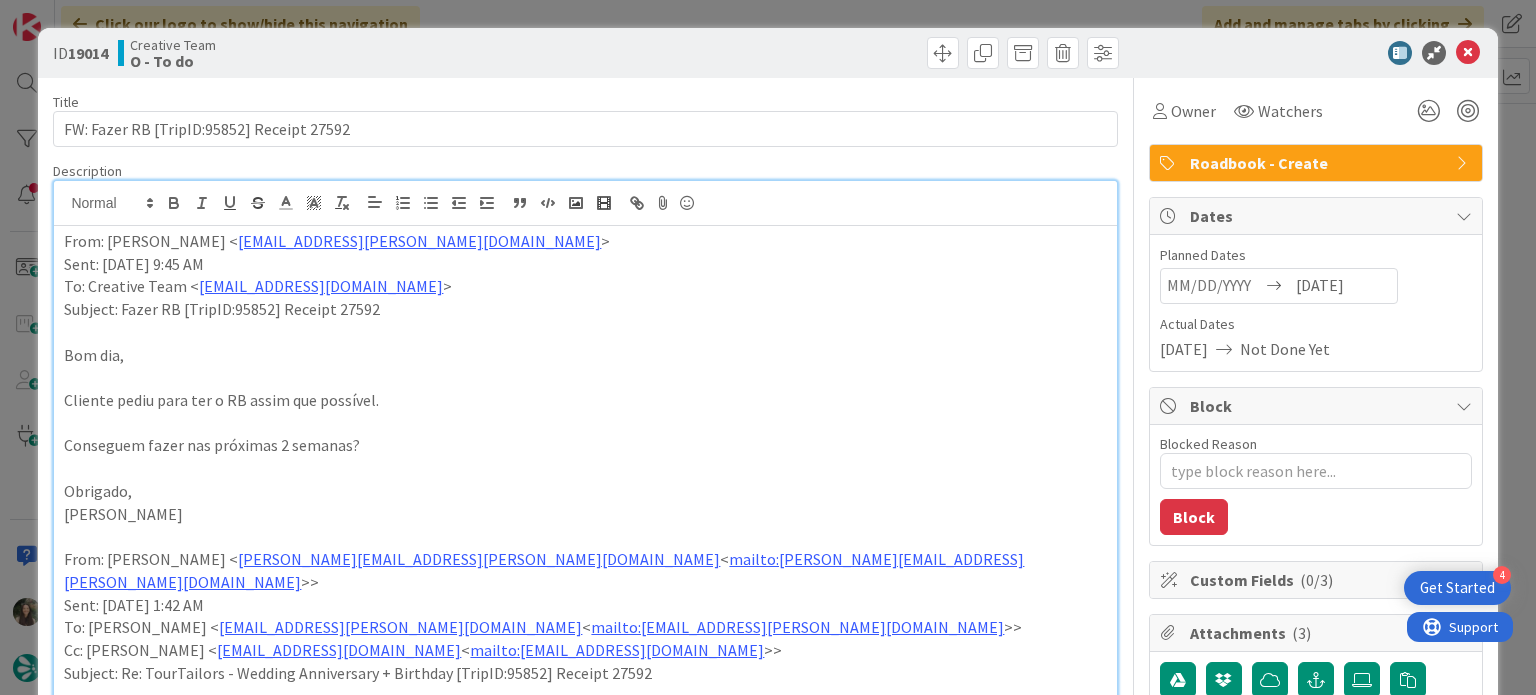 click on "ID  19014 Creative Team O - To do Title 41 / 128 FW: Fazer RB [TripID:95852] Receipt 27592 Description Inês Gonçalves just joined From: Gonçalo Oliveira < goncalo.oliveira@tourtailors.com > Sent: Monday, 14 July, 2025 9:45 AM To: Creative Team < product@tourtailors.com > Subject: Fazer RB [TripID:95852] Receipt 27592 Bom dia, Cliente pediu para ter o RB assim que possível. Conseguem fazer nas próximas 2 semanas? Obrigado, Gonçalo From: Julie Ethington < julie.s.ethington@gmail.com < mailto:julie.s.ethington@gmail.com >> Sent: Monday, July 14, 2025 1:42 AM To: Gonçalo Oliveira < goncalo.oliveira@tourtailors.com < mailto:goncalo.oliveira@tourtailors.com >> Cc: Todd Ethington < taethington@gmail.com < mailto:taethington@gmail.com >> Subject: Re: TourTailors - Wedding Anniversary + Birthday [TripID:95852] Receipt 27592 Hello Goncalo! Question for you: Thank you for all your help thus far... I really appreciate it! Julie Ethington On Sat, May 31, 2025 at 6:11 AM Gonçalo Oliveira < < >> wrote: Hello Todd, >" at bounding box center [768, 347] 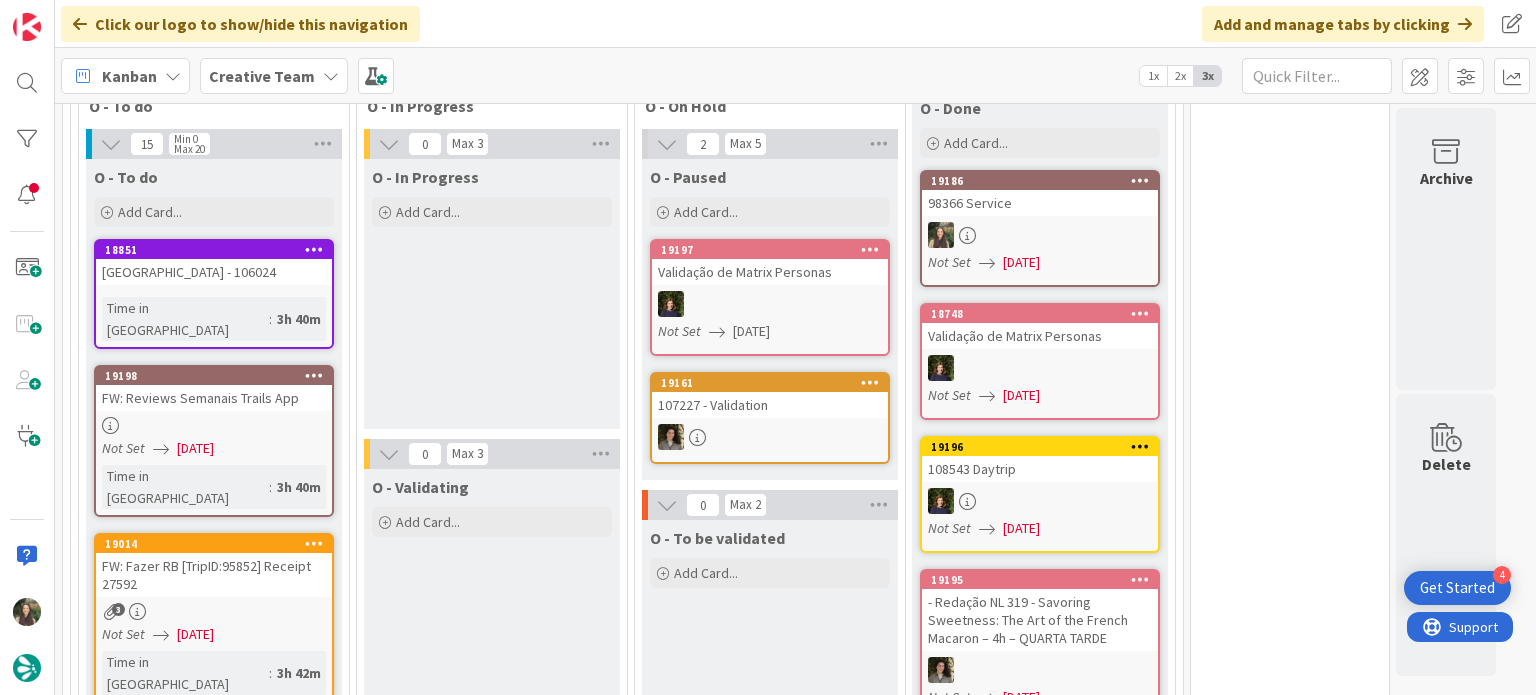 scroll, scrollTop: 0, scrollLeft: 0, axis: both 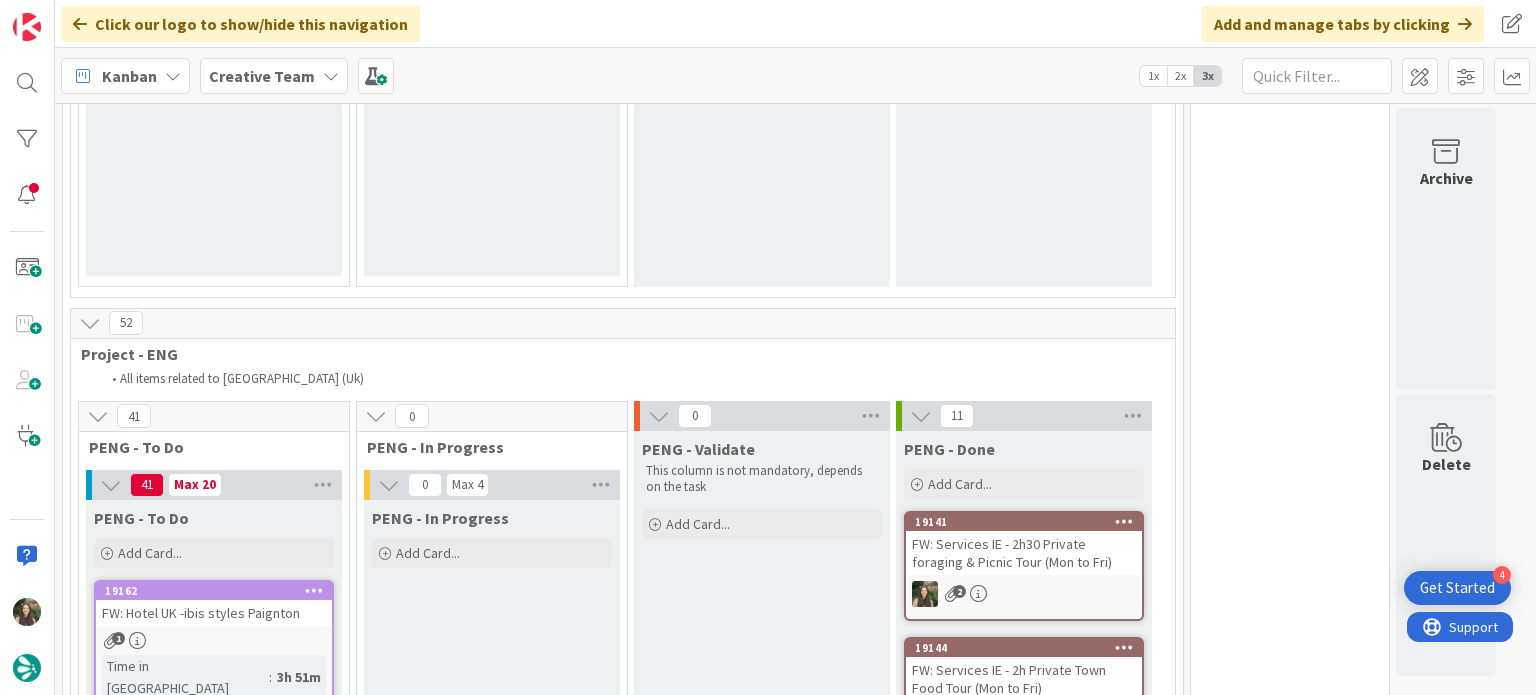 click at bounding box center [214, 801] 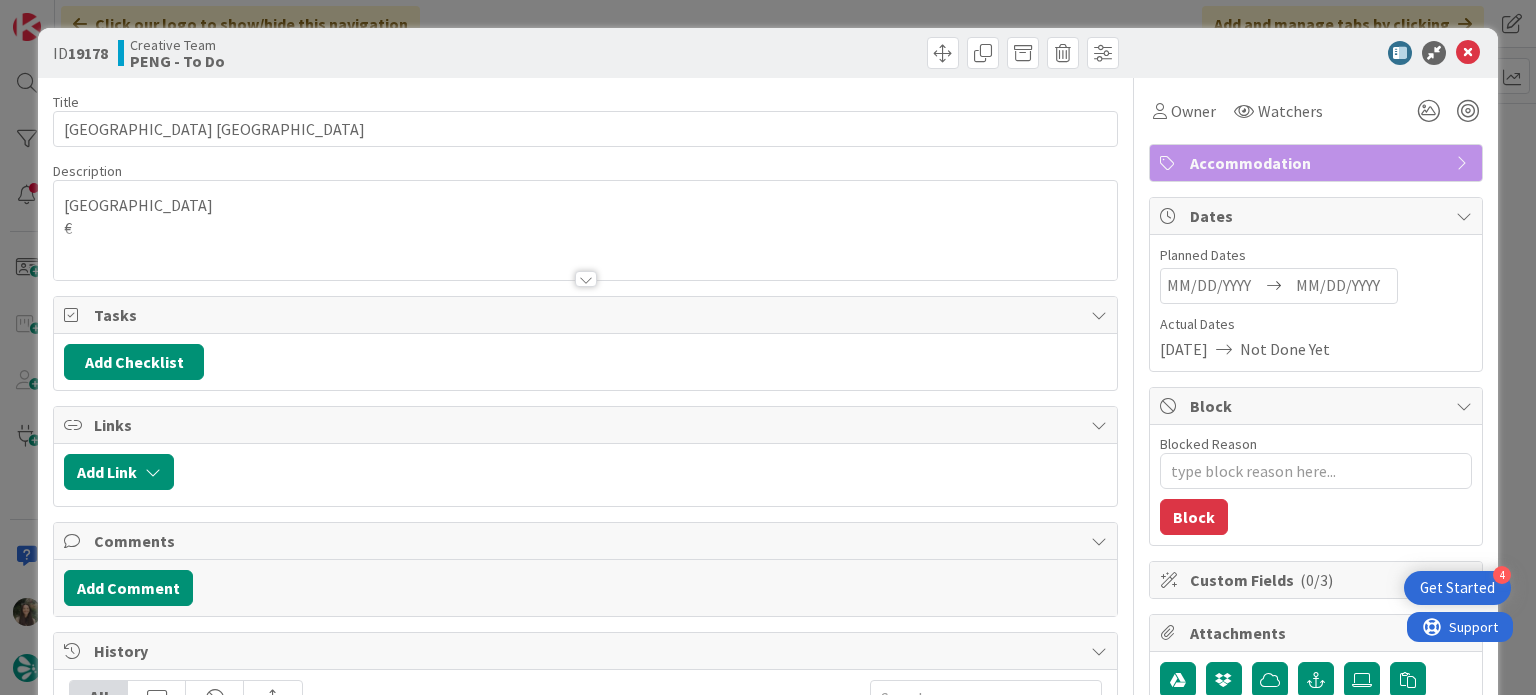 scroll, scrollTop: 0, scrollLeft: 0, axis: both 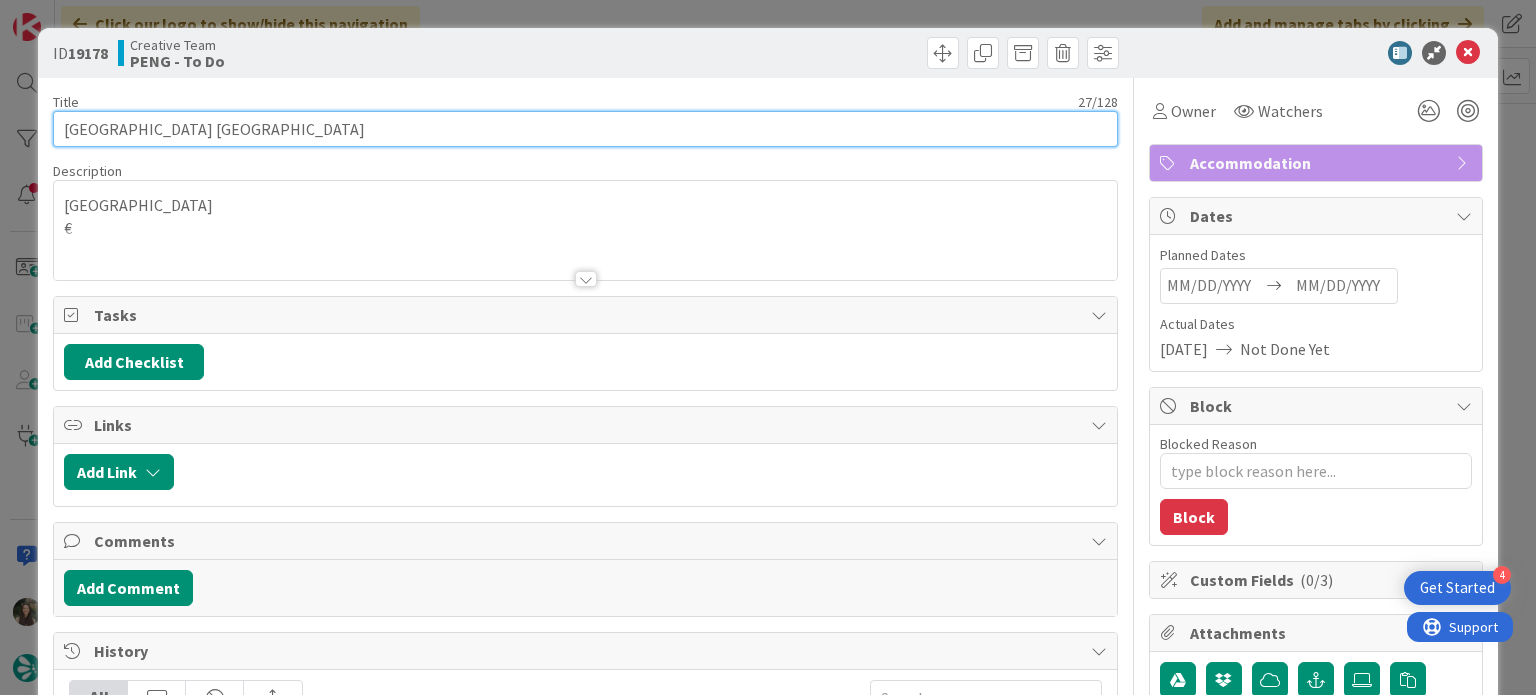 drag, startPoint x: 267, startPoint y: 131, endPoint x: 48, endPoint y: 133, distance: 219.00912 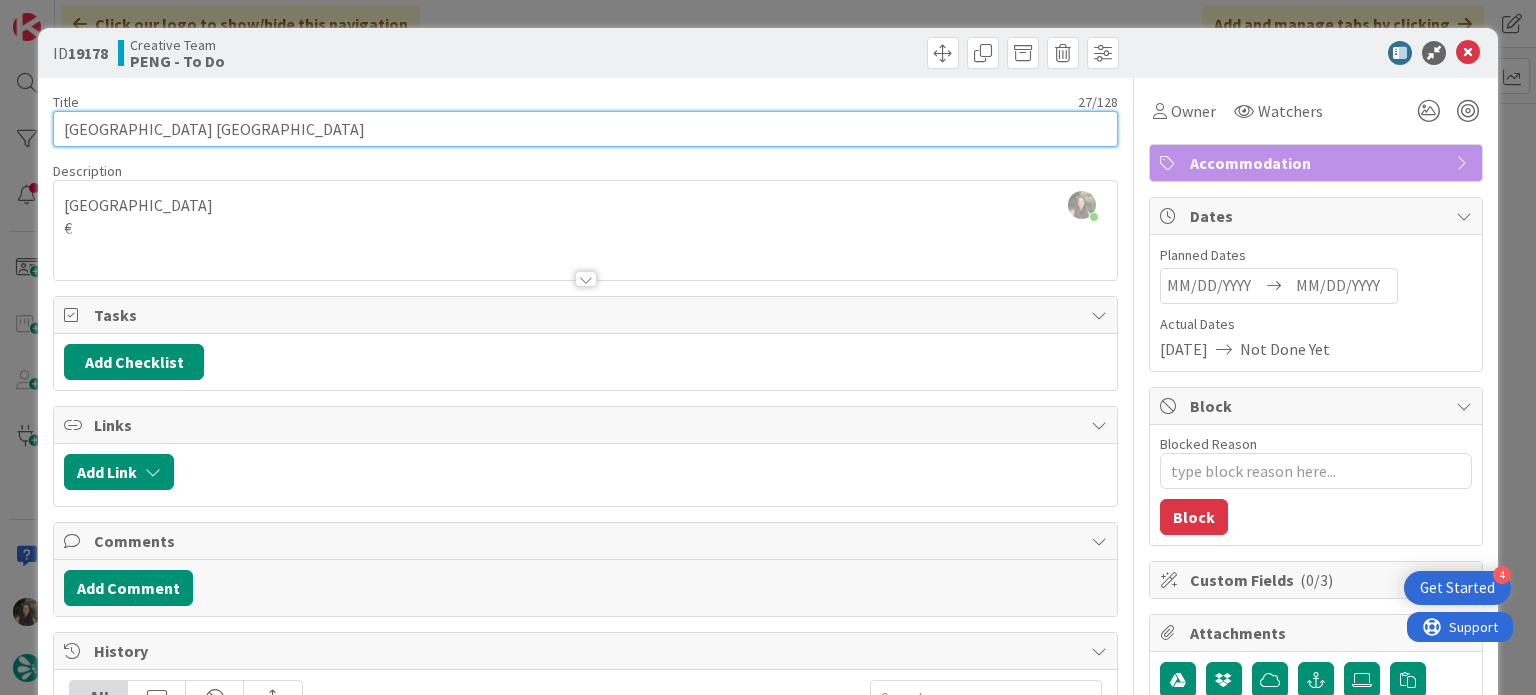 scroll, scrollTop: 4100, scrollLeft: 0, axis: vertical 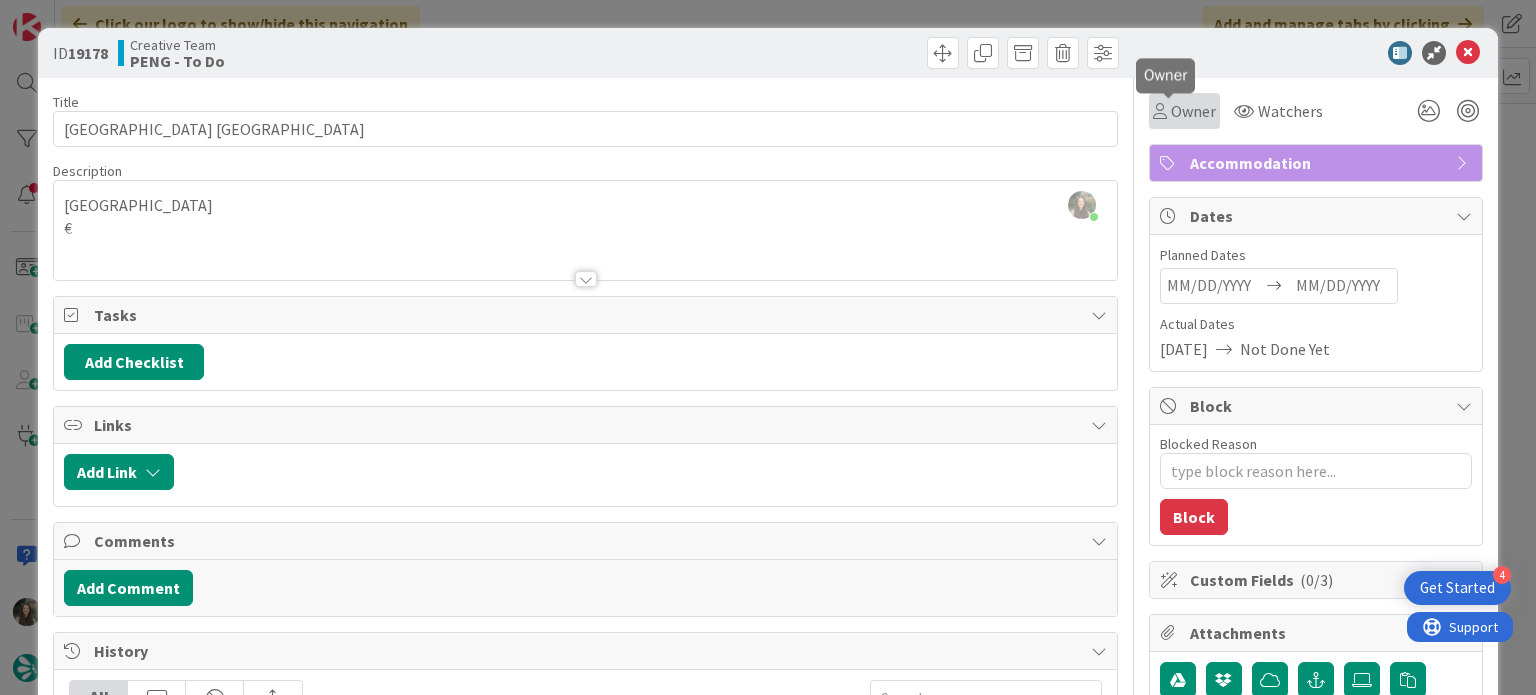 click on "Owner" at bounding box center (1193, 111) 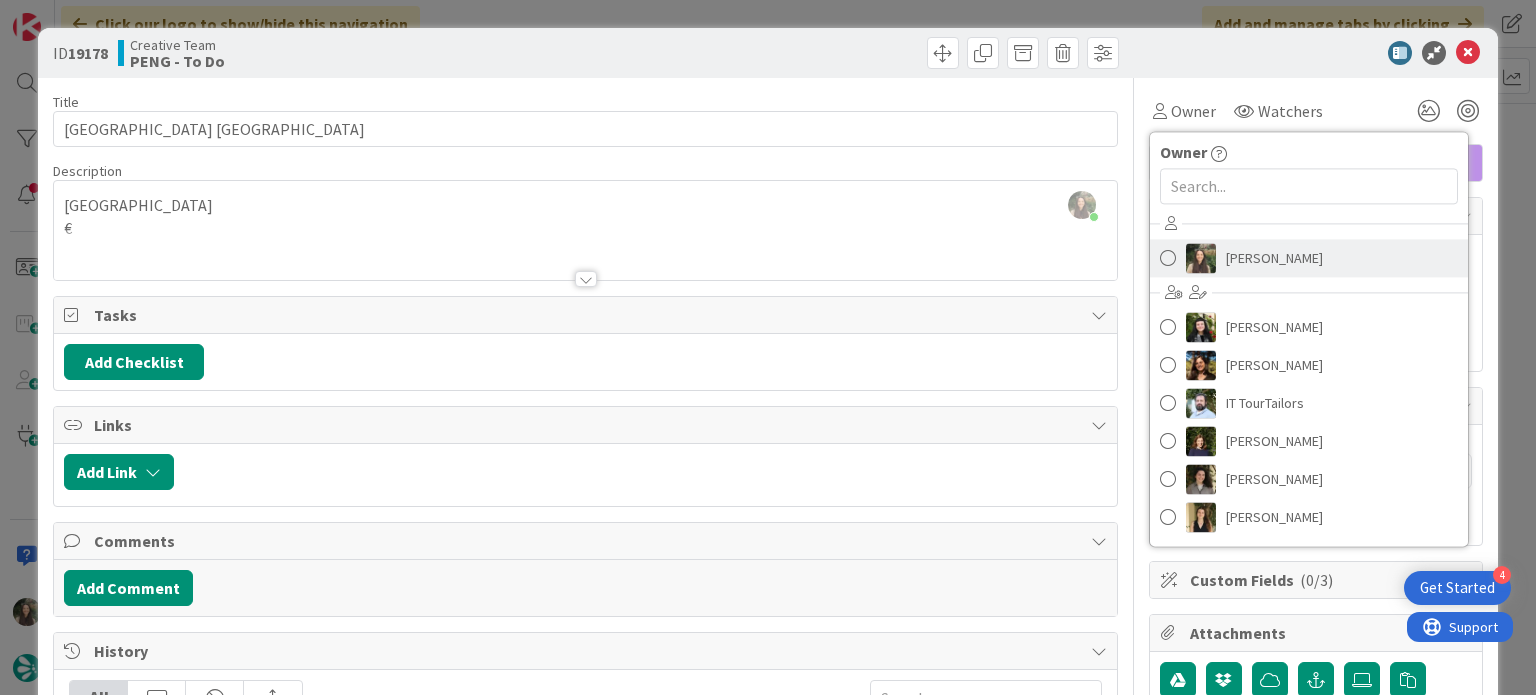 click on "Inês Gonçalves" at bounding box center (1274, 258) 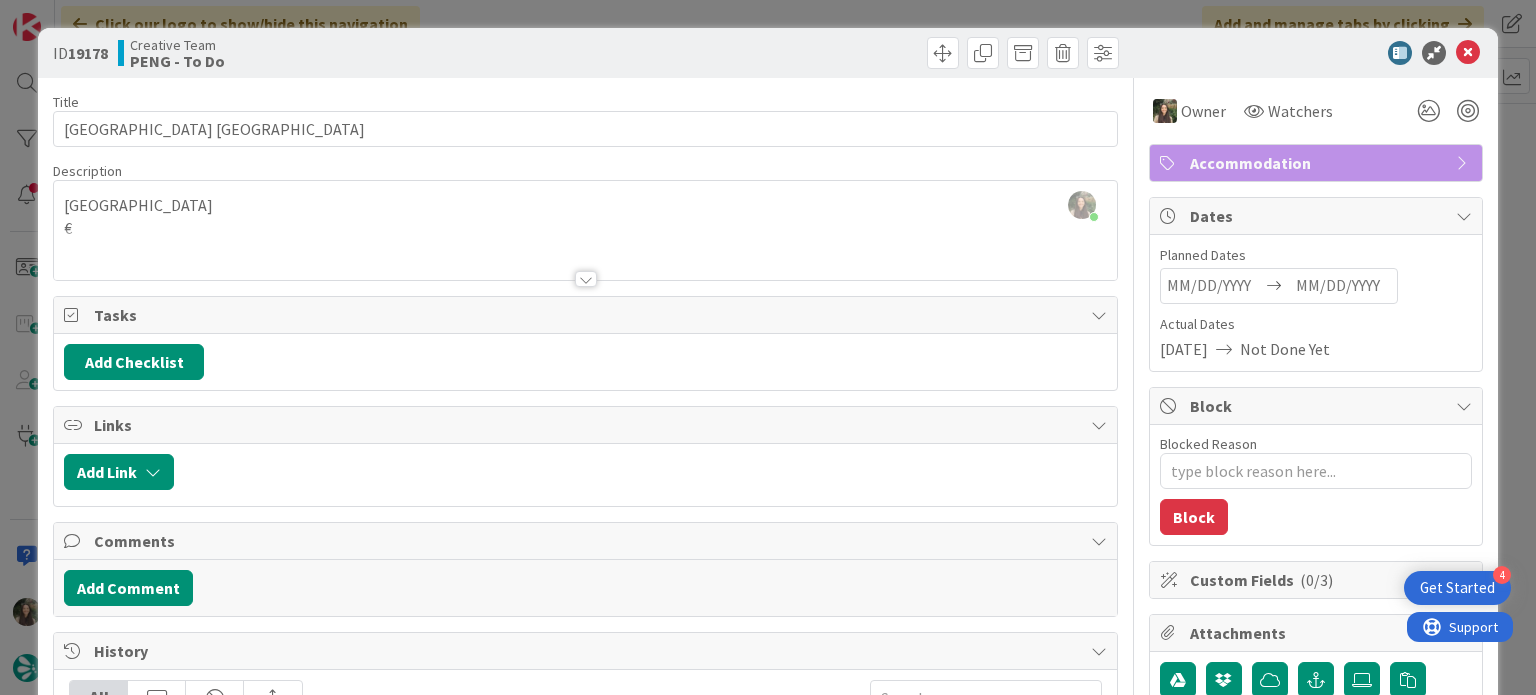 click on "ID  19178 Creative Team PENG - To Do Title 27 / 128 Maldron Hotel Finsbury Park Description Inês Gonçalves just joined London € Owner Watchers Accommodation Tasks Add Checklist Links Add Link Comments Add Comment History All Margarida Carvalho  moved  this card into this column PENG - To Do 4 hours ago July 16 2025 6:18 PM Margarida Carvalho  moved  this card into this column Done 5 hours ago July 16 2025 5:27 PM Margarida Carvalho  updated  the description of this card Show Updated Description 5 hours ago July 16 2025 5:27 PM Margarida Carvalho  created  this card 5 hours ago July 16 2025 5:27 PM Owner Owner Remove Set as Watcher Inês Gonçalves Beatriz Cassona Diana Ramos  IT TourTailors Margarida Carvalho Melissa Santos Sofia Palma Rita Bernardo Watchers Accommodation Dates Planned Dates Navigate forward to interact with the calendar and select a date. Press the question mark key to get the keyboard shortcuts for changing dates. Actual Dates 07/16/2025 Not Done Yet Block Blocked Reason 0 / 256 Block (" at bounding box center [768, 347] 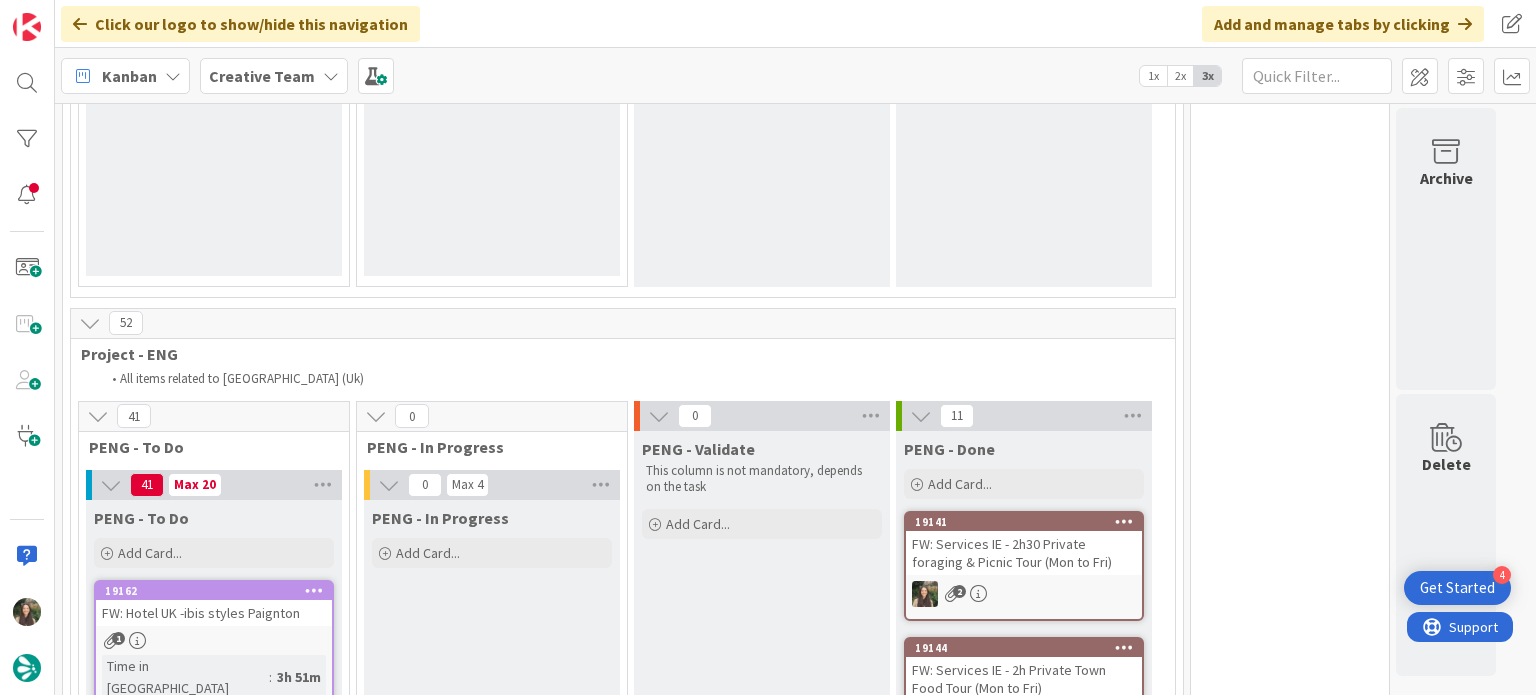 scroll, scrollTop: 0, scrollLeft: 0, axis: both 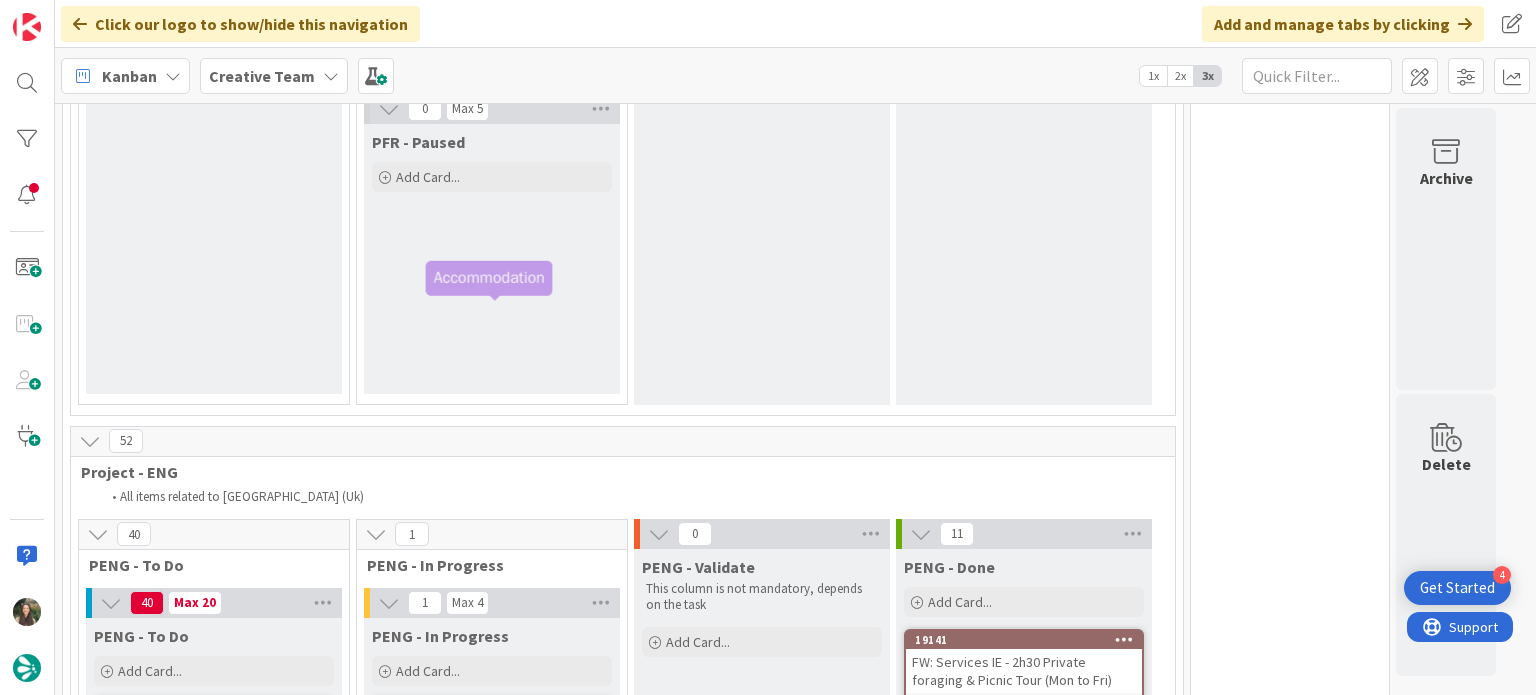 click on "Maldron Hotel Finsbury Park" at bounding box center [492, 740] 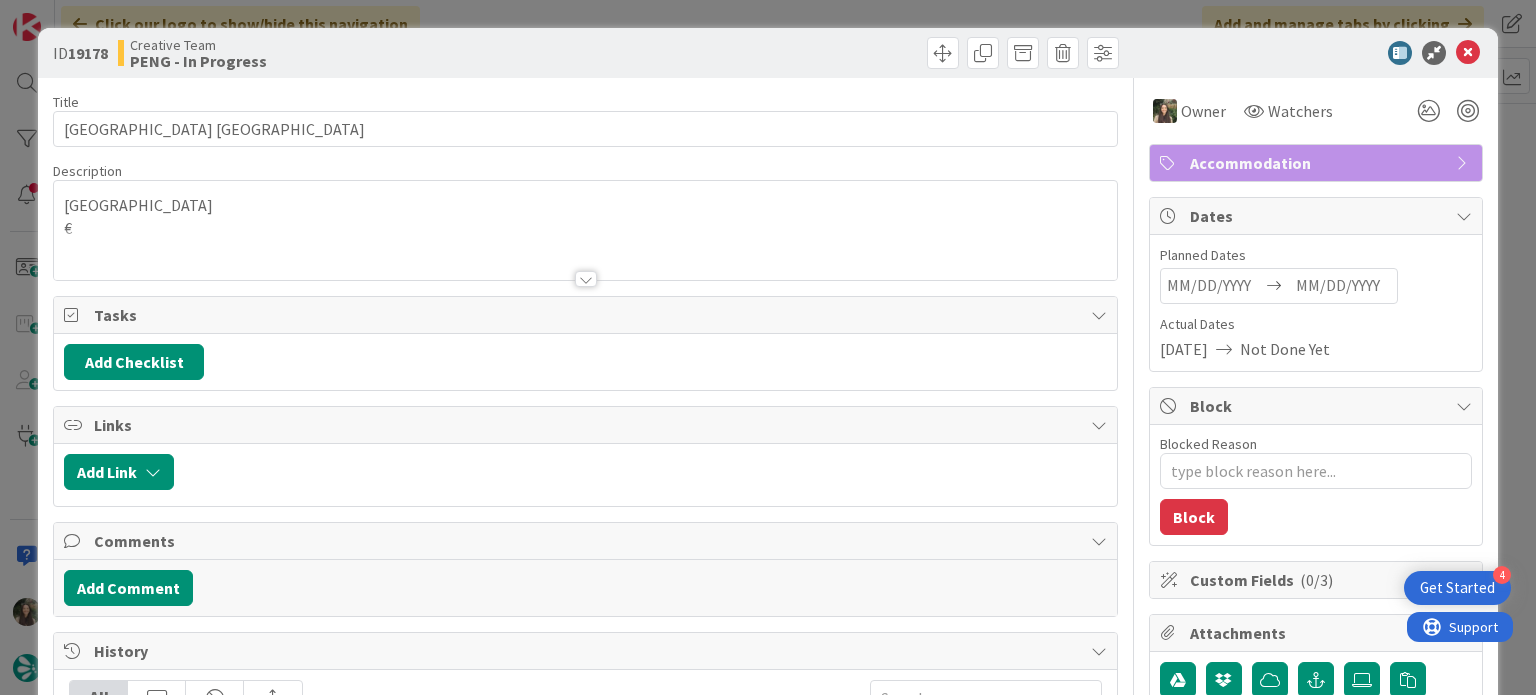 scroll, scrollTop: 0, scrollLeft: 0, axis: both 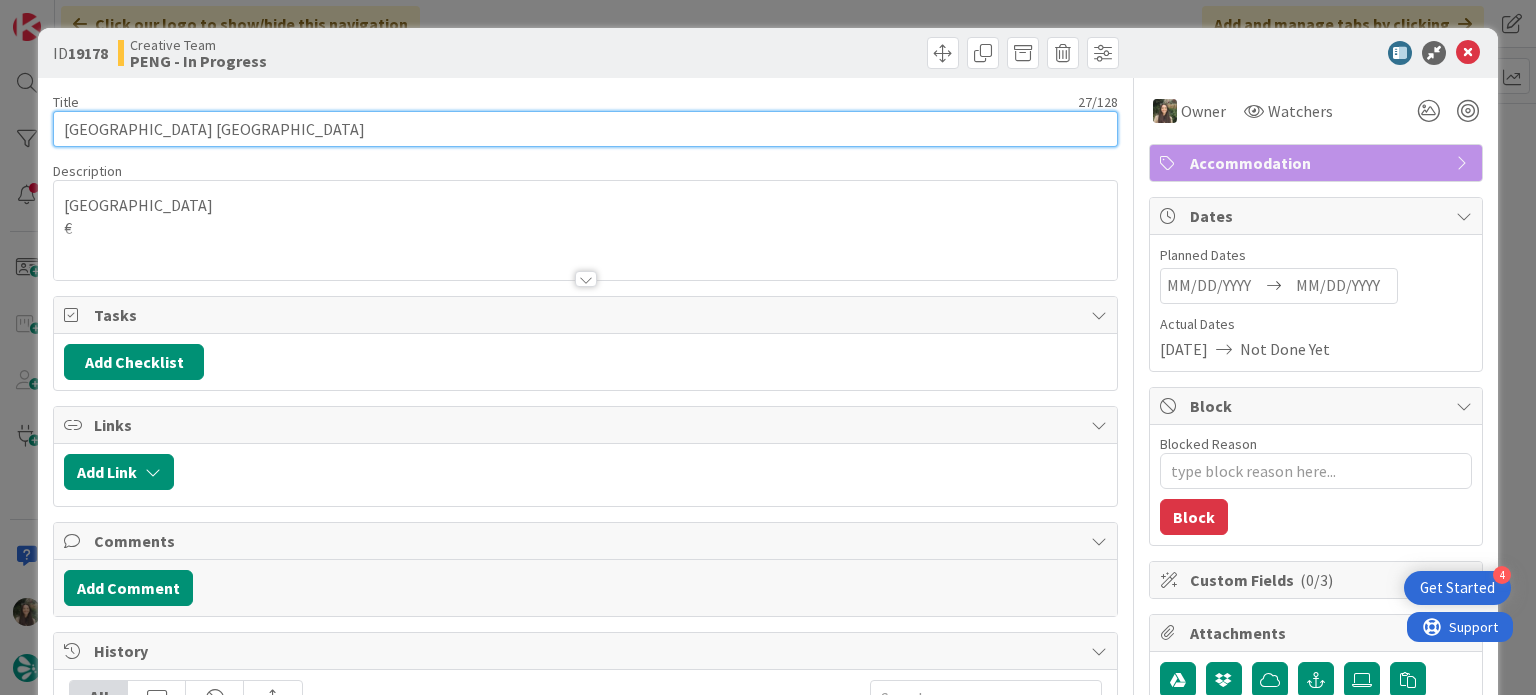 drag, startPoint x: 280, startPoint y: 130, endPoint x: 63, endPoint y: 123, distance: 217.11287 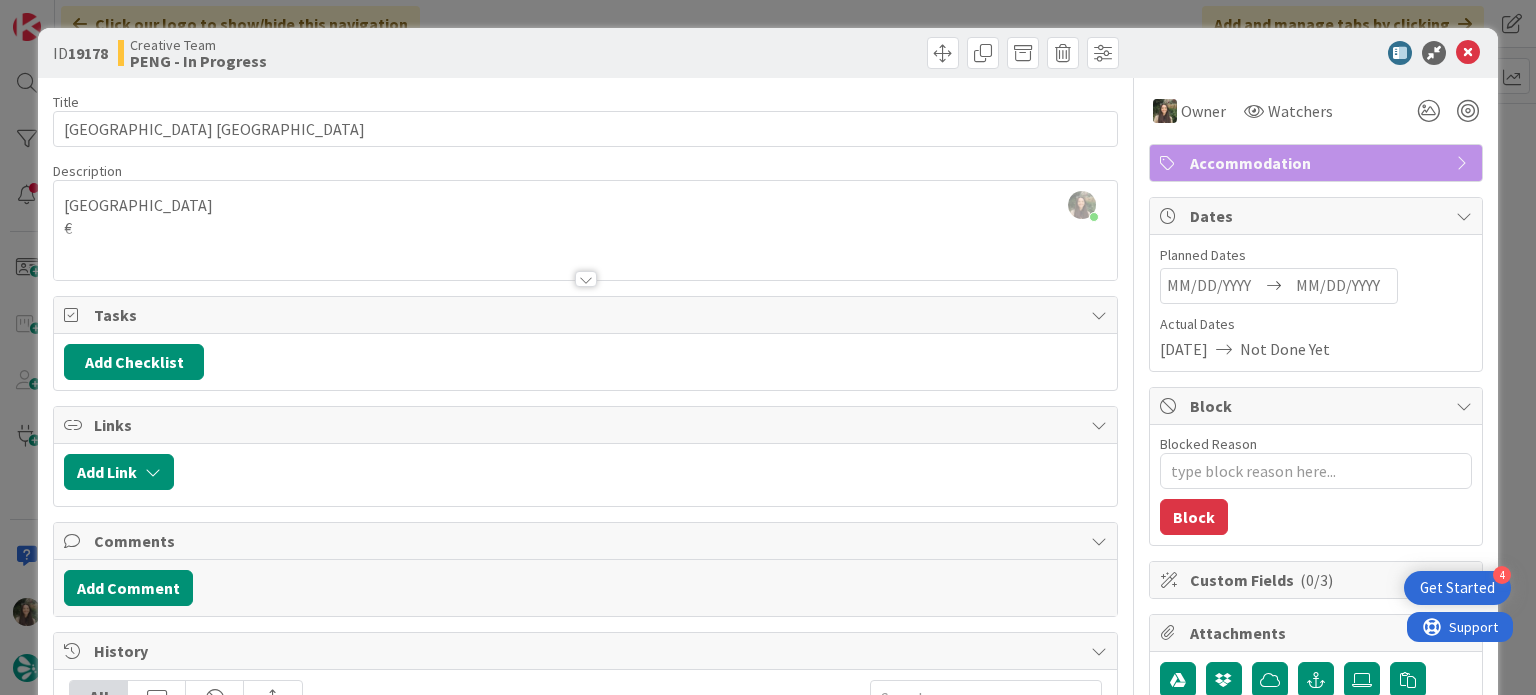 click on "ID  19178 Creative Team PENG - In Progress Title 27 / 128 Maldron Hotel Finsbury Park Description Inês Gonçalves joined  11 m ago London € Owner Watchers Accommodation Tasks Add Checklist Links Add Link Comments Add Comment History All Inês Gonçalves  moved  this card into this column PENG - In Progress 6 seconds ago July 16 2025 10:12 PM Inês Gonçalves  assigned  Inês Gonçalves as the owner of this card 8 seconds ago July 16 2025 10:12 PM Margarida Carvalho  moved  this card into this column PENG - To Do 4 hours ago July 16 2025 6:18 PM Margarida Carvalho  moved  this card into this column Done 5 hours ago July 16 2025 5:27 PM Margarida Carvalho  updated  the description of this card Show Updated Description 5 hours ago July 16 2025 5:27 PM Show More... Owner Watchers Accommodation Dates Planned Dates Navigate forward to interact with the calendar and select a date. Press the question mark key to get the keyboard shortcuts for changing dates. Actual Dates 07/16/2025 Not Done Yet Block 0 / 256 Block" at bounding box center [768, 347] 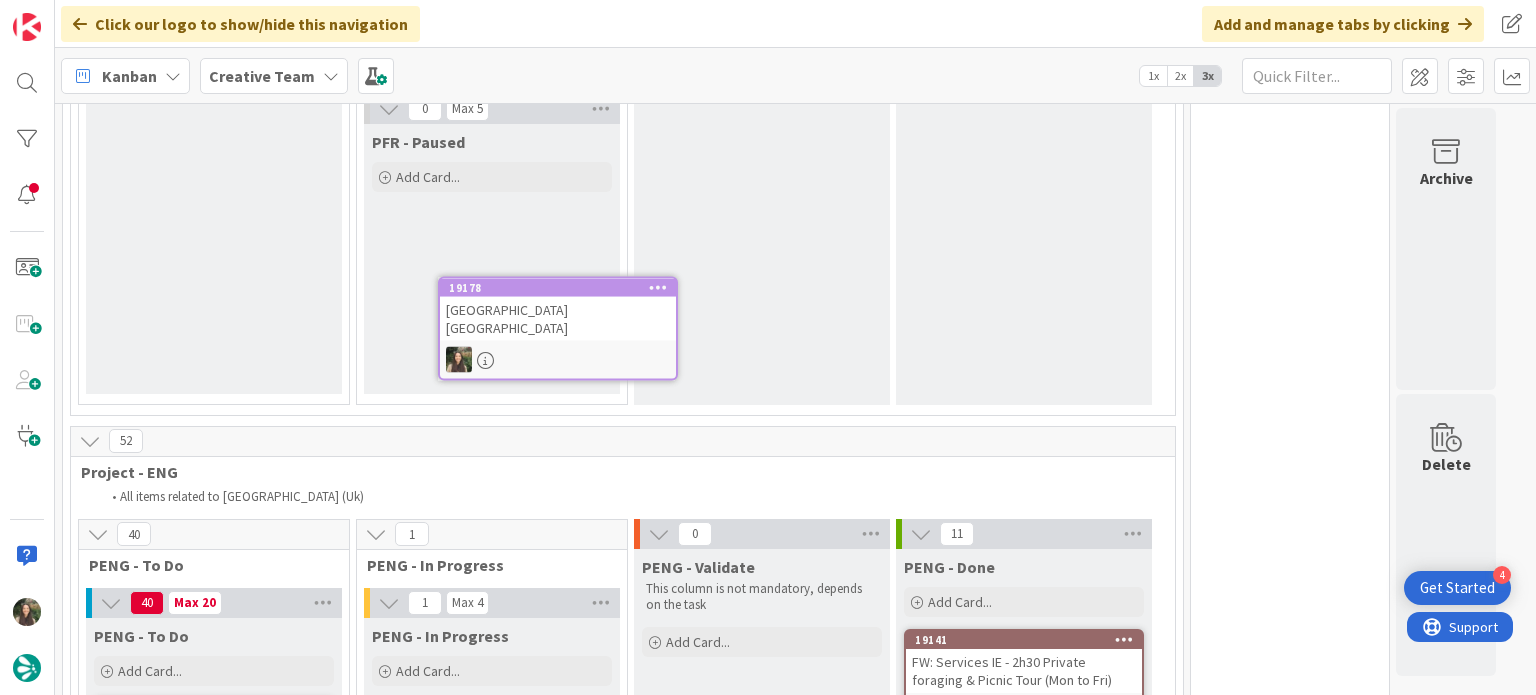 scroll, scrollTop: 3935, scrollLeft: 0, axis: vertical 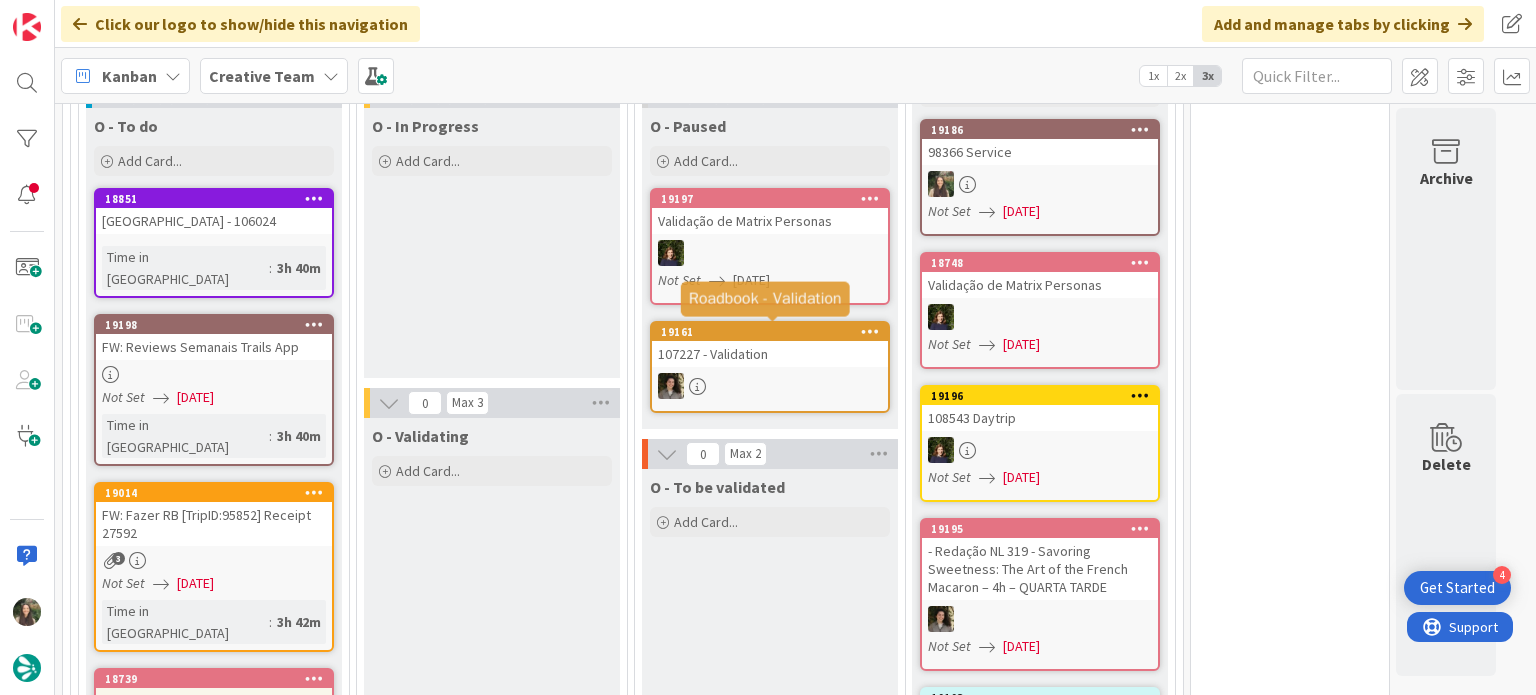 click on "107227 - Validation" at bounding box center (770, 354) 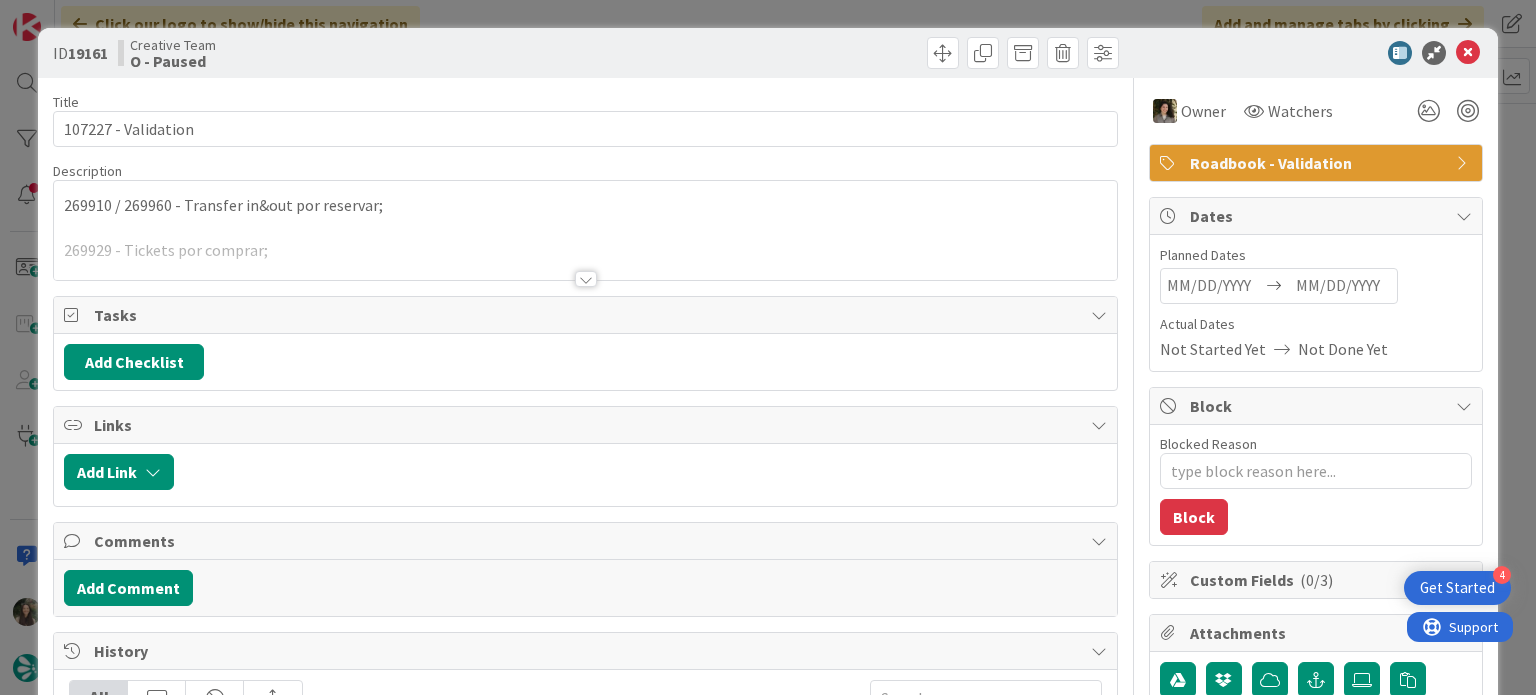 scroll, scrollTop: 0, scrollLeft: 0, axis: both 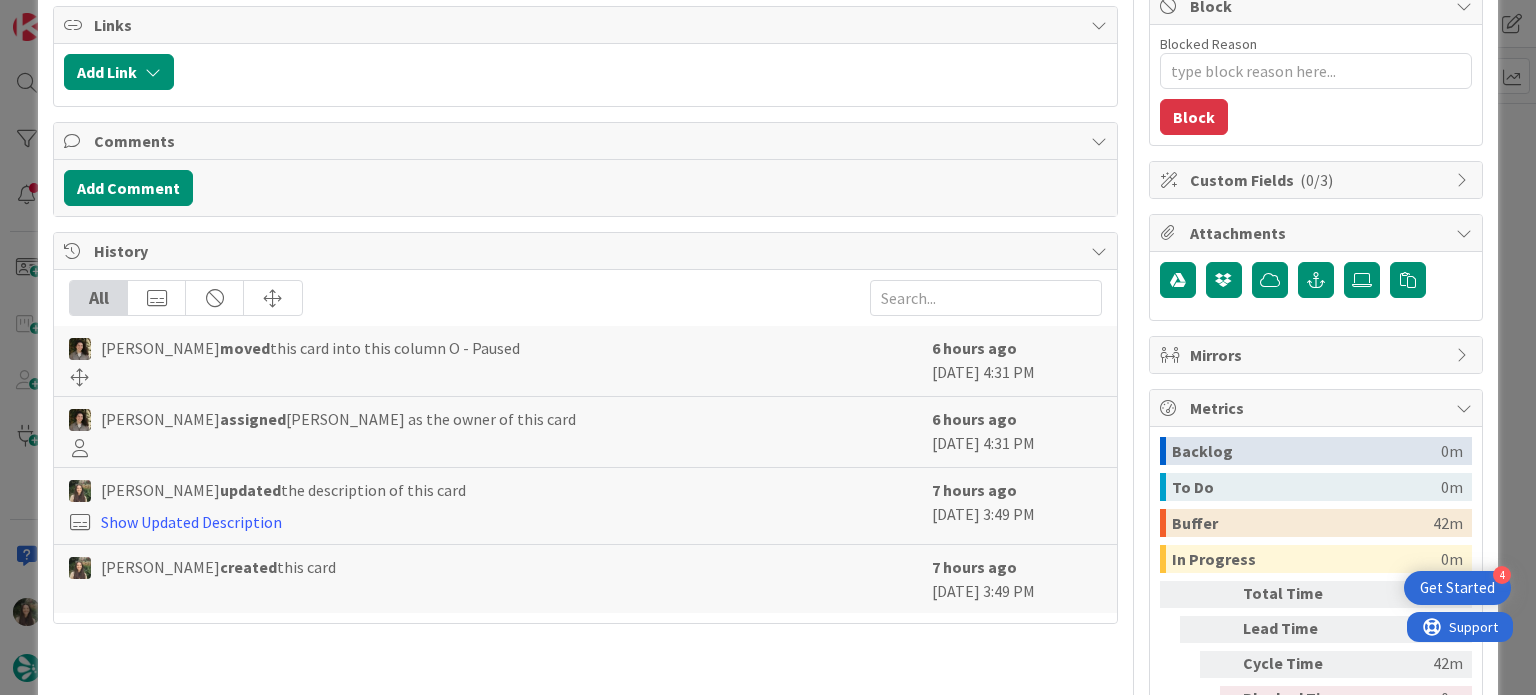 click on "ID  19161 Creative Team O - Paused Title 19 / 128 107227 - Validation Description Inês Gonçalves just joined 269910 / 269960 - Transfer in&out por reservar; 269929 - Tickets por comprar; Owner Watchers Roadbook - Validation Tasks Add Checklist Links Add Link Comments Add Comment History All Melissa Santos  moved  this card into this column O - Paused 6 hours ago July 16 2025 4:31 PM Melissa Santos  assigned  Melissa Santos as the owner of this card 6 hours ago July 16 2025 4:31 PM Inês Gonçalves  updated  the description of this card Show Updated Description 7 hours ago July 16 2025 3:49 PM Inês Gonçalves  created  this card 7 hours ago July 16 2025 3:49 PM Owner Watchers Roadbook - Validation Dates Planned Dates Navigate forward to interact with the calendar and select a date. Press the question mark key to get the keyboard shortcuts for changing dates. Navigate backward to interact with the calendar and select a date. Press the question mark key to get the keyboard shortcuts for changing dates. Block" at bounding box center [768, 347] 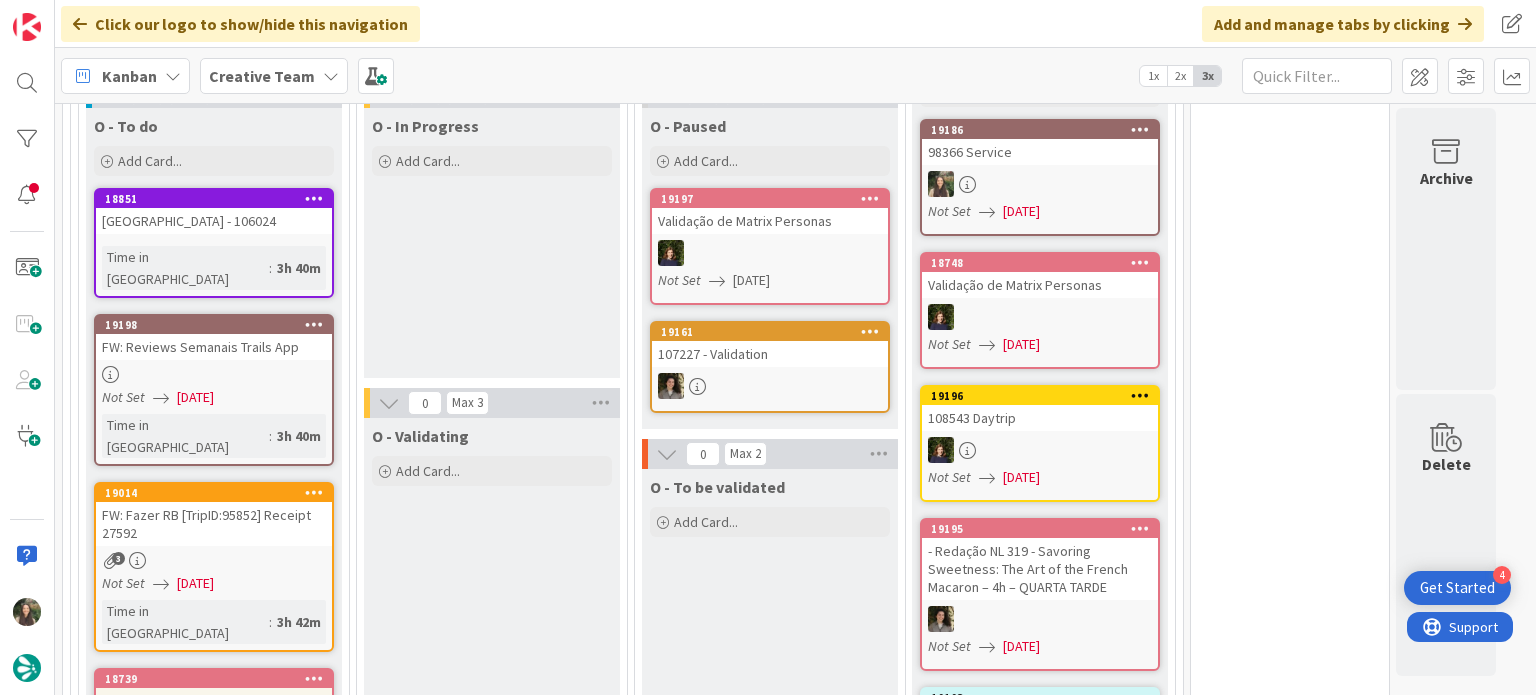 scroll, scrollTop: 0, scrollLeft: 0, axis: both 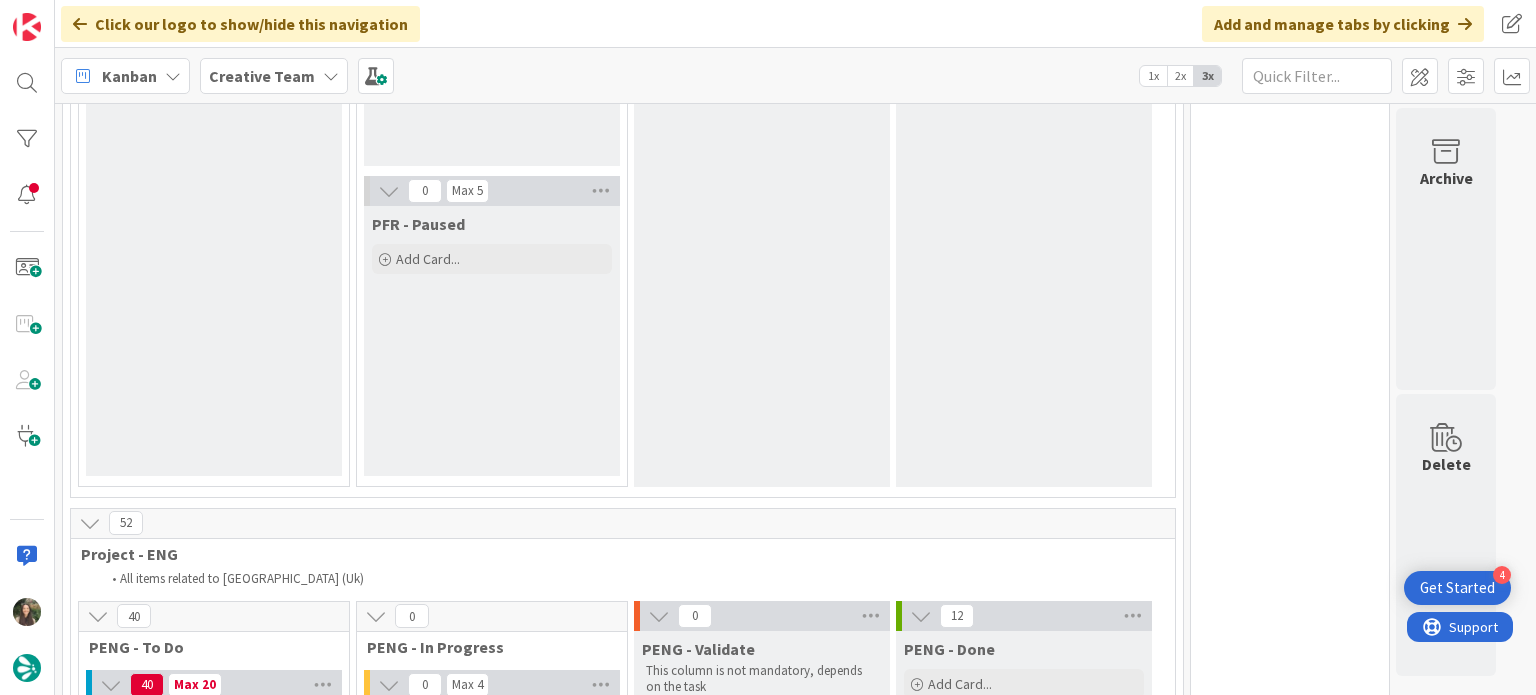 click on "1" at bounding box center [214, 840] 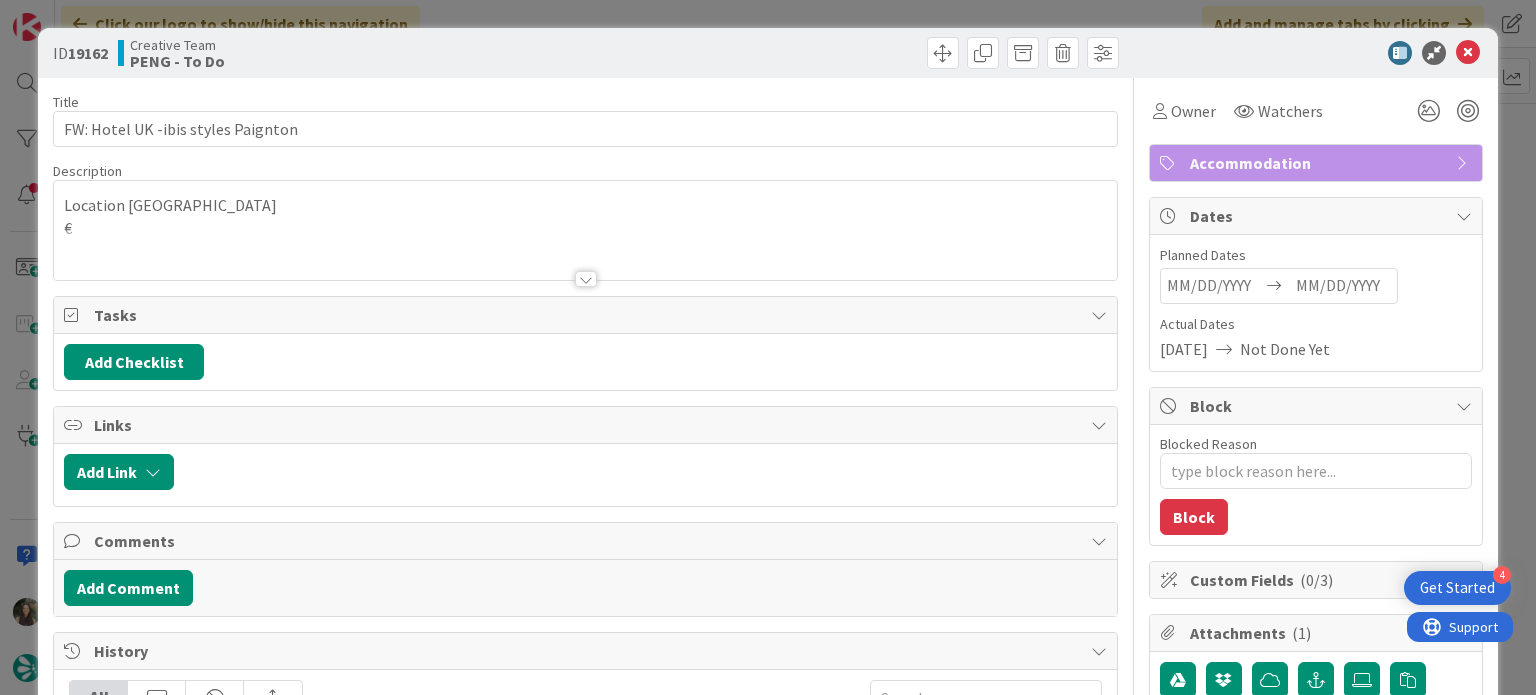 scroll, scrollTop: 0, scrollLeft: 0, axis: both 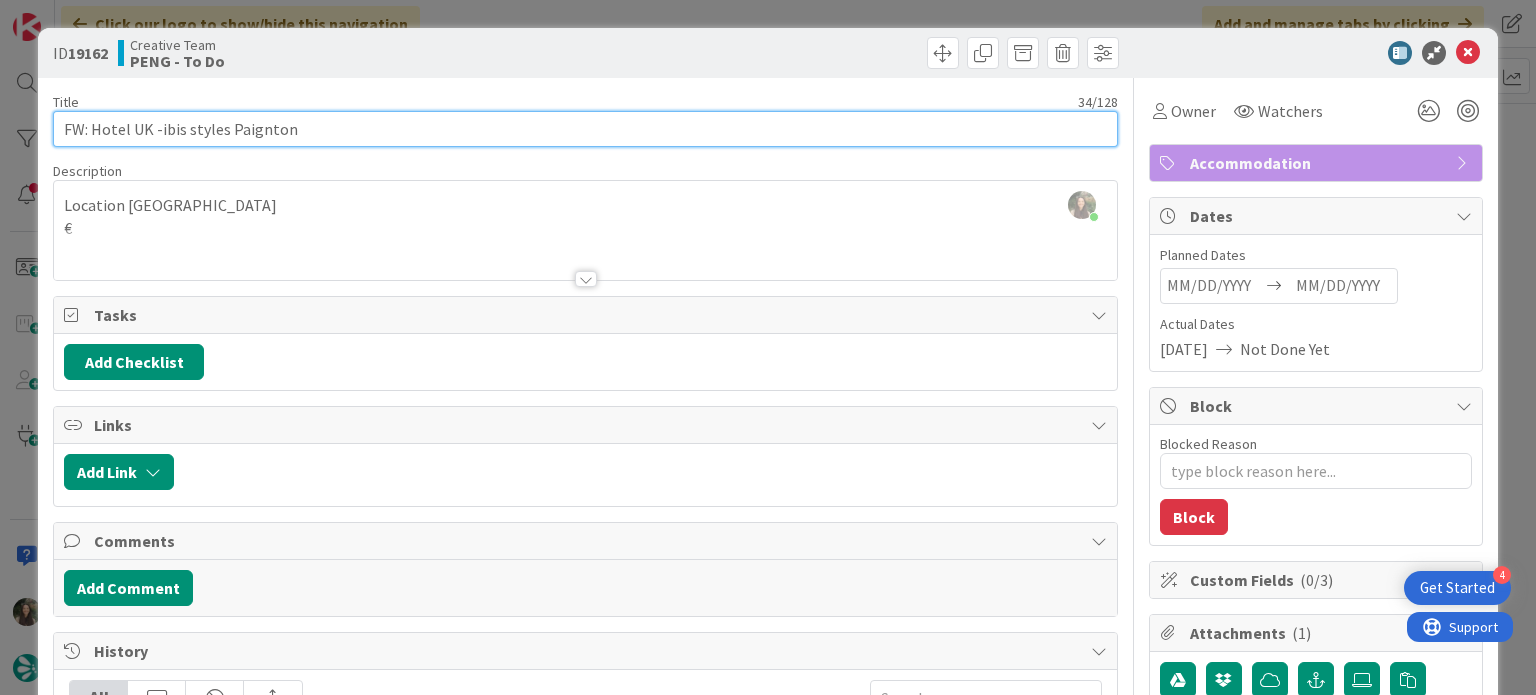 drag, startPoint x: 276, startPoint y: 130, endPoint x: 160, endPoint y: 129, distance: 116.00431 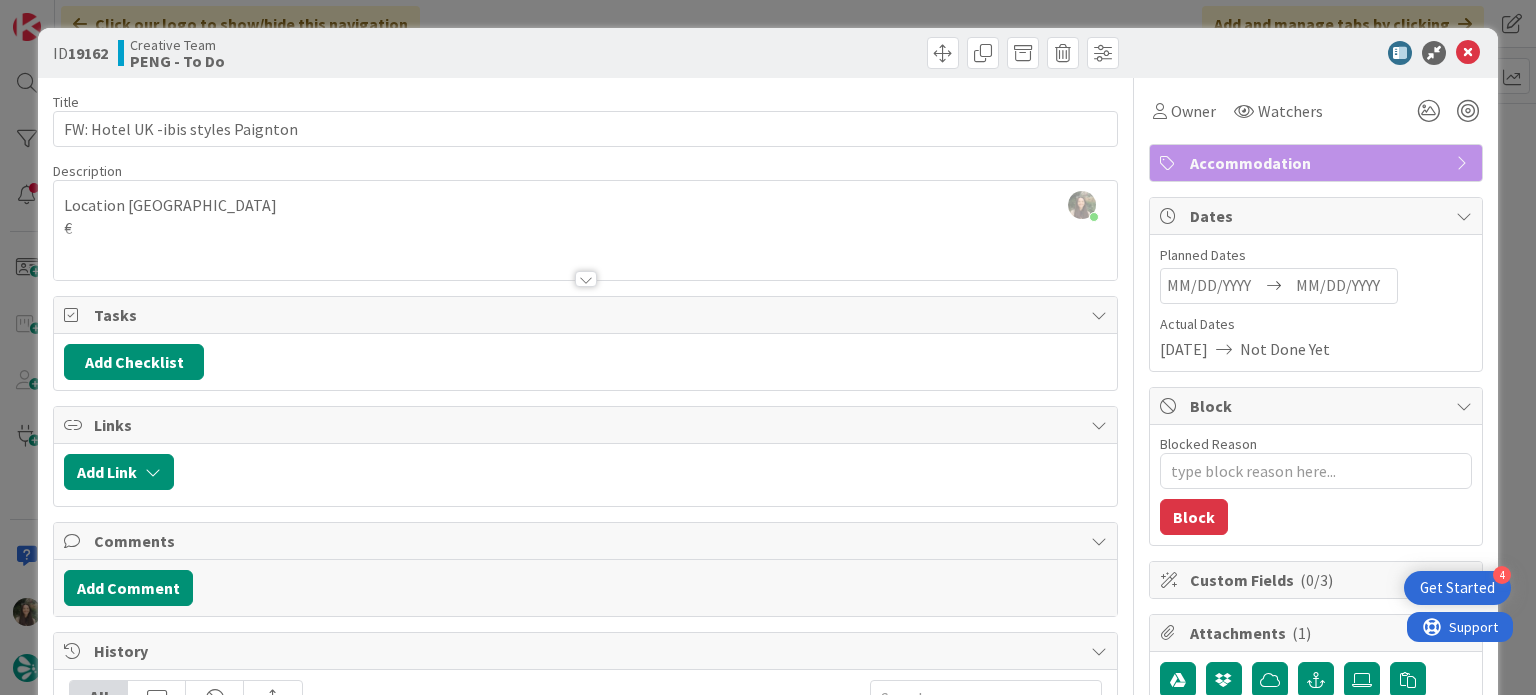 click on "Inês Gonçalves just joined Location Paignton € From: Rita Bernardo < rita.bernardo@tourtailors.com > Sent: Wednesday, 16 July, 2025 3:36 PM To: Creative Team < product@tourtailors.com > Subject: Hotel UK Uno más 04 Bath, Cornwall & the West Country Charm Paignton 3 € ibis styles Paignton Merci, Rita Bernardo Destination Manager [cid: image001.png@01DBF667.5E8795D0 ] Portugal: +351 214 851 476 (9 a.m. to 6 p.m. Lisbon Local Time) Call to national landline. The cost of communications depends on the tariff agreed with your operator. www.TourTailors.com < http://www.tourtailors.com/ > We have set up international numbers so that you can call us without calling internationally: U.S.A. and Canada: +1 347 674 5947 (4 a.m. to 1 p.m. New York Local Time) Australia: +61 2 8011 3734 (8 p.m. to 4 a.m. Sydney Local Time) T:  www.tripadvisor.com/TourTailors < https://www.tripadvisor.com/Attraction_Review-g189154-d6163926-Reviews-Portugal_Trails-Cascais_Lisbon_District_Central_Portugal.html > F:  < > I:  < >" at bounding box center [585, 230] 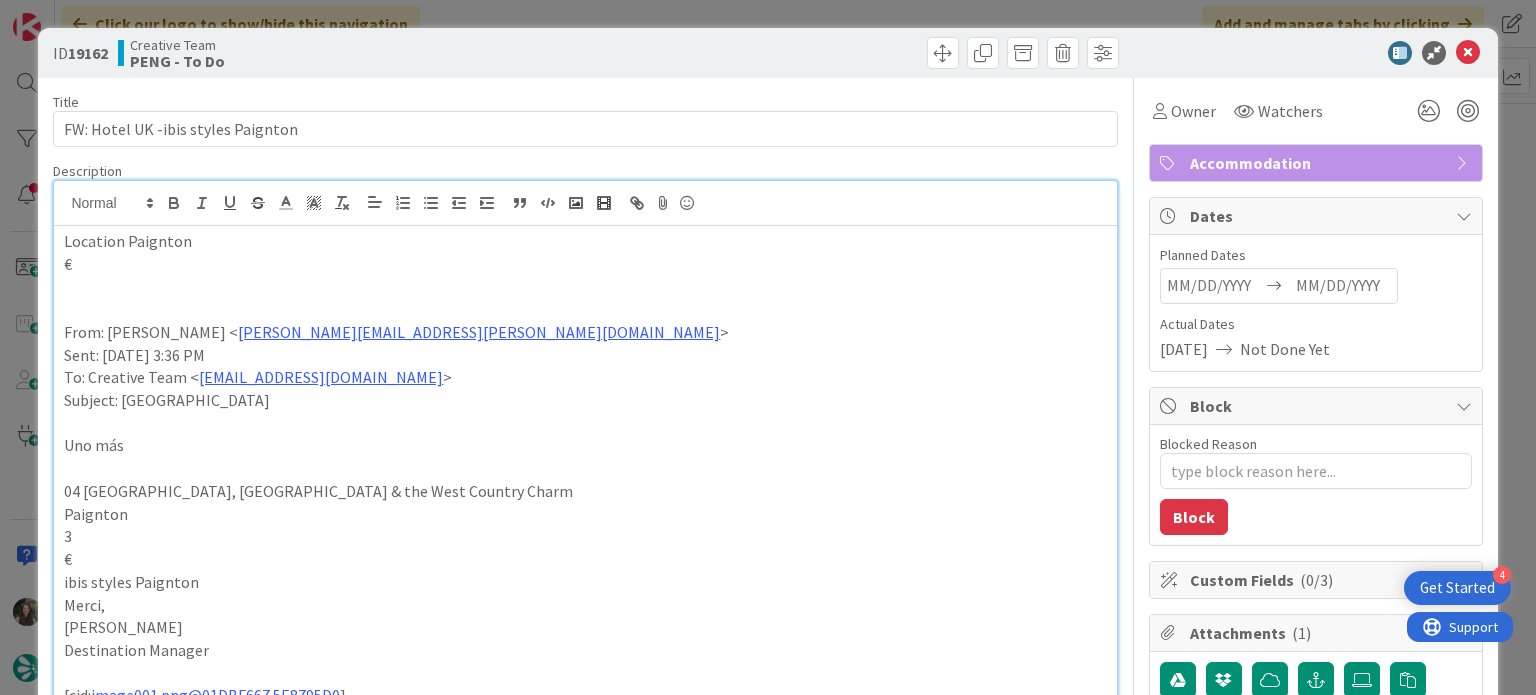 click on "Location Paignto ﻿ n" at bounding box center [585, 241] 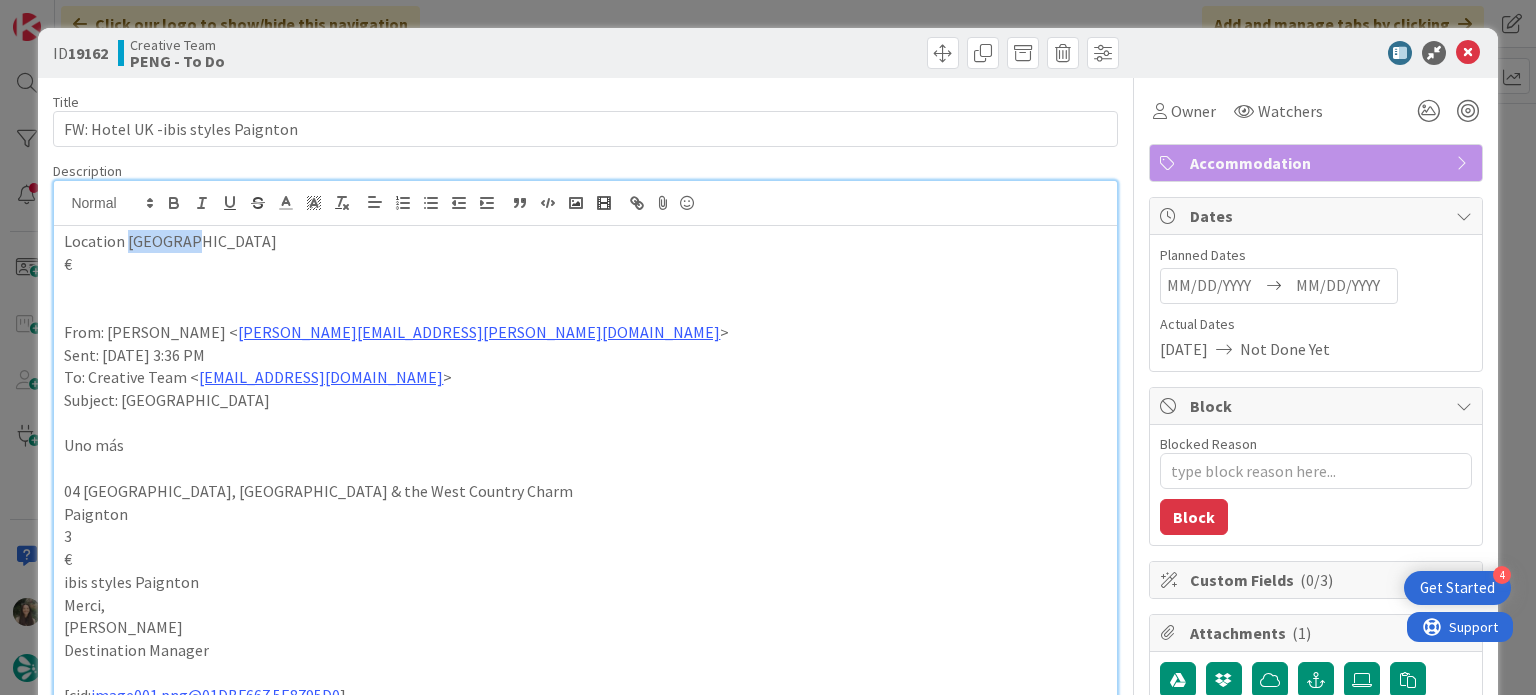 click on "Location Paignton" at bounding box center (585, 241) 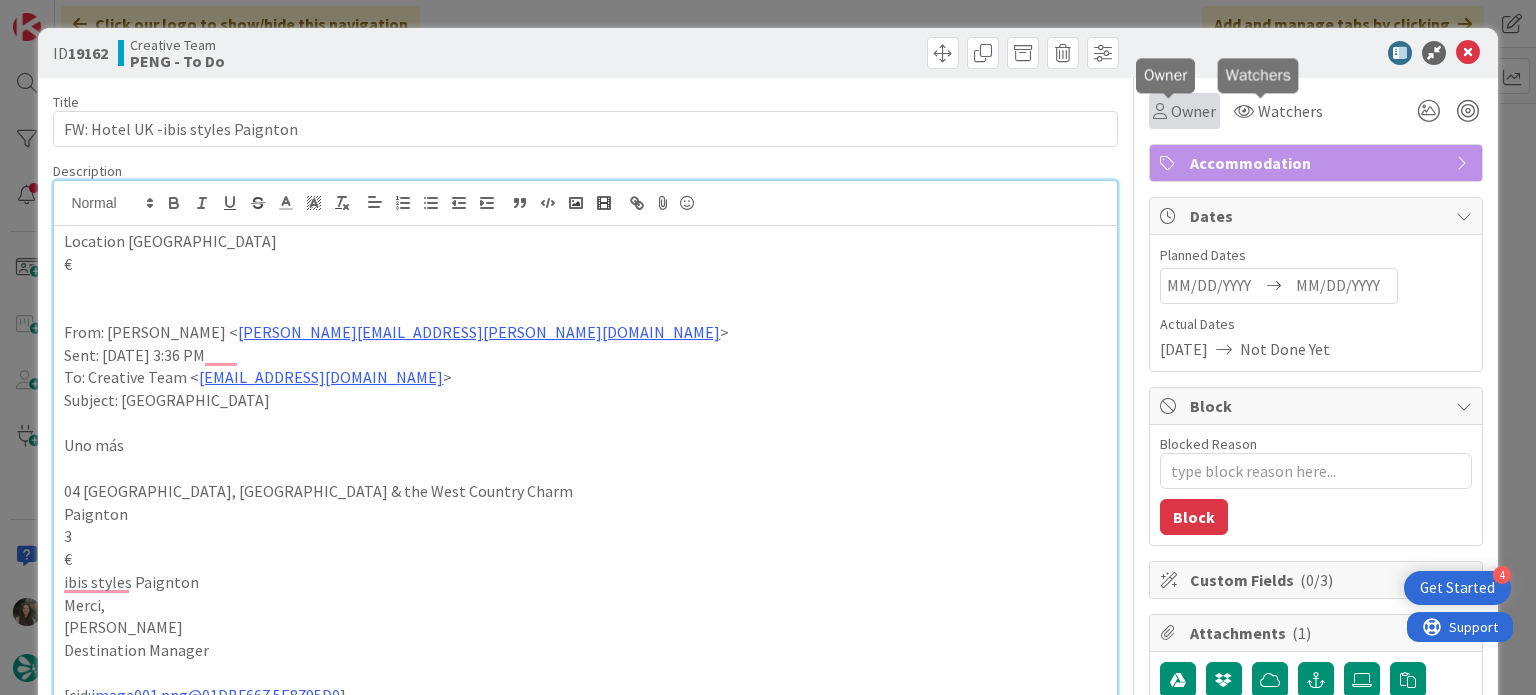 click on "Owner" at bounding box center (1193, 111) 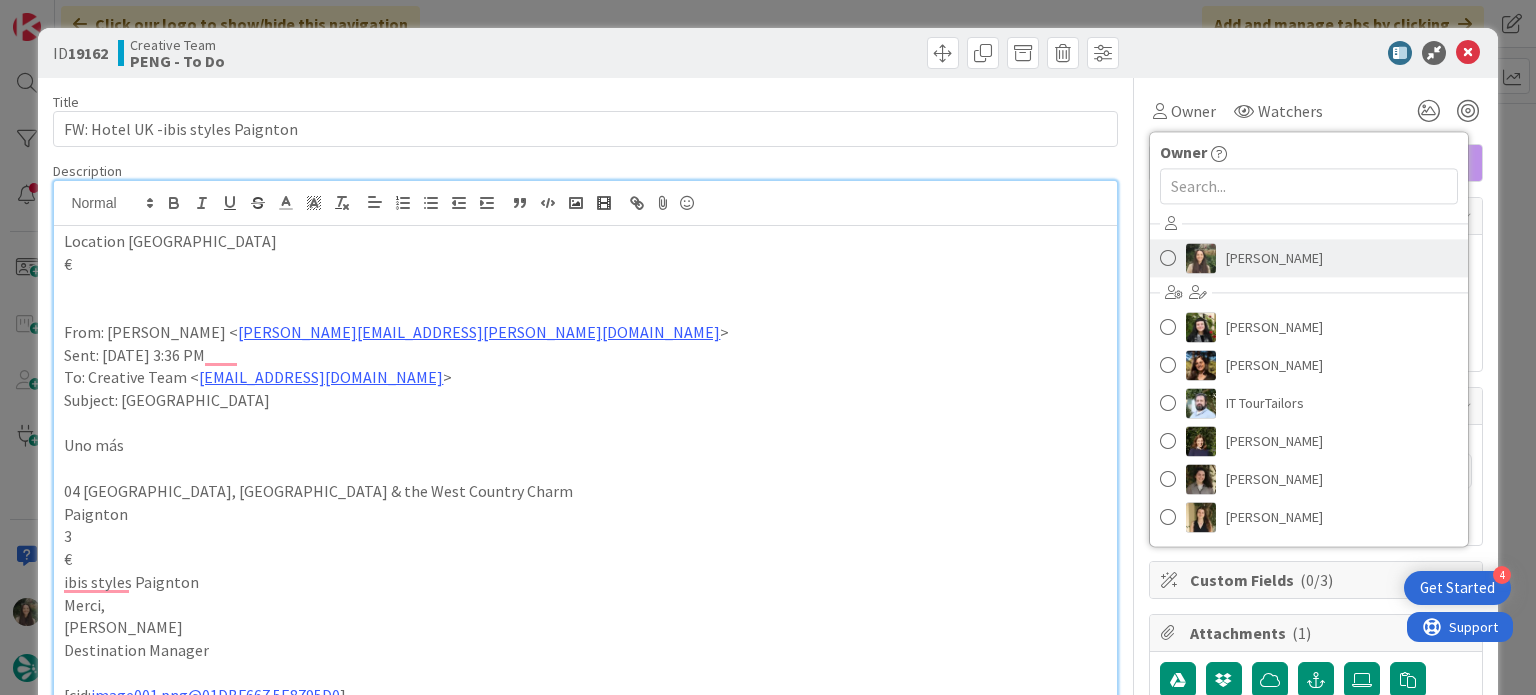 click on "Inês Gonçalves" at bounding box center [1274, 258] 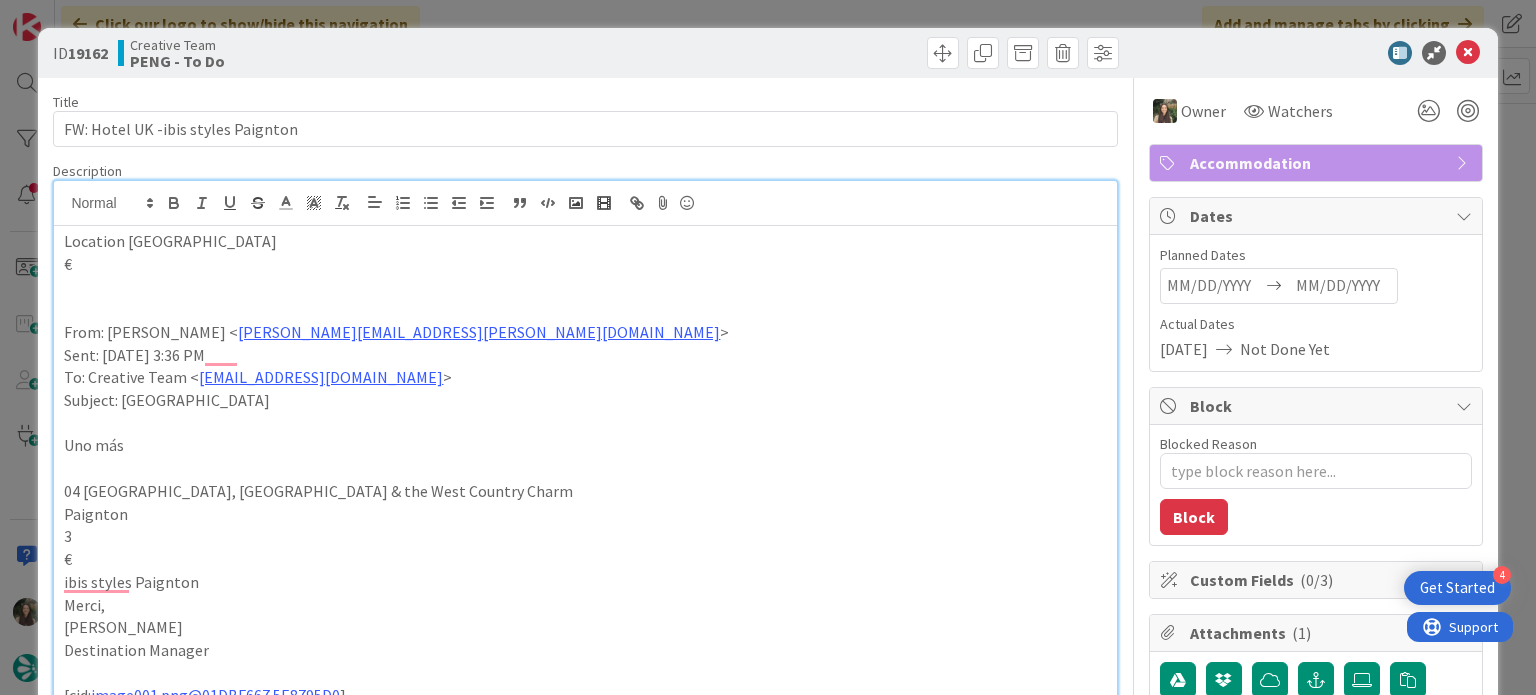 click on "ID  19162 Creative Team PENG - To Do Title 34 / 128 FW: Hotel UK -ibis styles Paignton Description Inês Gonçalves just joined Location Paignton € From: Rita Bernardo < rita.bernardo@tourtailors.com > Sent: Wednesday, 16 July, 2025 3:36 PM To: Creative Team < product@tourtailors.com > Subject: Hotel UK Uno más 04 Bath, Cornwall & the West Country Charm Paignton 3 € ibis styles Paignton Merci, Rita Bernardo Destination Manager [cid: image001.png@01DBF667.5E8795D0 ] Portugal: +351 214 851 476 (9 a.m. to 6 p.m. Lisbon Local Time) Call to national landline. The cost of communications depends on the tariff agreed with your operator. www.TourTailors.com < http://www.tourtailors.com/ > We have set up international numbers so that you can call us without calling internationally: U.S.A. and Canada: +1 347 674 5947 (4 a.m. to 1 p.m. New York Local Time) Australia: +61 2 8011 3734 (8 p.m. to 4 a.m. Sydney Local Time) T:  www.tripadvisor.com/TourTailors < > F:  www.facebook.com/TourTailors < > I:  < > Owner Tasks 0" at bounding box center (768, 347) 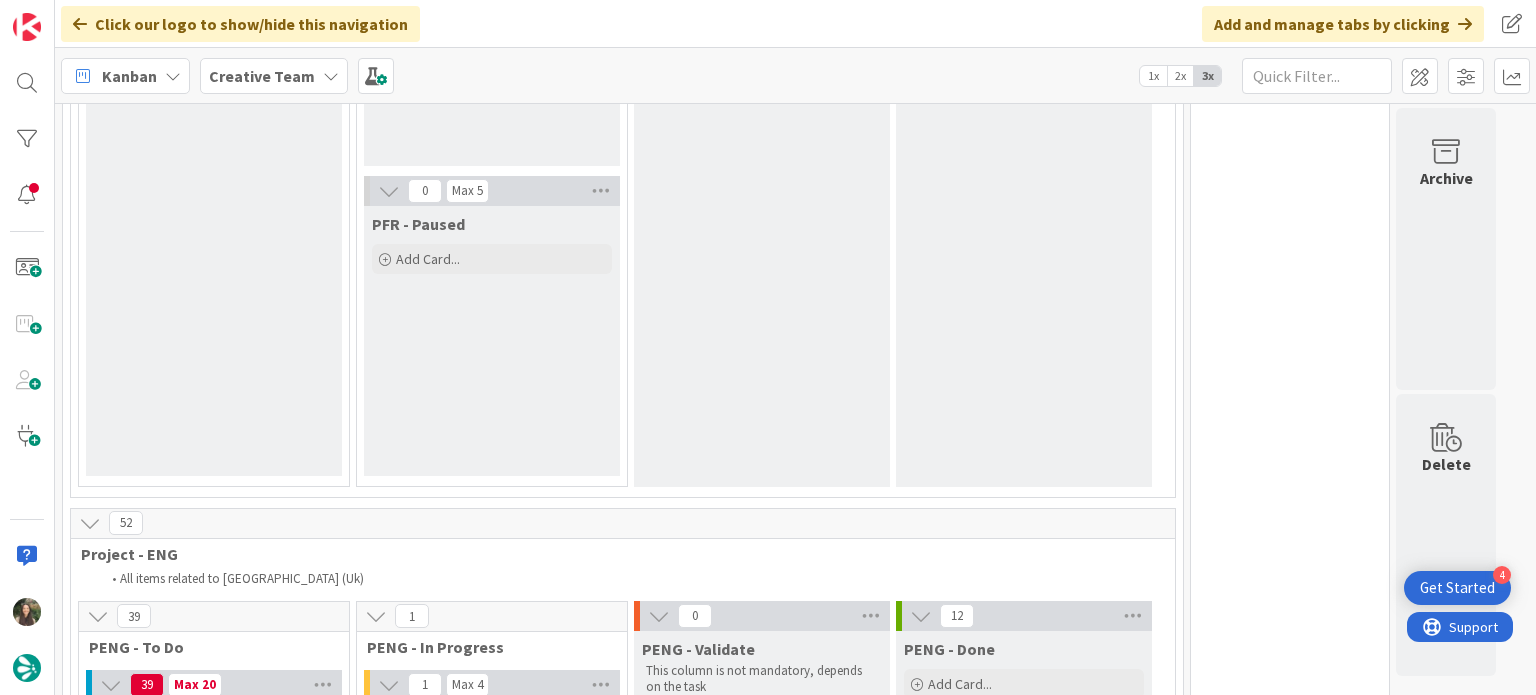 scroll, scrollTop: 0, scrollLeft: 0, axis: both 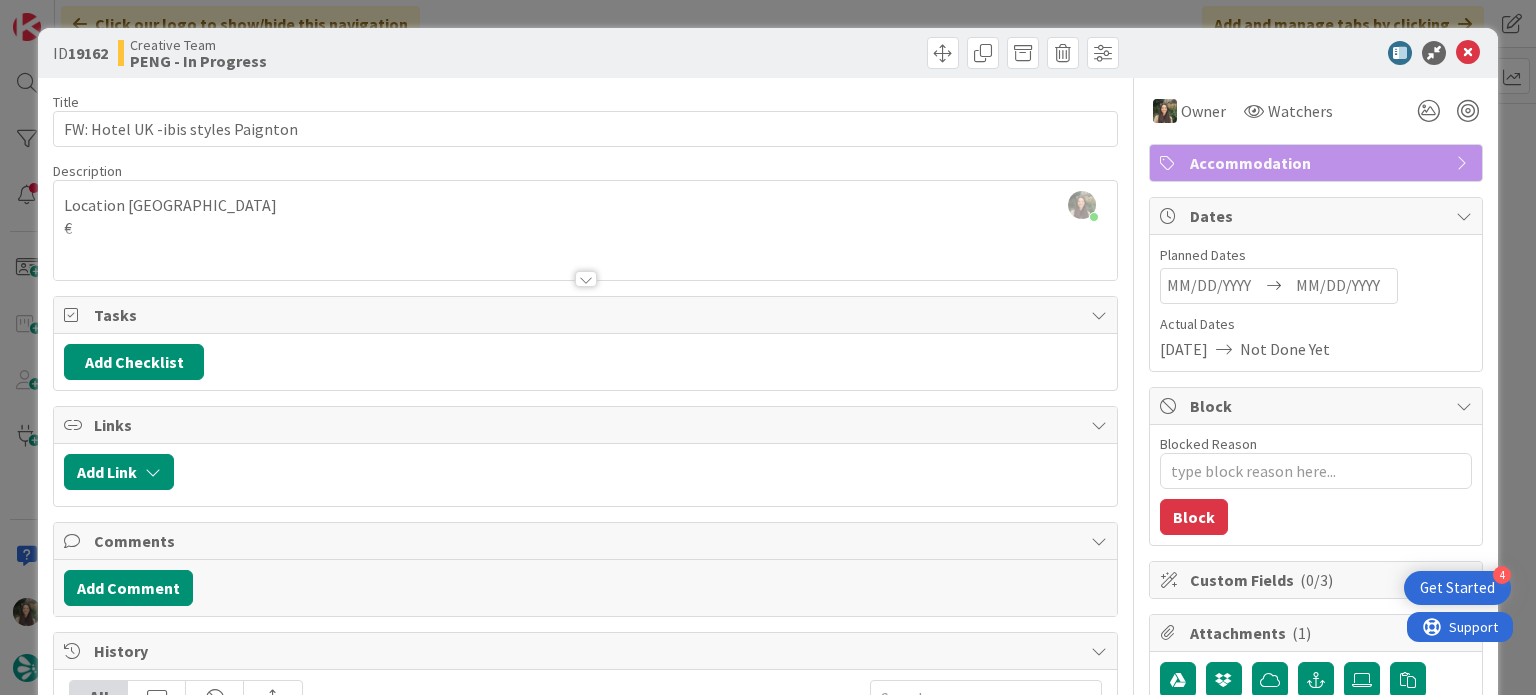 click on "ID  19162 Creative Team PENG - In Progress Title 34 / 128 FW: Hotel UK -ibis styles Paignton Description Inês Gonçalves joined  14 m ago Location Paignton € From: Rita Bernardo < rita.bernardo@tourtailors.com > Sent: Wednesday, 16 July, 2025 3:36 PM To: Creative Team < product@tourtailors.com > Subject: Hotel UK Uno más 04 Bath, Cornwall & the West Country Charm Paignton 3 € ibis styles Paignton Merci, Rita Bernardo Destination Manager [cid: image001.png@01DBF667.5E8795D0 ] Portugal: +351 214 851 476 (9 a.m. to 6 p.m. Lisbon Local Time) Call to national landline. The cost of communications depends on the tariff agreed with your operator. www.TourTailors.com < http://www.tourtailors.com/ > We have set up international numbers so that you can call us without calling internationally: U.S.A. and Canada: +1 347 674 5947 (4 a.m. to 1 p.m. New York Local Time) Australia: +61 2 8011 3734 (8 p.m. to 4 a.m. Sydney Local Time) T:  www.tripadvisor.com/TourTailors < > F:  www.facebook.com/TourTailors < > I:  < > 0" at bounding box center [768, 347] 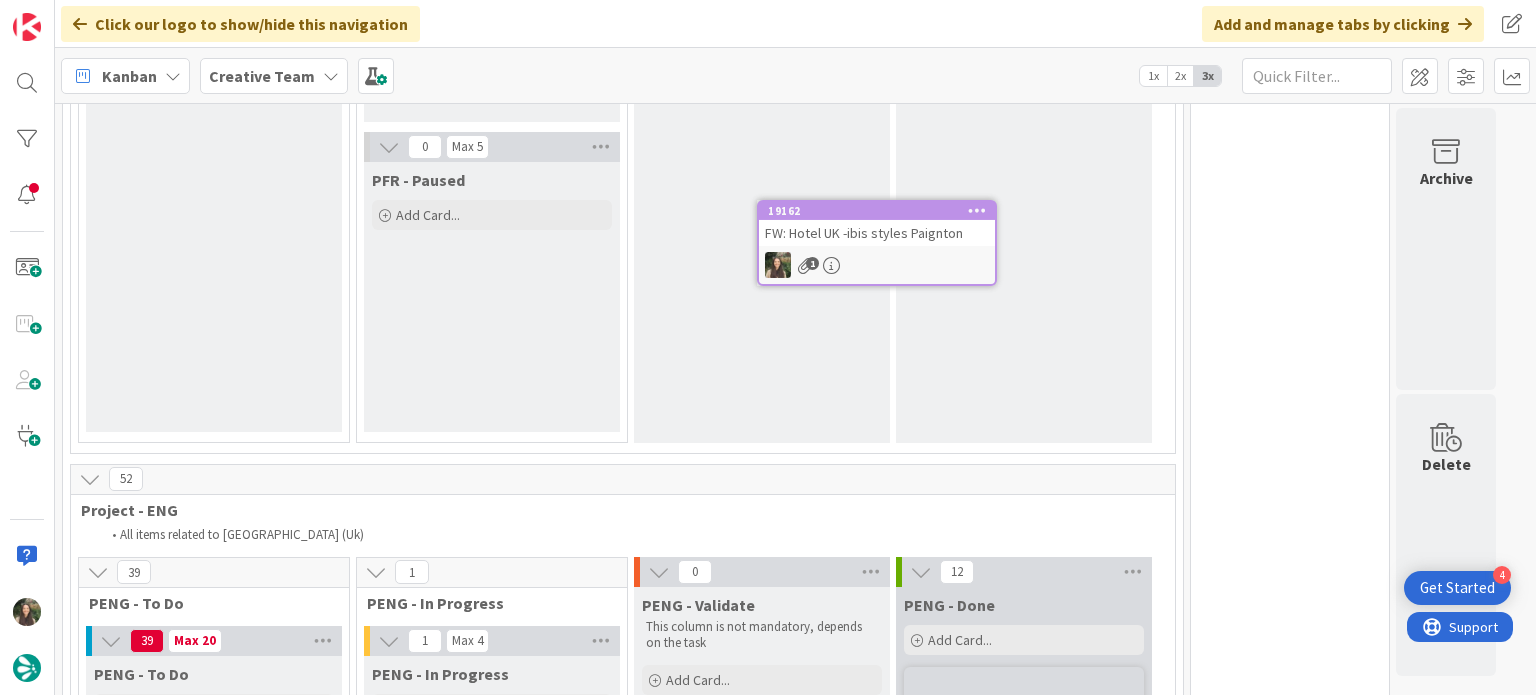 scroll, scrollTop: 0, scrollLeft: 0, axis: both 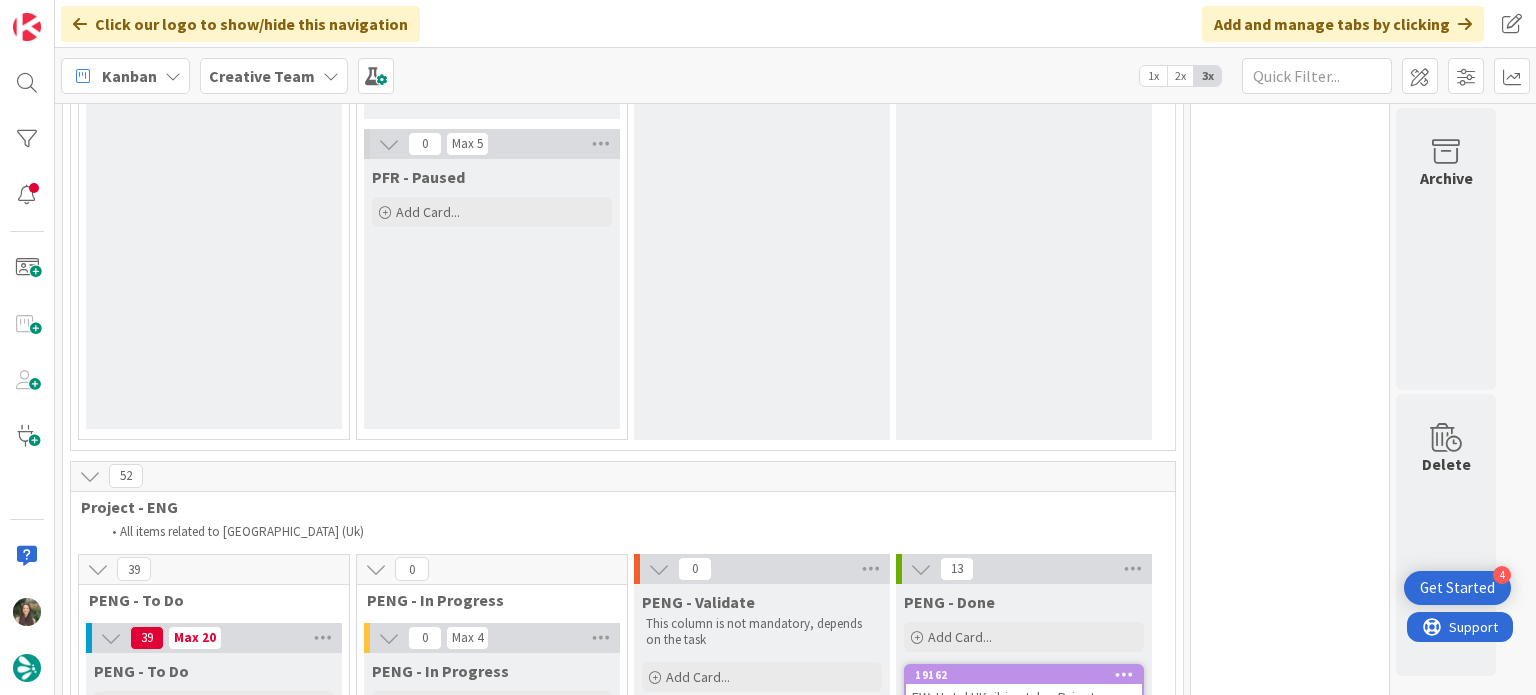 click on "1" at bounding box center (1024, 729) 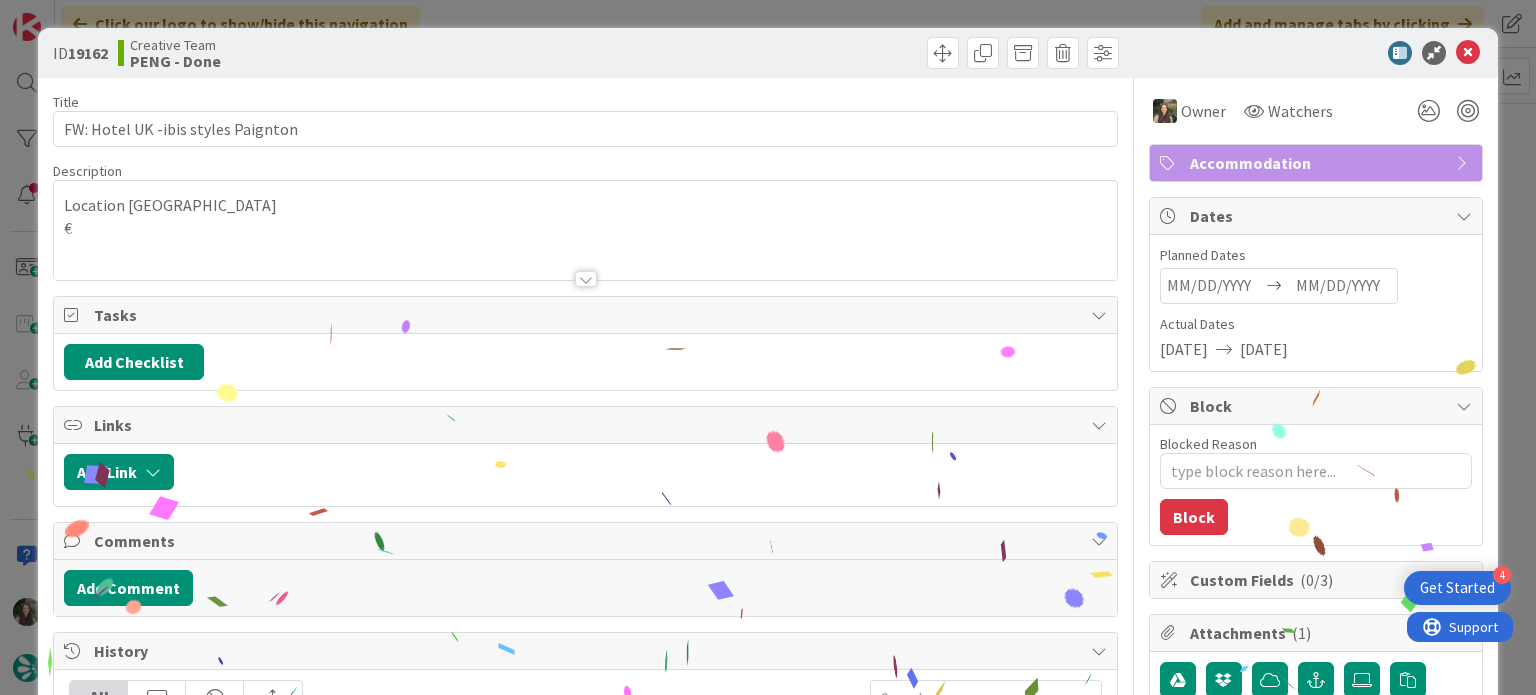 scroll, scrollTop: 277, scrollLeft: 0, axis: vertical 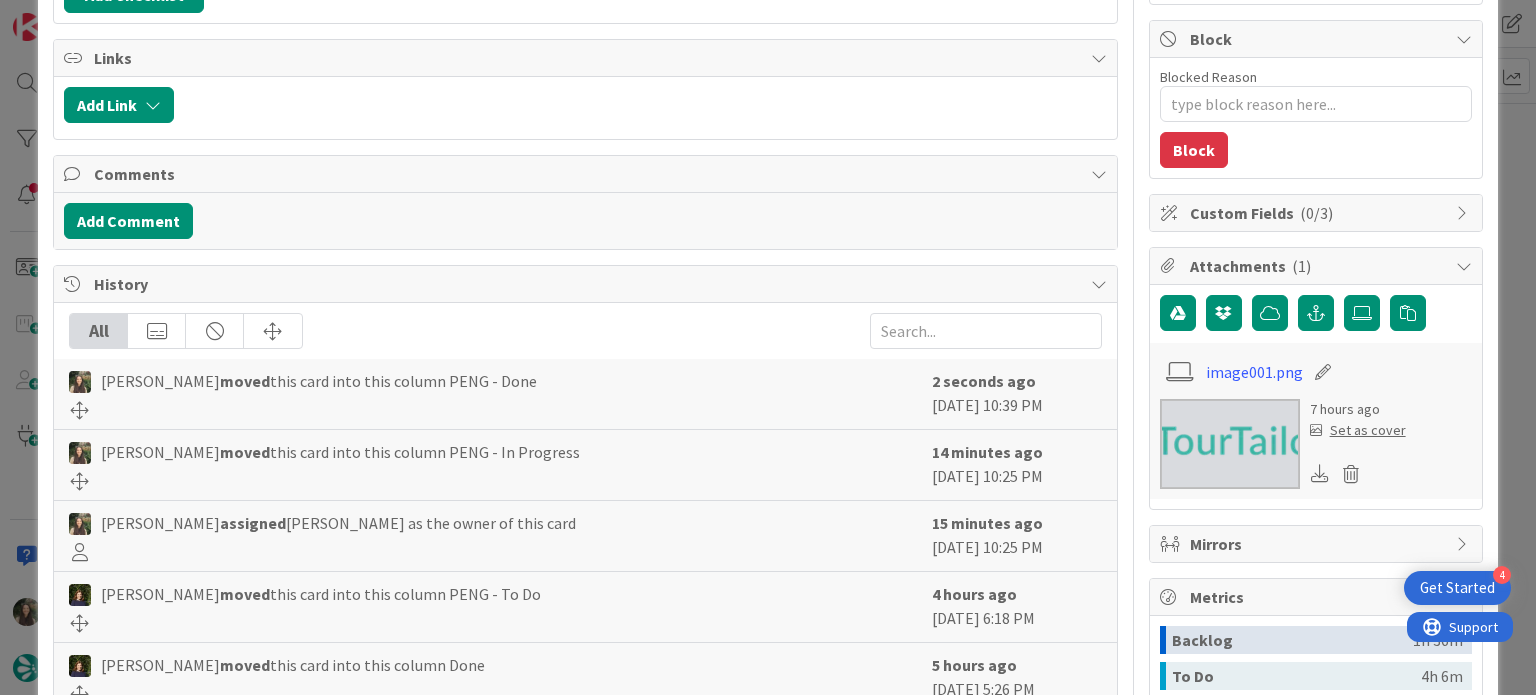 click on "ID  19162 Creative Team PENG - Done Title 34 / 128 FW: Hotel UK -ibis styles Paignton Description Inês Gonçalves just joined Location Paignton € From: Rita Bernardo < rita.bernardo@tourtailors.com > Sent: Wednesday, 16 July, 2025 3:36 PM To: Creative Team < product@tourtailors.com > Subject: Hotel UK Uno más 04 Bath, Cornwall & the West Country Charm Paignton 3 € ibis styles Paignton Merci, Rita Bernardo Destination Manager [cid: image001.png@01DBF667.5E8795D0 ] Portugal: +351 214 851 476 (9 a.m. to 6 p.m. Lisbon Local Time) Call to national landline. The cost of communications depends on the tariff agreed with your operator. www.TourTailors.com < http://www.tourtailors.com/ > We have set up international numbers so that you can call us without calling internationally: U.S.A. and Canada: +1 347 674 5947 (4 a.m. to 1 p.m. New York Local Time) Australia: +61 2 8011 3734 (8 p.m. to 4 a.m. Sydney Local Time) T:  www.tripadvisor.com/TourTailors < > F:  www.facebook.com/TourTailors < > I:  < > Owner Watchers" at bounding box center [768, 347] 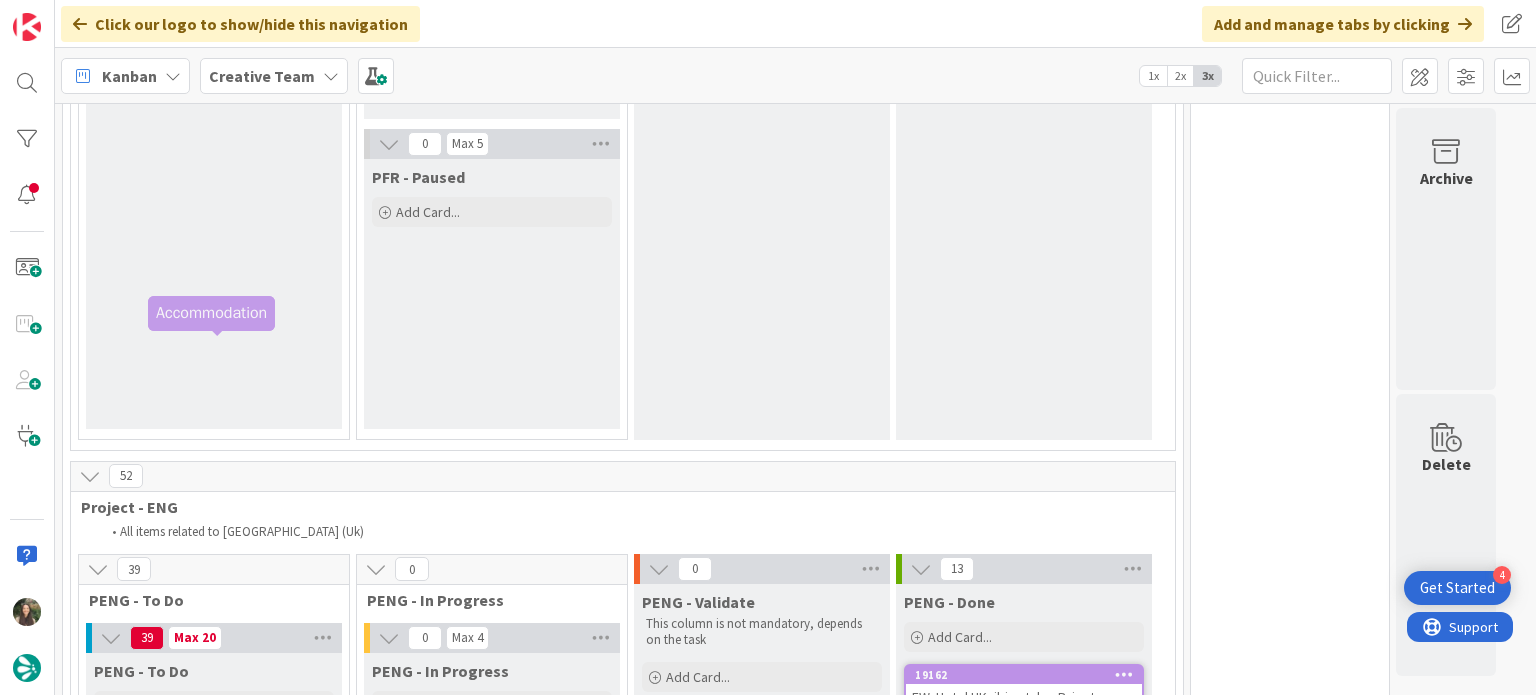 scroll, scrollTop: 0, scrollLeft: 0, axis: both 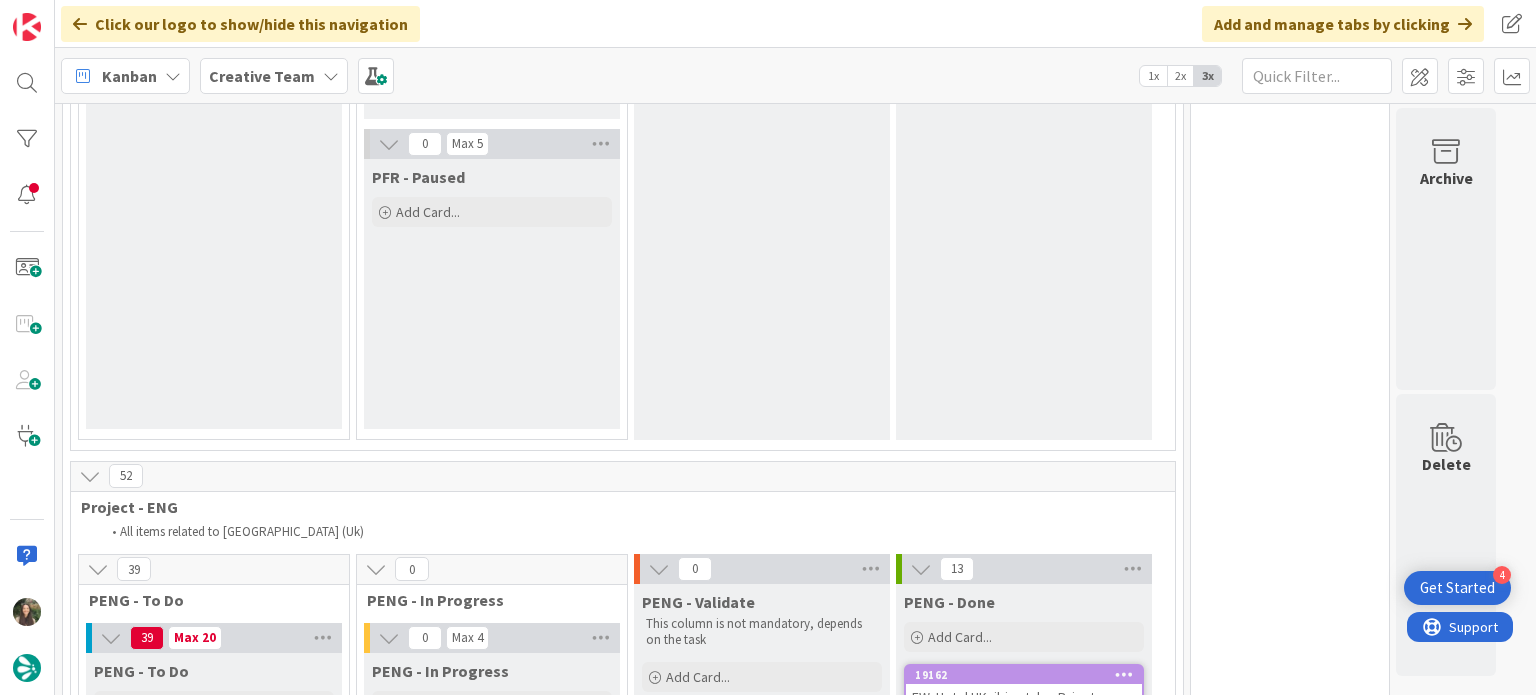 click at bounding box center (214, 811) 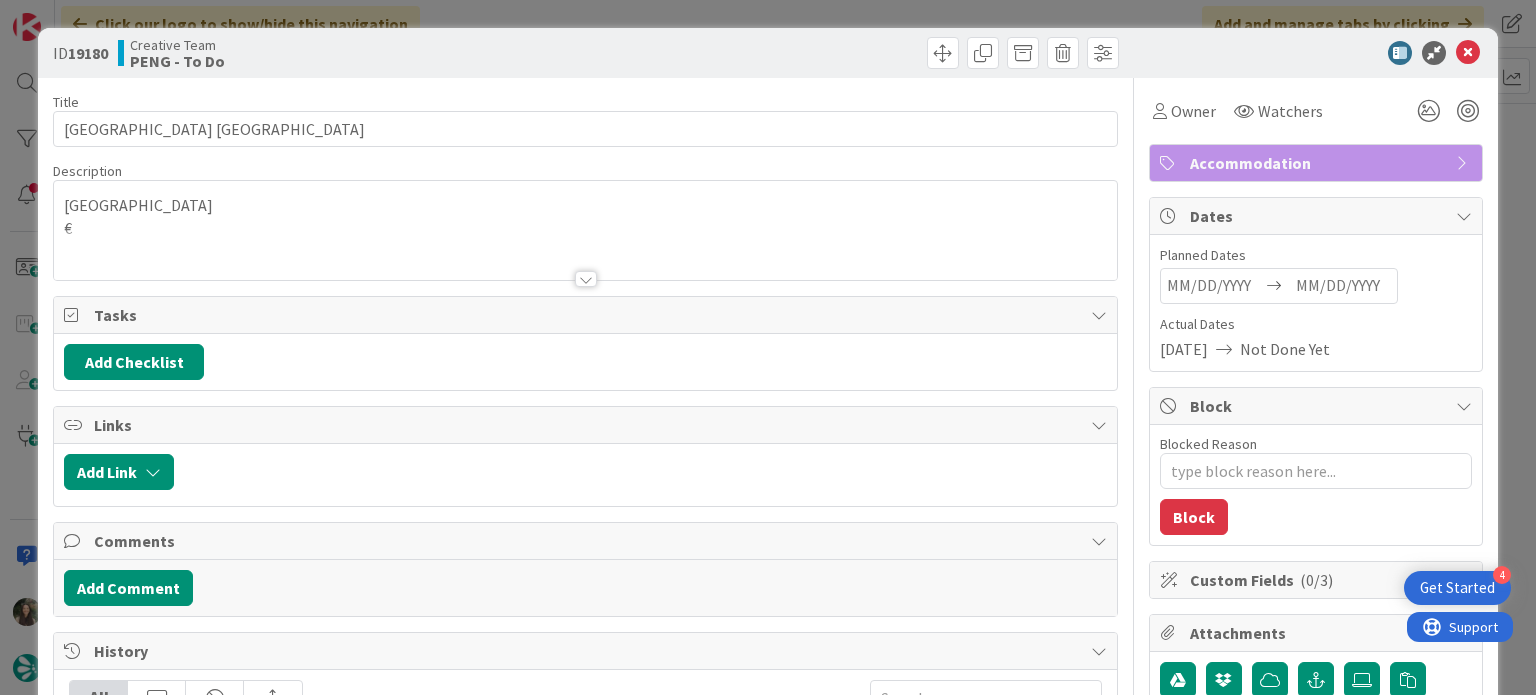 scroll, scrollTop: 0, scrollLeft: 0, axis: both 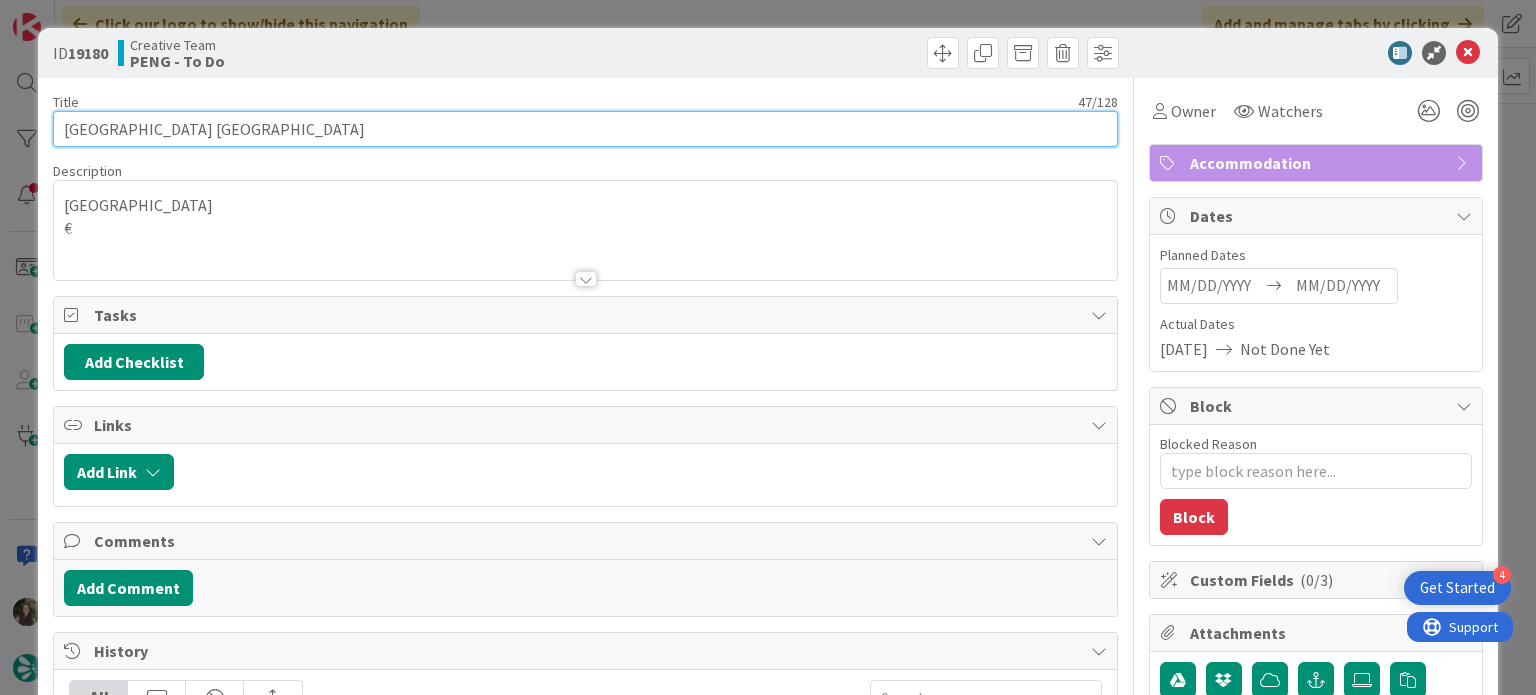 drag, startPoint x: 304, startPoint y: 123, endPoint x: 44, endPoint y: 131, distance: 260.12305 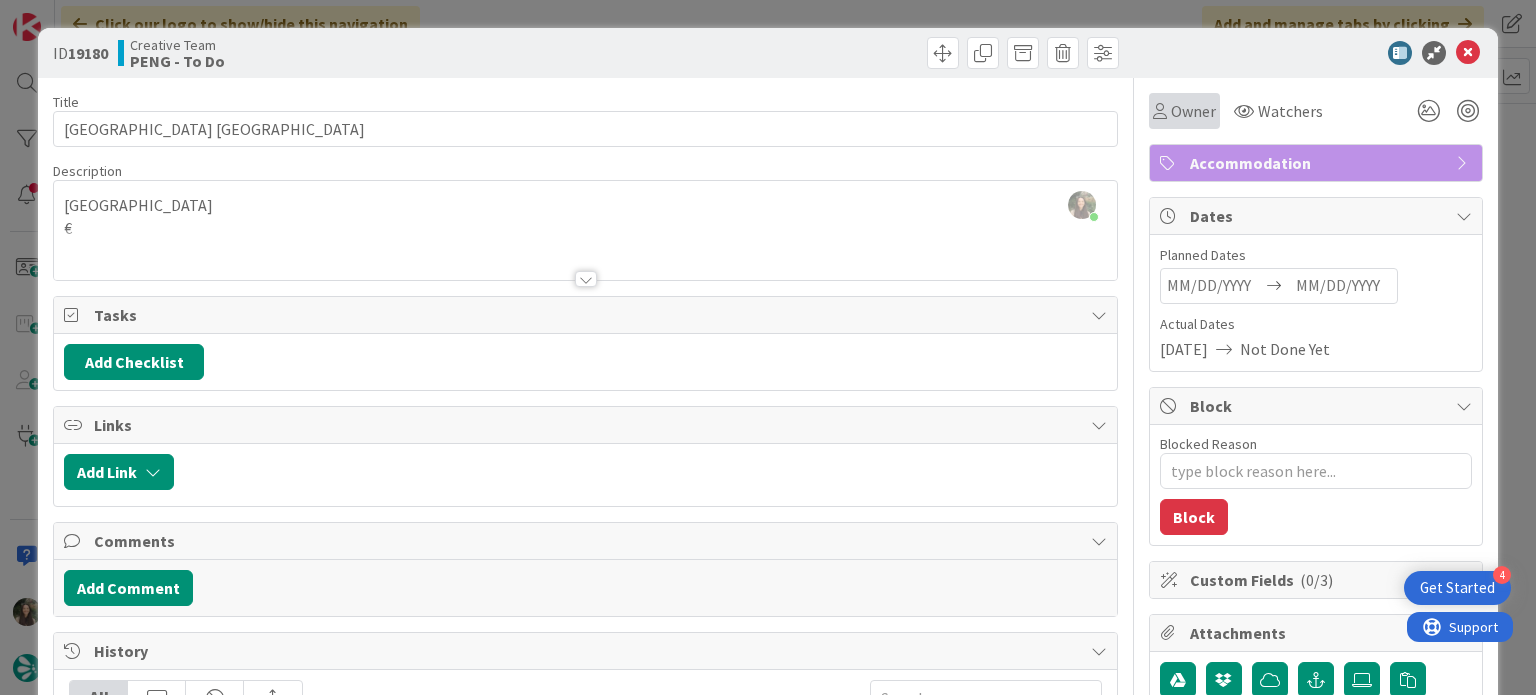 click on "Owner" at bounding box center [1193, 111] 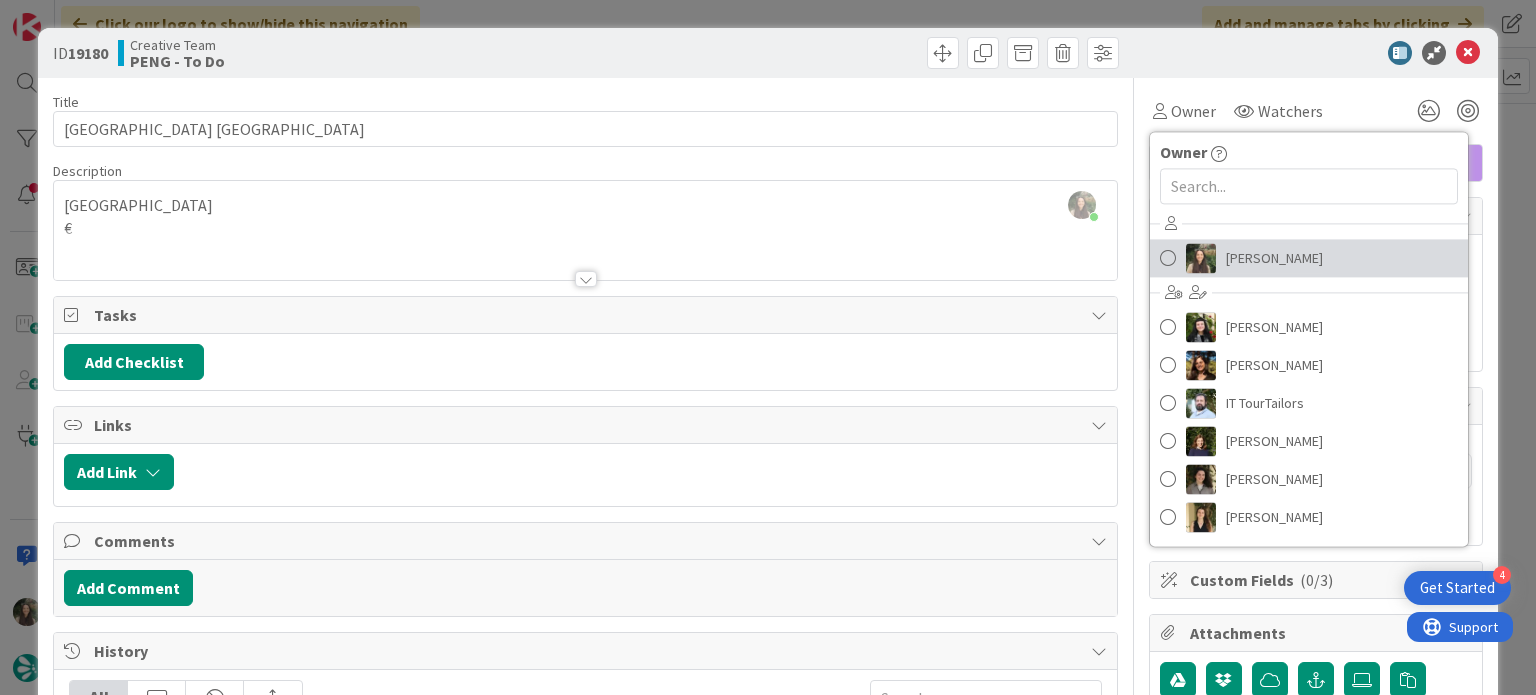 click on "Inês Gonçalves" at bounding box center (1274, 258) 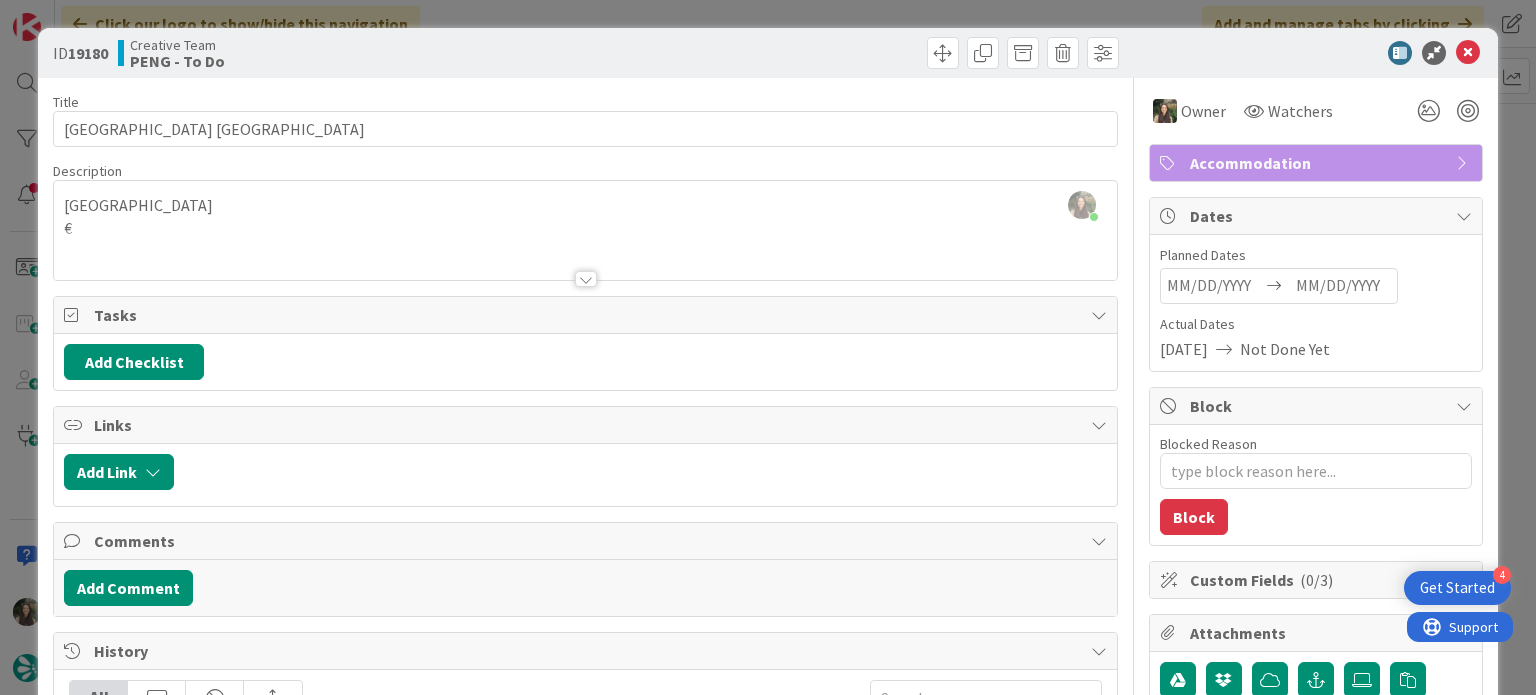 click on "ID  19180 Creative Team PENG - To Do Title 47 / 128 Maldron Hotel Manchester City Cathedral Quarter Description Inês Gonçalves just joined Manchester € Owner Watchers Accommodation Tasks Add Checklist Links Add Link Comments Add Comment History All Margarida Carvalho  moved  this card into this column PENG - To Do 4 hours ago July 16 2025 6:18 PM Margarida Carvalho  moved  this card into this column Done 5 hours ago July 16 2025 5:28 PM Margarida Carvalho  updated  the description of this card Show Updated Description 5 hours ago July 16 2025 5:28 PM Margarida Carvalho  created  this card 5 hours ago July 16 2025 5:28 PM Owner Owner Remove Set as Watcher Inês Gonçalves Beatriz Cassona Diana Ramos  IT TourTailors Margarida Carvalho Melissa Santos Sofia Palma Rita Bernardo Watchers Accommodation Dates Planned Dates Navigate forward to interact with the calendar and select a date. Press the question mark key to get the keyboard shortcuts for changing dates. Actual Dates 07/16/2025 Not Done Yet Block 0 / (" at bounding box center [768, 347] 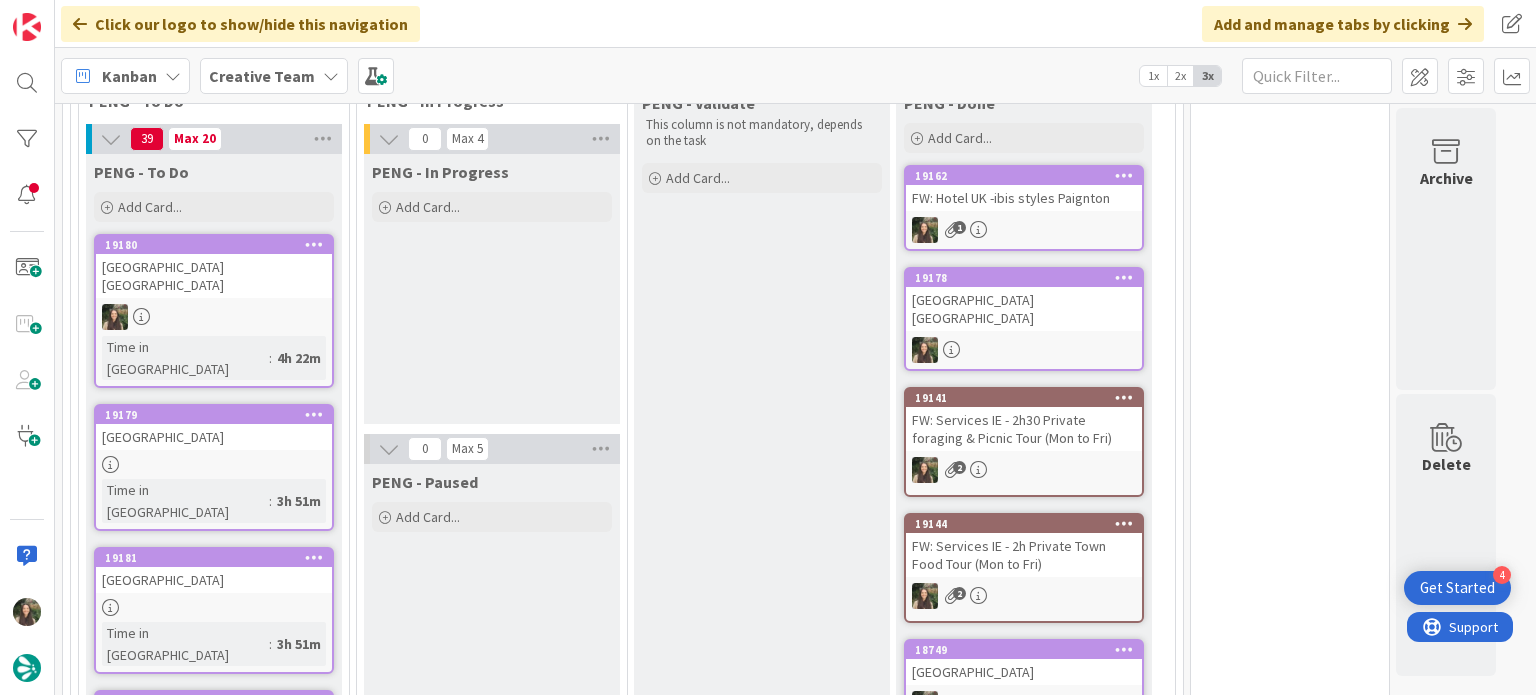 scroll, scrollTop: 4447, scrollLeft: 0, axis: vertical 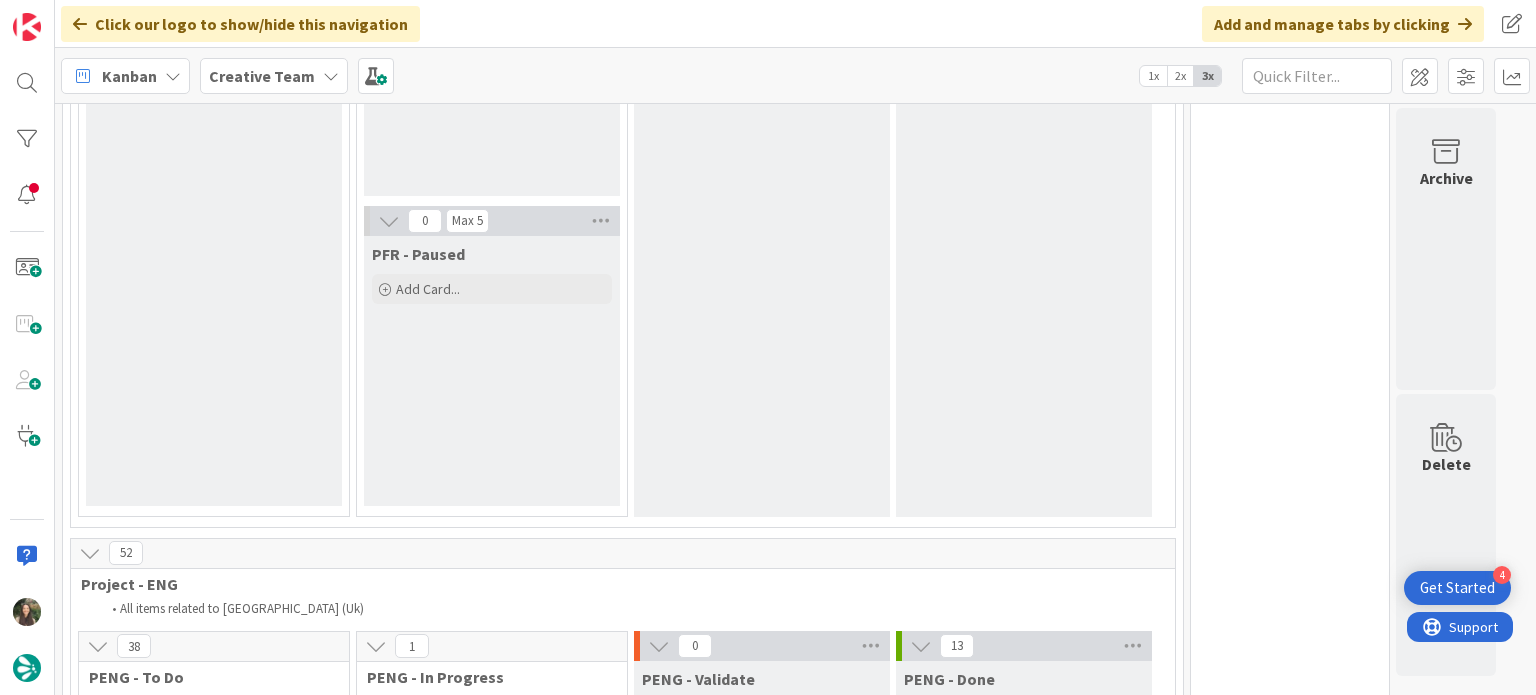 click on "Maldron Hotel Manchester City Cathedral Quarter" at bounding box center (492, 852) 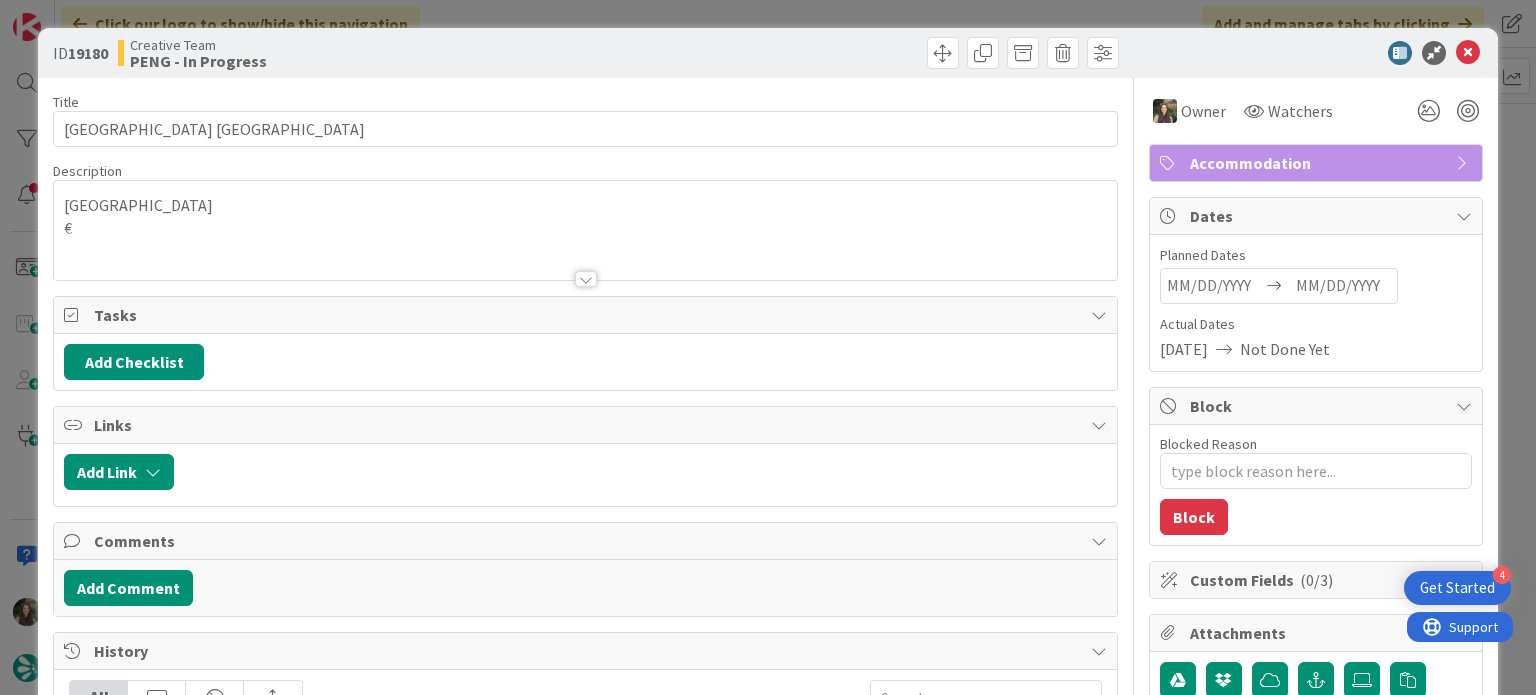 scroll, scrollTop: 0, scrollLeft: 0, axis: both 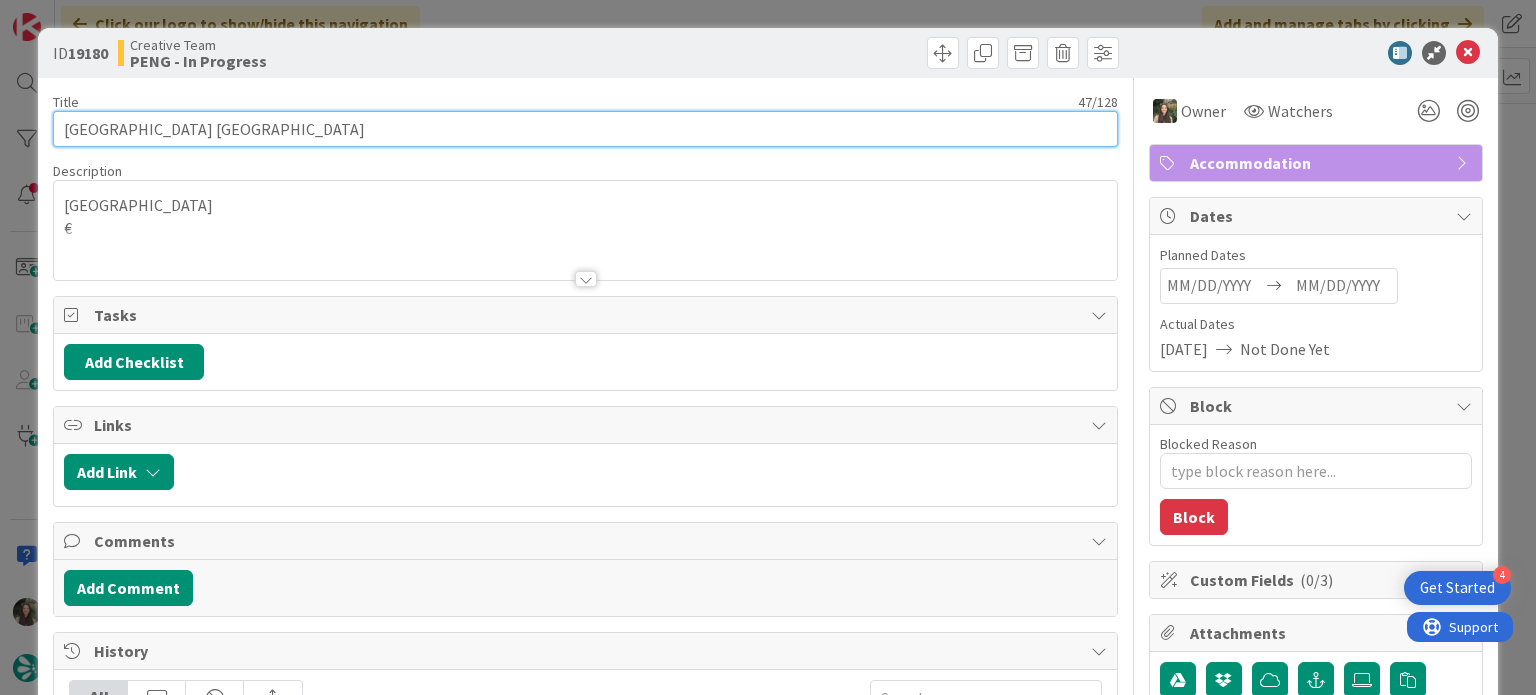 drag, startPoint x: 407, startPoint y: 131, endPoint x: 38, endPoint y: 138, distance: 369.06638 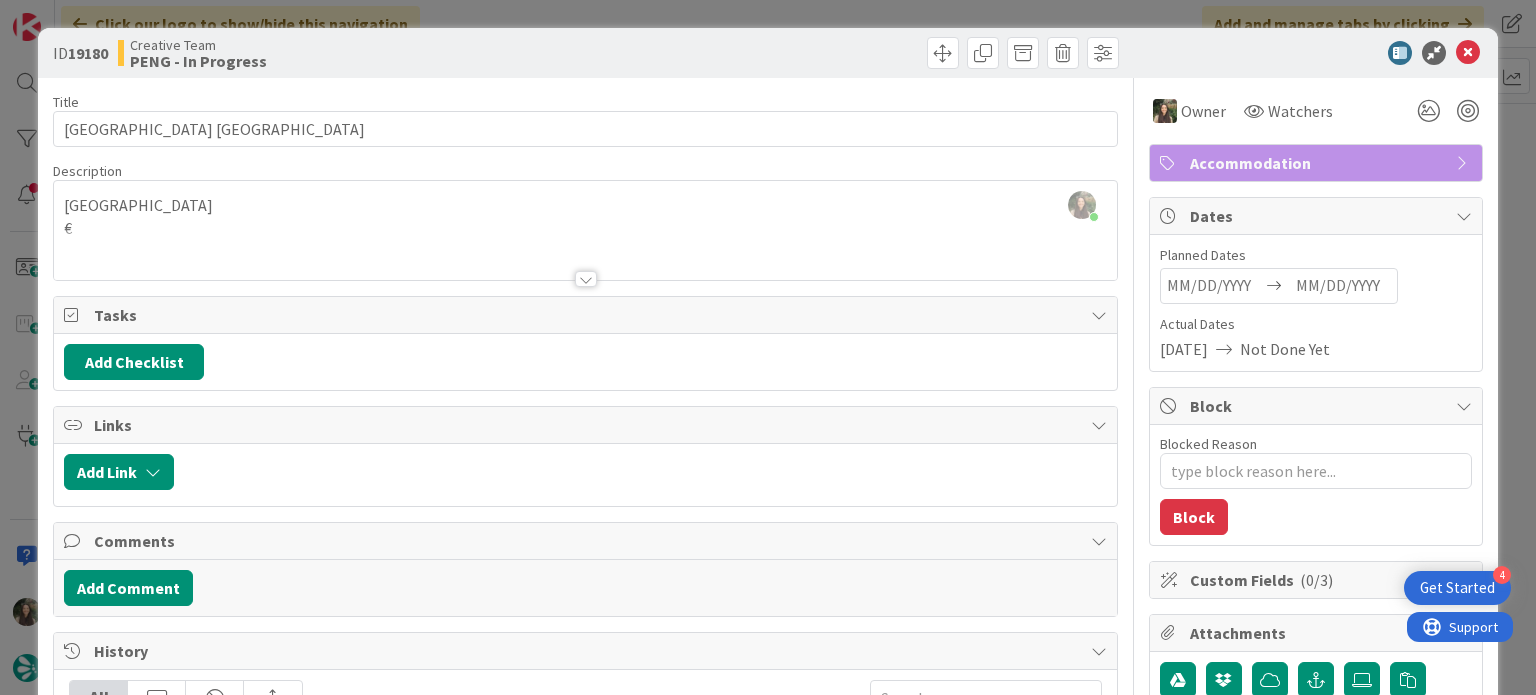 click on "ID  19180 Creative Team PENG - In Progress Title 47 / 128 Maldron Hotel Manchester City Cathedral Quarter Description Inês Gonçalves joined  6 m ago Manchester € Owner Watchers Accommodation Tasks Add Checklist Links Add Link Comments Add Comment History All Inês Gonçalves  moved  this card into this column PENG - In Progress 7 seconds ago July 16 2025 10:40 PM Inês Gonçalves  assigned  Inês Gonçalves as the owner of this card 12 seconds ago July 16 2025 10:40 PM Margarida Carvalho  moved  this card into this column PENG - To Do 4 hours ago July 16 2025 6:18 PM Margarida Carvalho  moved  this card into this column Done 5 hours ago July 16 2025 5:28 PM Margarida Carvalho  updated  the description of this card Show Updated Description 5 hours ago July 16 2025 5:28 PM Show More... Owner Watchers Accommodation Dates Planned Dates Navigate forward to interact with the calendar and select a date. Press the question mark key to get the keyboard shortcuts for changing dates. Actual Dates 07/16/2025 Block 0" at bounding box center (768, 347) 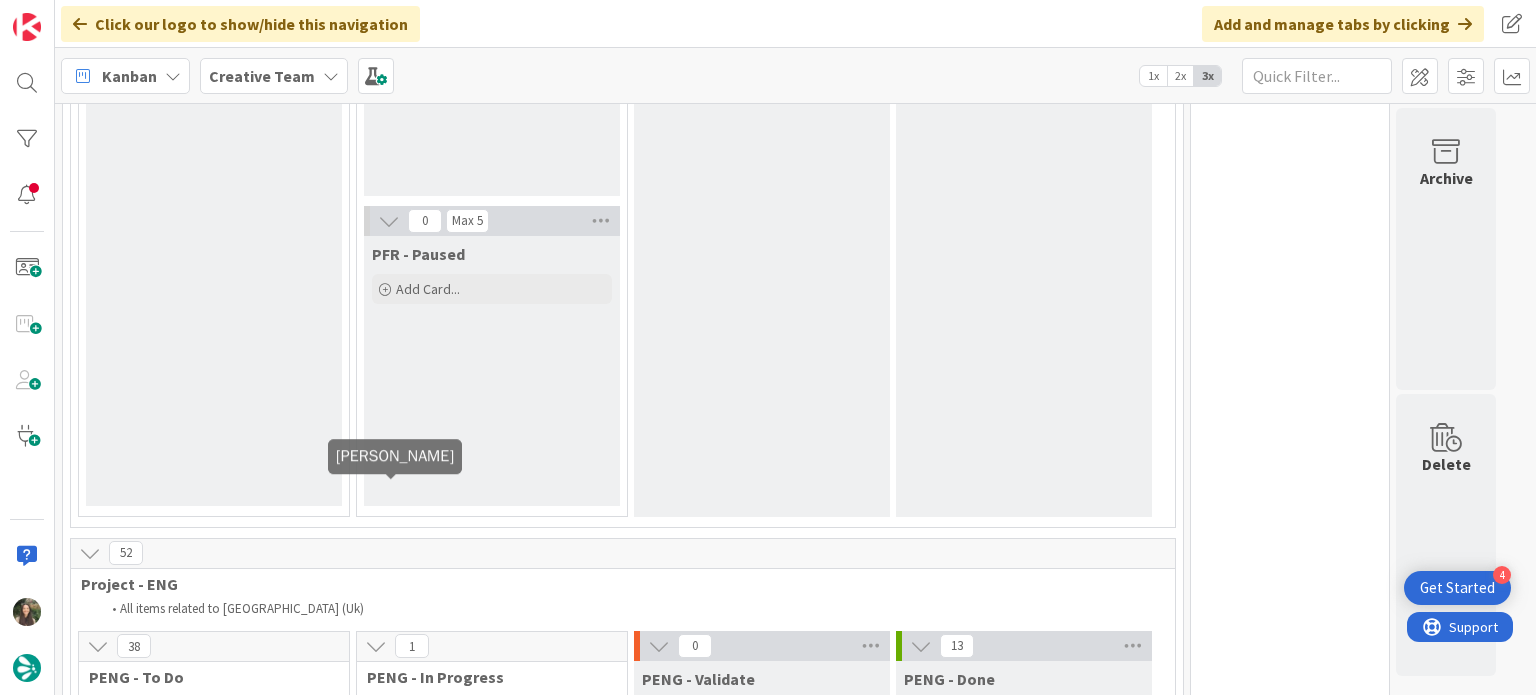 scroll, scrollTop: 0, scrollLeft: 0, axis: both 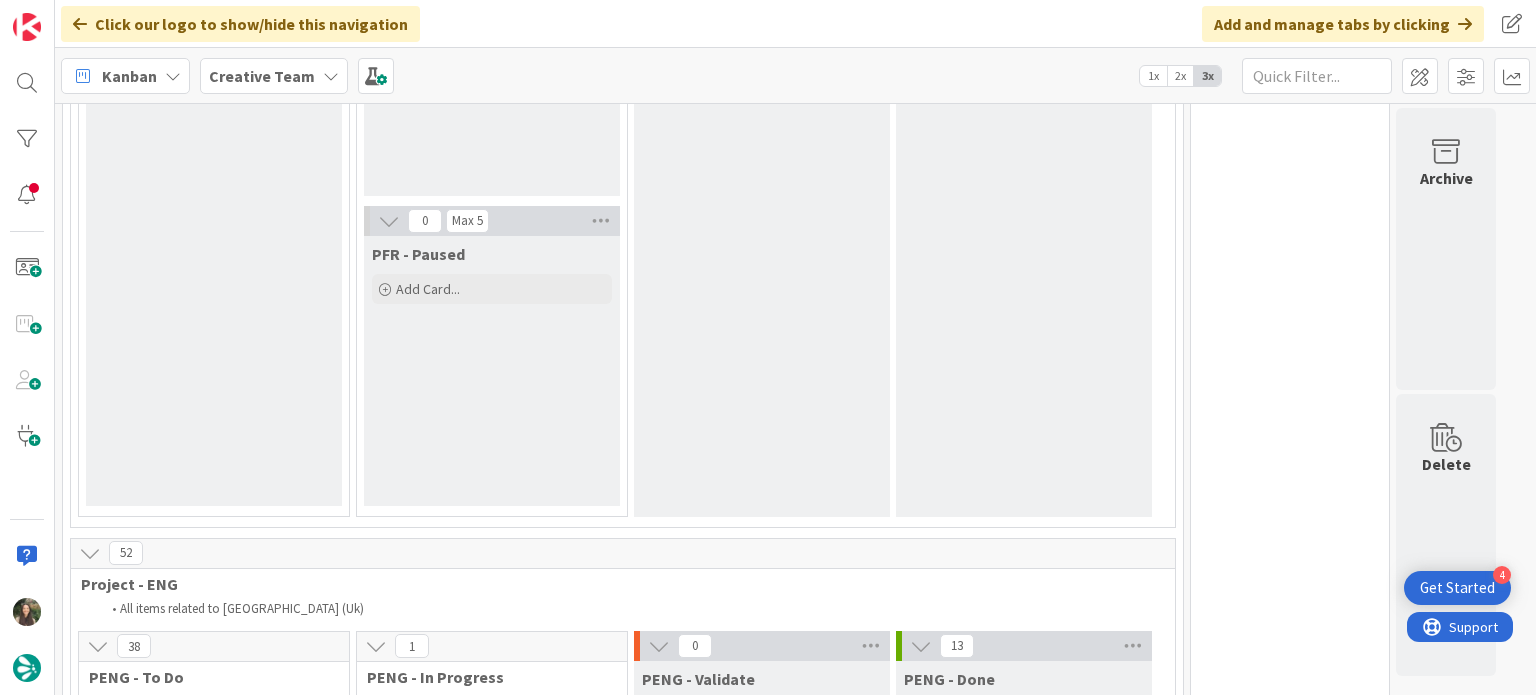 click on "Maldron Hotel Manchester City Cathedral Quarter" at bounding box center (492, 852) 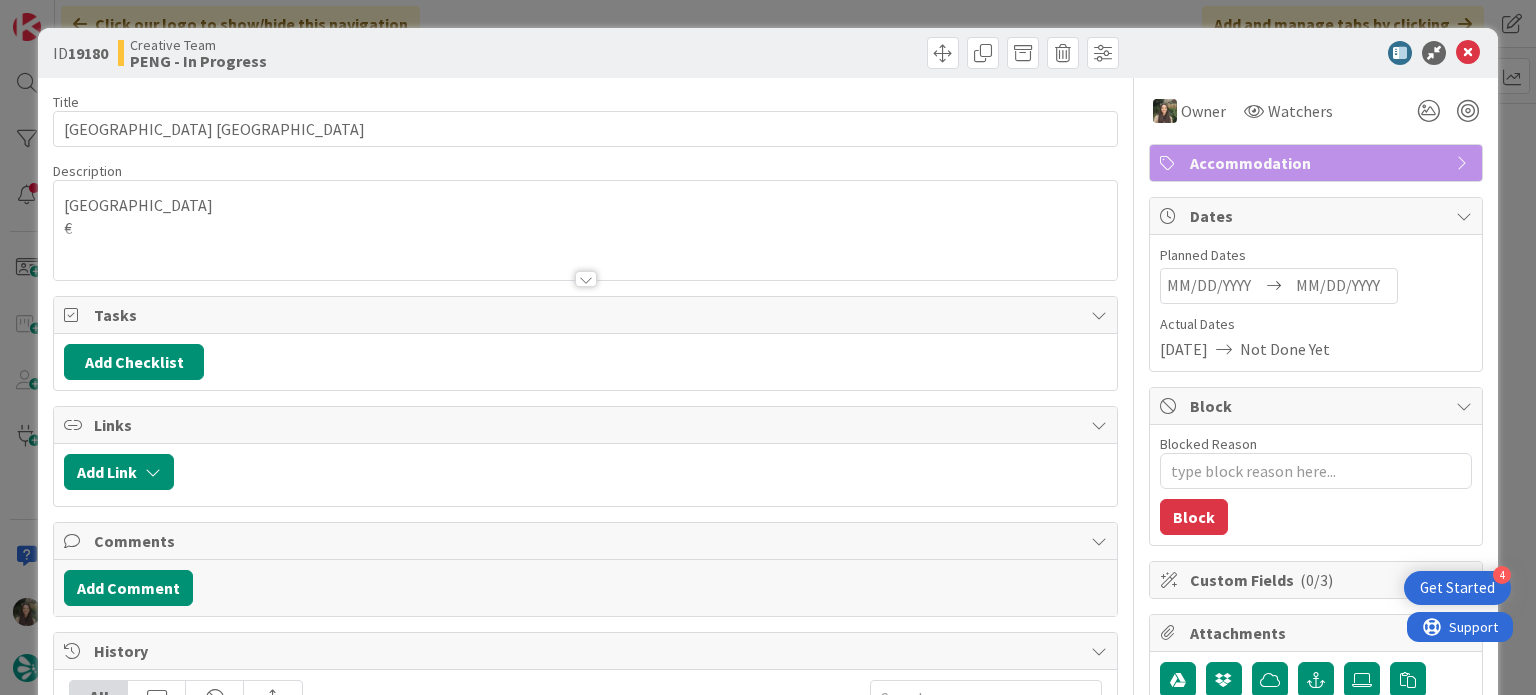 scroll, scrollTop: 0, scrollLeft: 0, axis: both 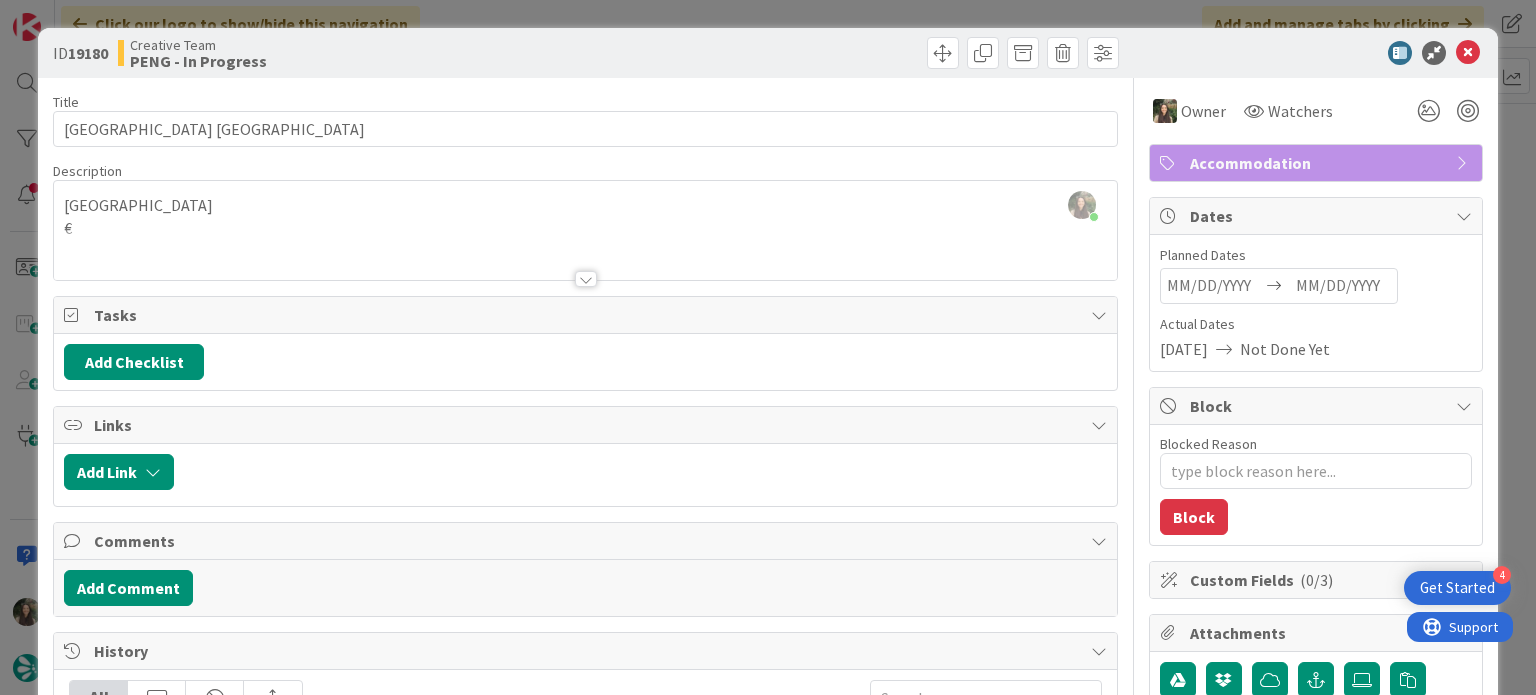 click on "ID  19180 Creative Team PENG - In Progress Title 47 / 128 Maldron Hotel Manchester City Cathedral Quarter Description Inês Gonçalves joined  8 m ago Manchester € Owner Watchers Accommodation Tasks Add Checklist Links Add Link Comments Add Comment History All Inês Gonçalves  moved  this card into this column PENG - In Progress 6 minutes ago July 16 2025 10:40 PM Inês Gonçalves  assigned  Inês Gonçalves as the owner of this card 6 minutes ago July 16 2025 10:40 PM Margarida Carvalho  moved  this card into this column PENG - To Do 4 hours ago July 16 2025 6:18 PM Margarida Carvalho  moved  this card into this column Done 5 hours ago July 16 2025 5:28 PM Margarida Carvalho  updated  the description of this card Show Updated Description 5 hours ago July 16 2025 5:28 PM Show More... Owner Watchers Accommodation Dates Planned Dates Navigate forward to interact with the calendar and select a date. Press the question mark key to get the keyboard shortcuts for changing dates. Actual Dates 07/16/2025 Block 0 /" at bounding box center [768, 347] 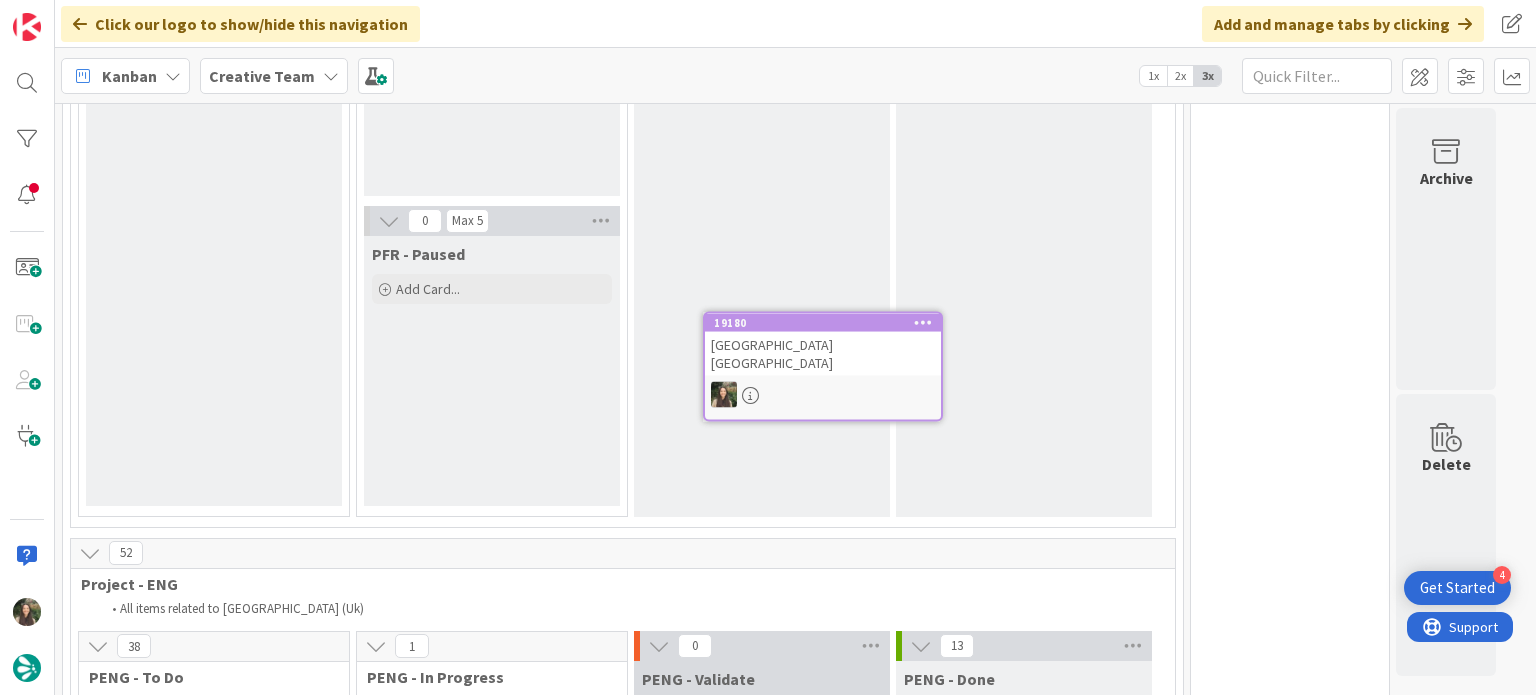 scroll, scrollTop: 0, scrollLeft: 0, axis: both 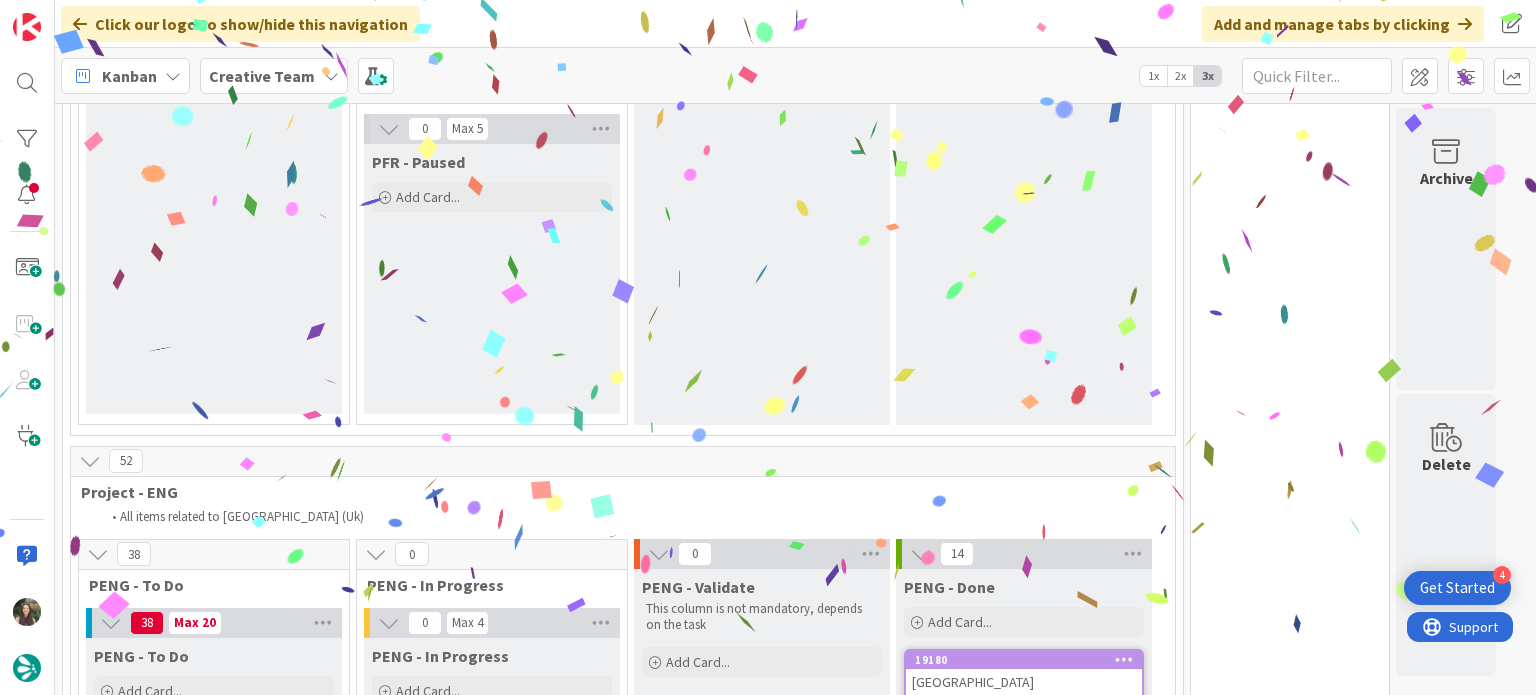 click on "Maldron Hotel Manchester City Cathedral Quarter" at bounding box center (1024, 691) 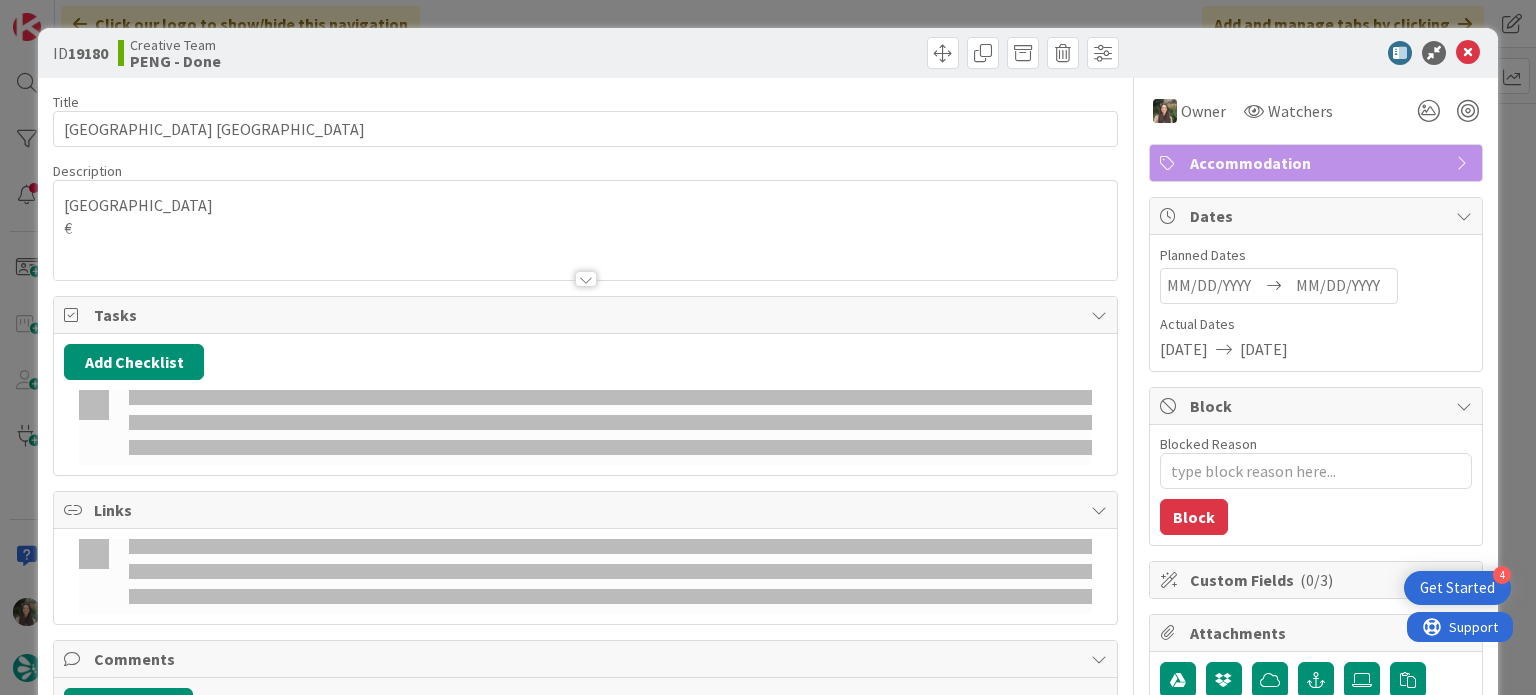 scroll, scrollTop: 0, scrollLeft: 0, axis: both 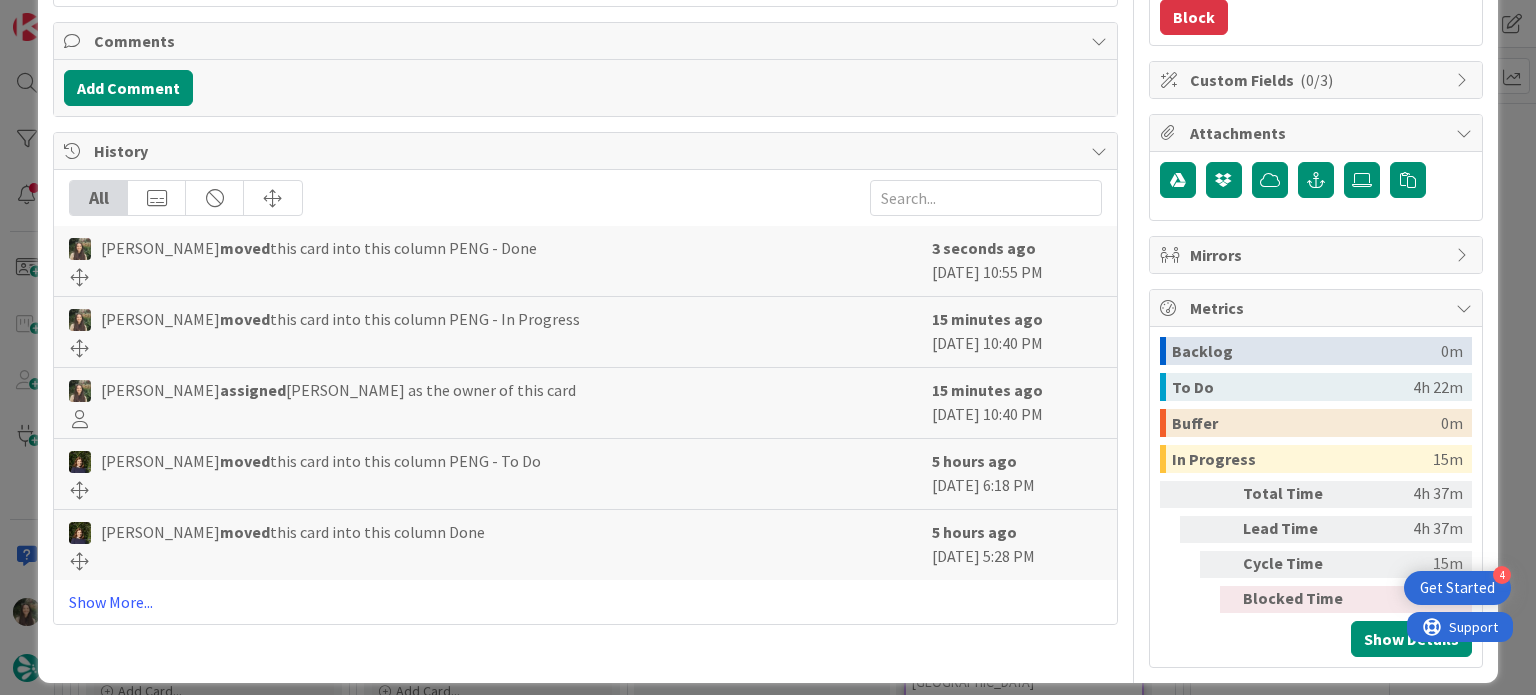 click on "ID  19180 Creative Team PENG - Done Title 47 / 128 Maldron Hotel Manchester City Cathedral Quarter Description Manchester € Owner Watchers Accommodation Tasks Add Checklist Links Add Link Comments Add Comment History All Inês Gonçalves  moved  this card into this column PENG - Done 3 seconds ago July 16 2025 10:55 PM Inês Gonçalves  moved  this card into this column PENG - In Progress 15 minutes ago July 16 2025 10:40 PM Inês Gonçalves  assigned  Inês Gonçalves as the owner of this card 15 minutes ago July 16 2025 10:40 PM Margarida Carvalho  moved  this card into this column PENG - To Do 5 hours ago July 16 2025 6:18 PM Margarida Carvalho  moved  this card into this column Done 5 hours ago July 16 2025 5:28 PM Show More... Owner Watchers Accommodation Dates Planned Dates Navigate forward to interact with the calendar and select a date. Press the question mark key to get the keyboard shortcuts for changing dates. Actual Dates 07/16/2025 07/16/2025 Block Blocked Reason 0 / 256 Block Custom Fields ( )" at bounding box center [768, 347] 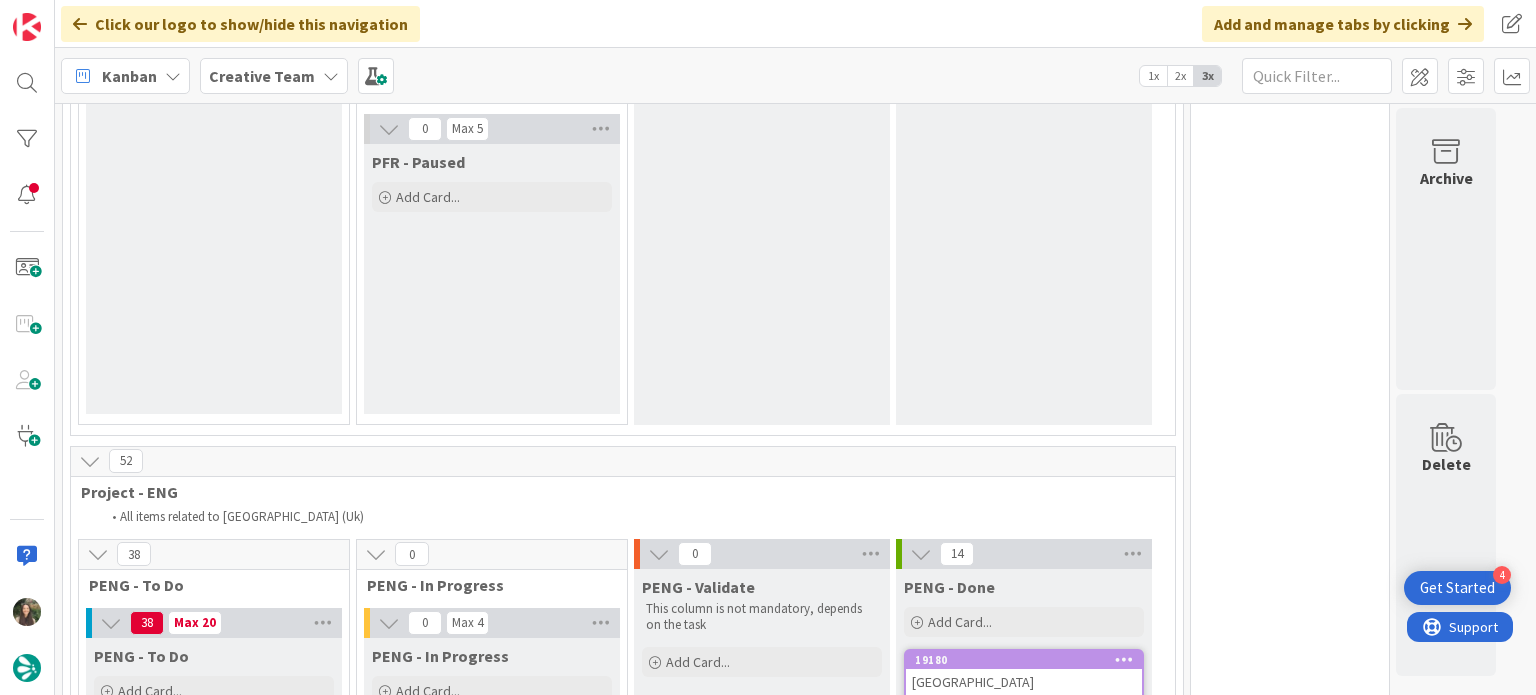scroll, scrollTop: 0, scrollLeft: 0, axis: both 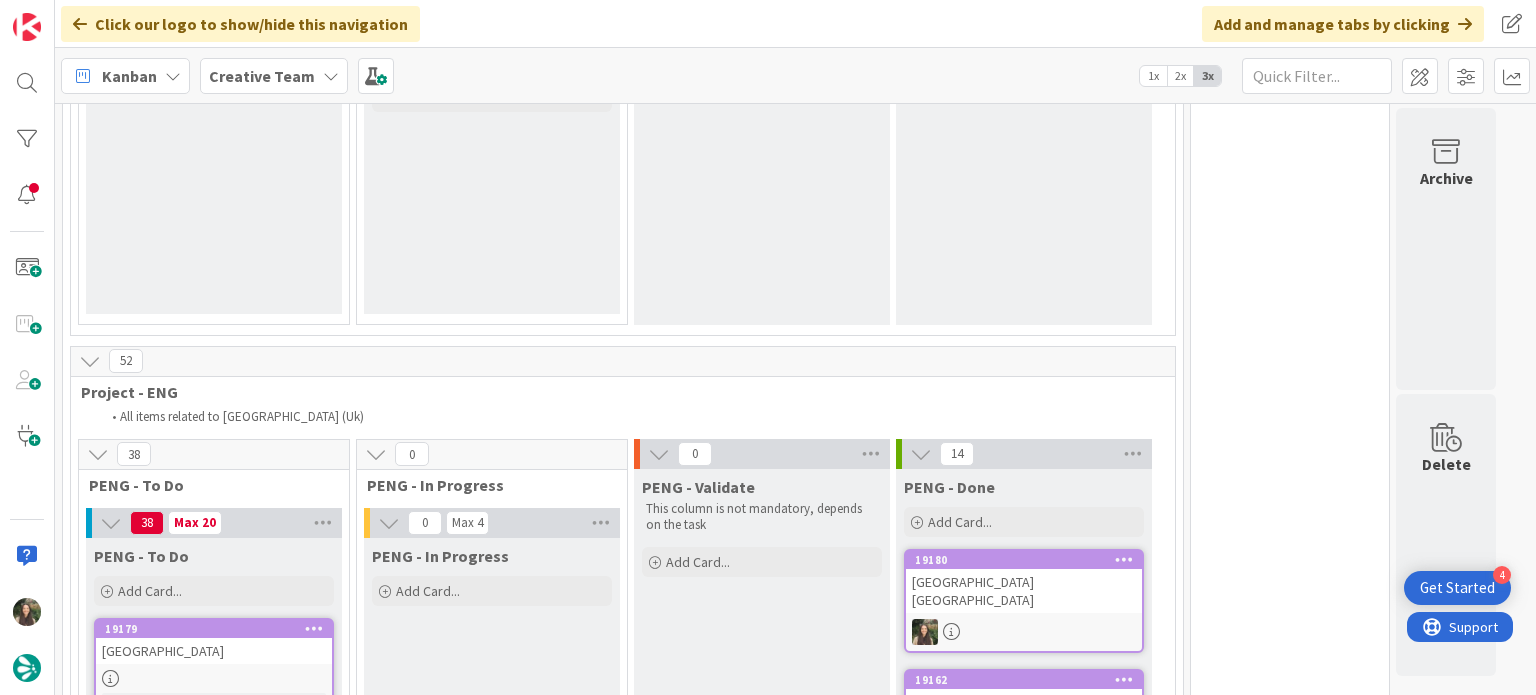 click at bounding box center (214, 678) 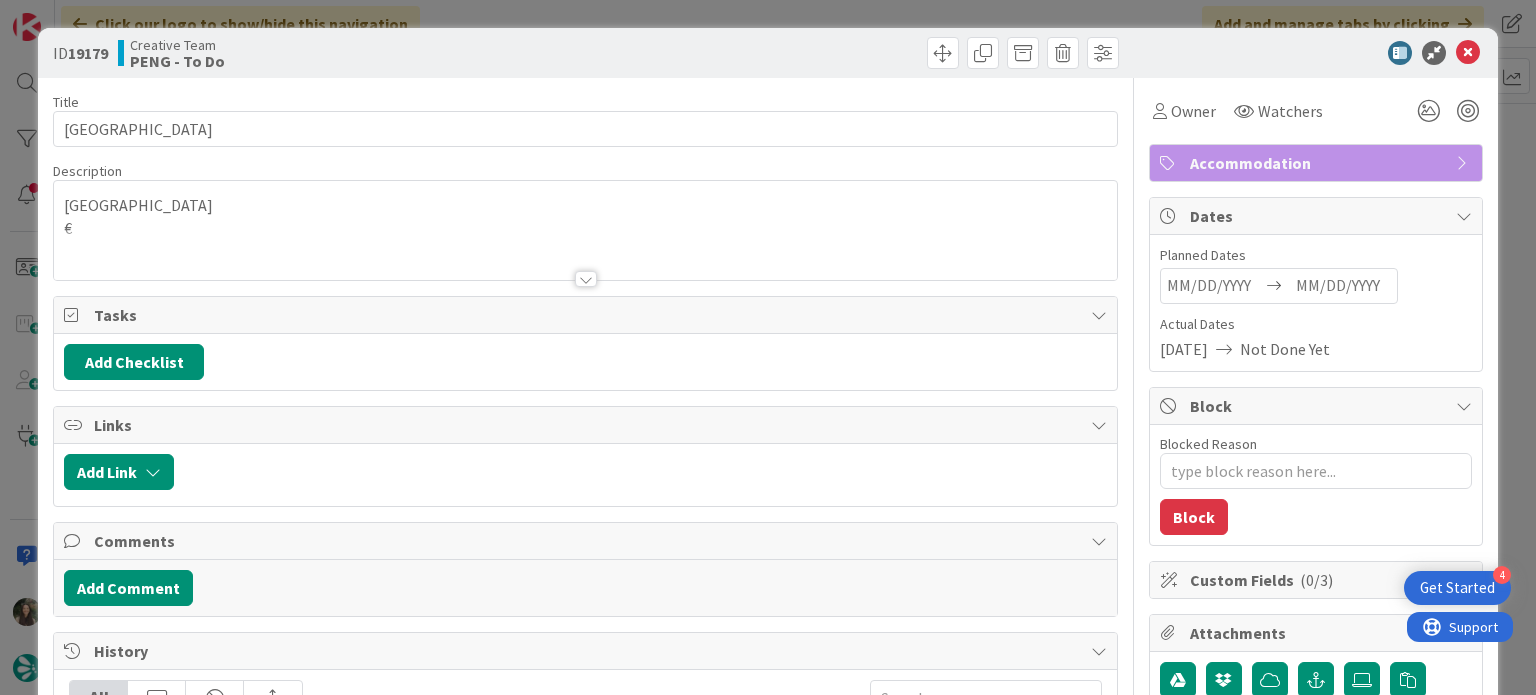 scroll, scrollTop: 0, scrollLeft: 0, axis: both 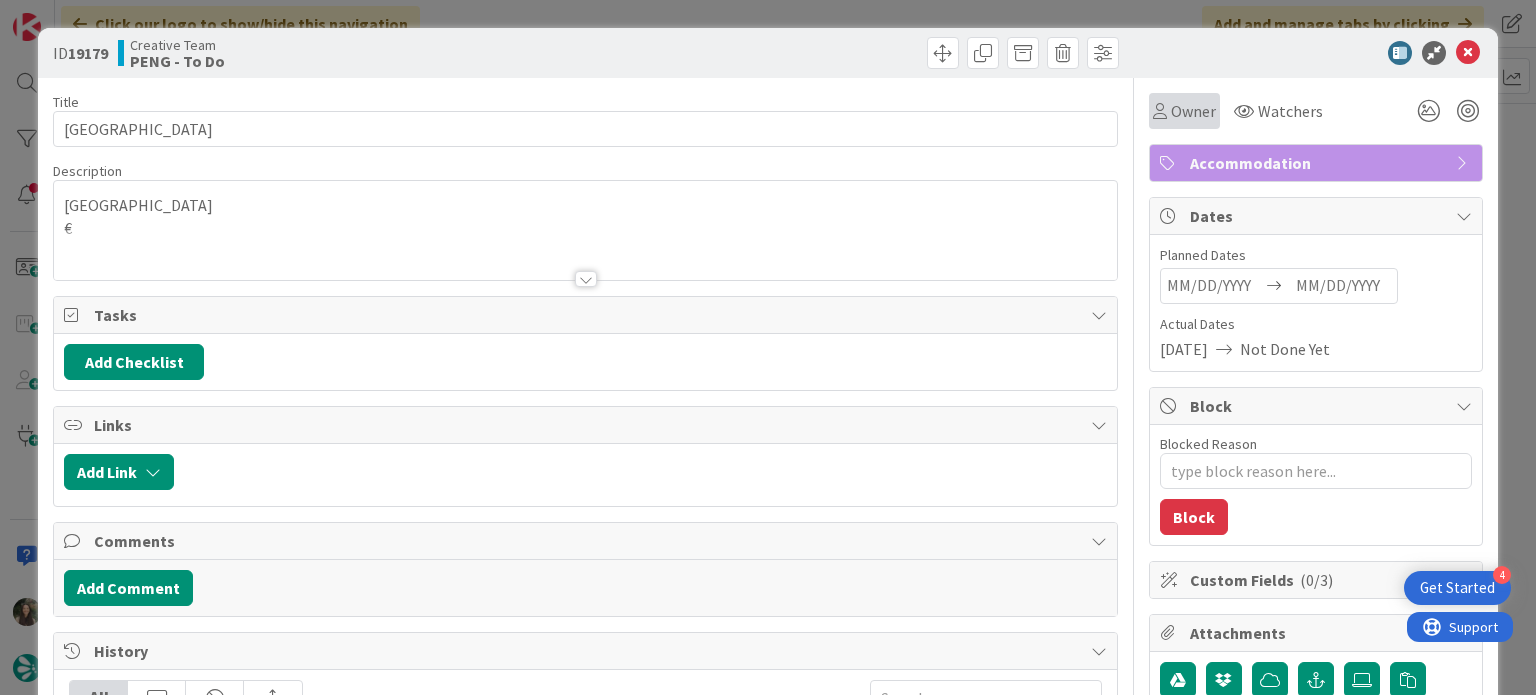 click on "Owner" at bounding box center (1193, 111) 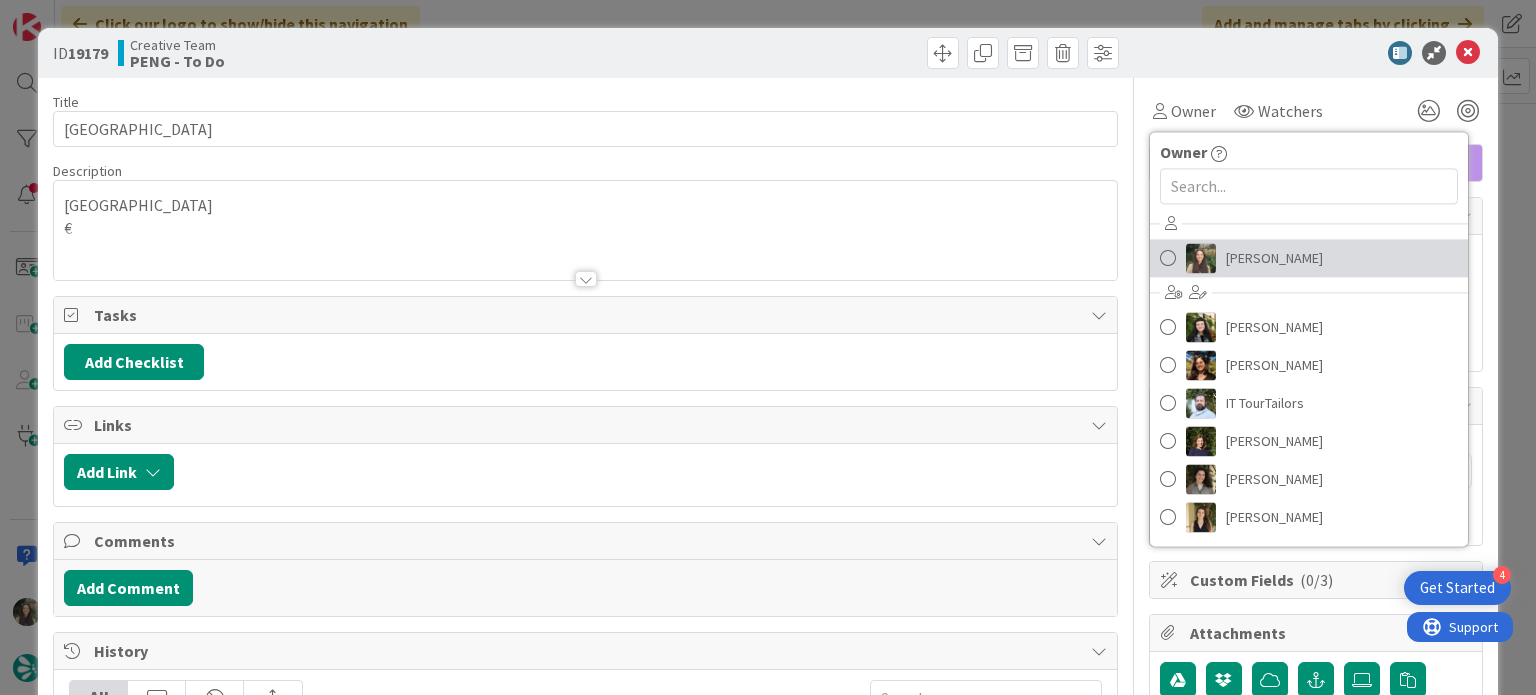 drag, startPoint x: 1225, startPoint y: 247, endPoint x: 1272, endPoint y: 247, distance: 47 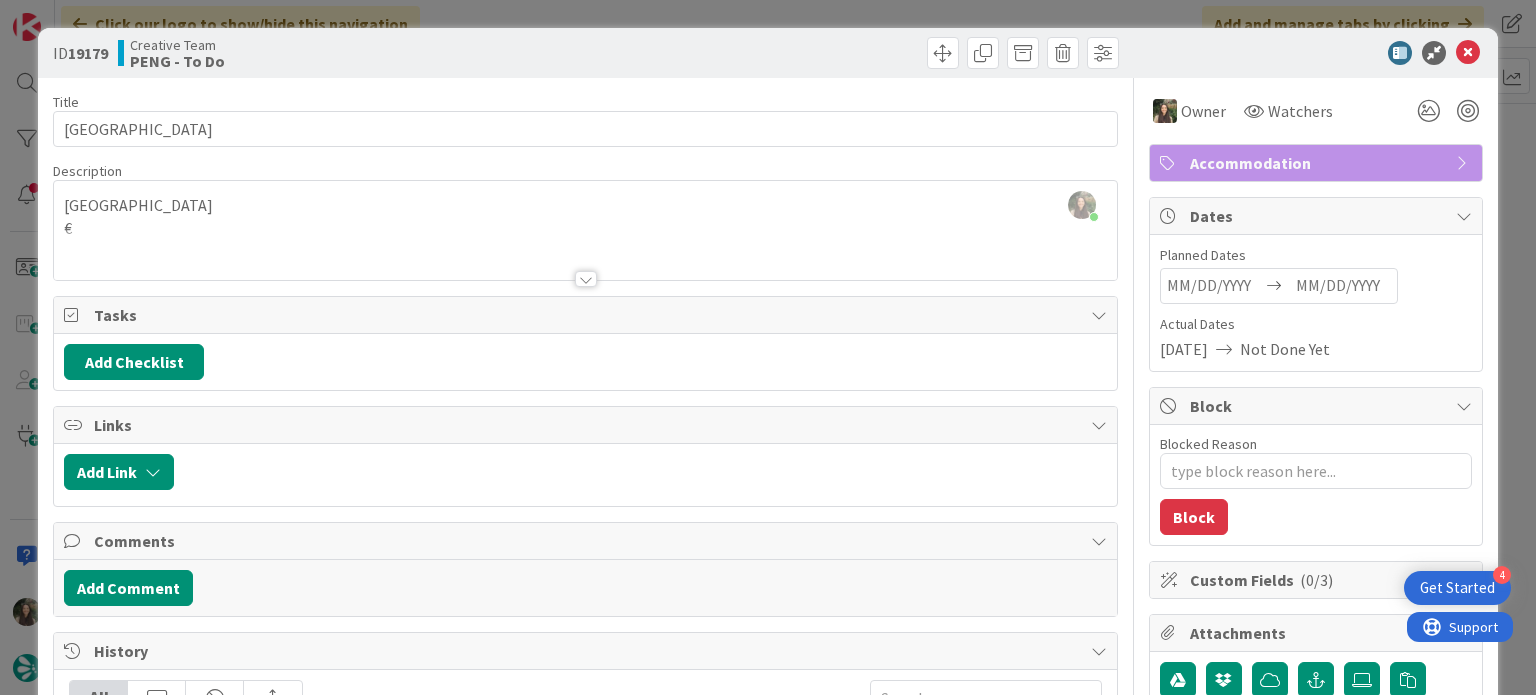 click on "ID  19179 Creative Team PENG - To Do Title 23 / 128 Maldron Hotel Newcastle Description Inês Gonçalves just joined Newcastle € Owner Watchers Accommodation Tasks Add Checklist Links Add Link Comments Add Comment History All Margarida Carvalho  moved  this card into this column PENG - To Do 5 hours ago July 16 2025 6:18 PM Margarida Carvalho  moved  this card into this column Done 5 hours ago July 16 2025 5:27 PM Margarida Carvalho  updated  the description of this card Show Updated Description 5 hours ago July 16 2025 5:27 PM Margarida Carvalho  created  this card 5 hours ago July 16 2025 5:27 PM Owner Owner Remove Set as Watcher Inês Gonçalves Beatriz Cassona Diana Ramos  IT TourTailors Margarida Carvalho Melissa Santos Sofia Palma Rita Bernardo Watchers Accommodation Dates Planned Dates Navigate forward to interact with the calendar and select a date. Press the question mark key to get the keyboard shortcuts for changing dates. Actual Dates 07/16/2025 Not Done Yet Block Blocked Reason 0 / 256 Block (" at bounding box center [768, 347] 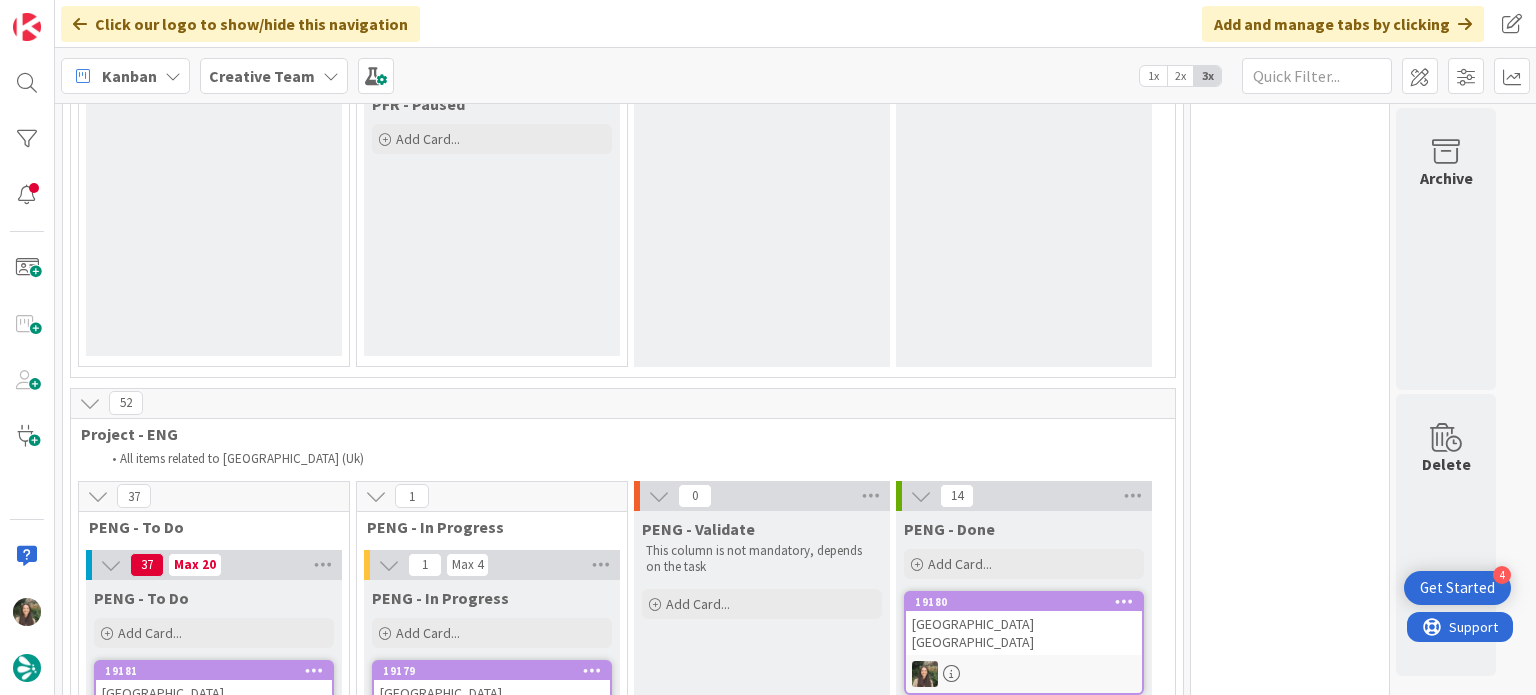 scroll, scrollTop: 3992, scrollLeft: 0, axis: vertical 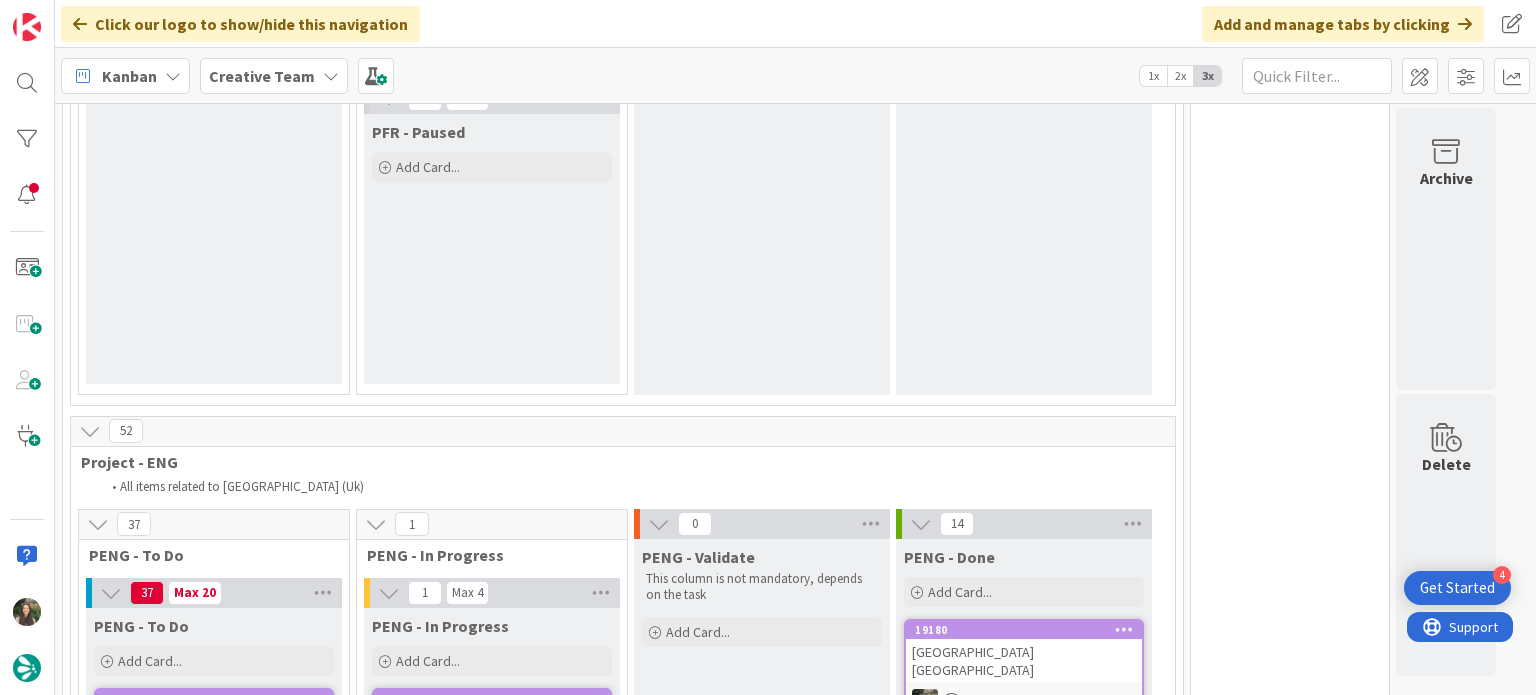 click at bounding box center (492, 753) 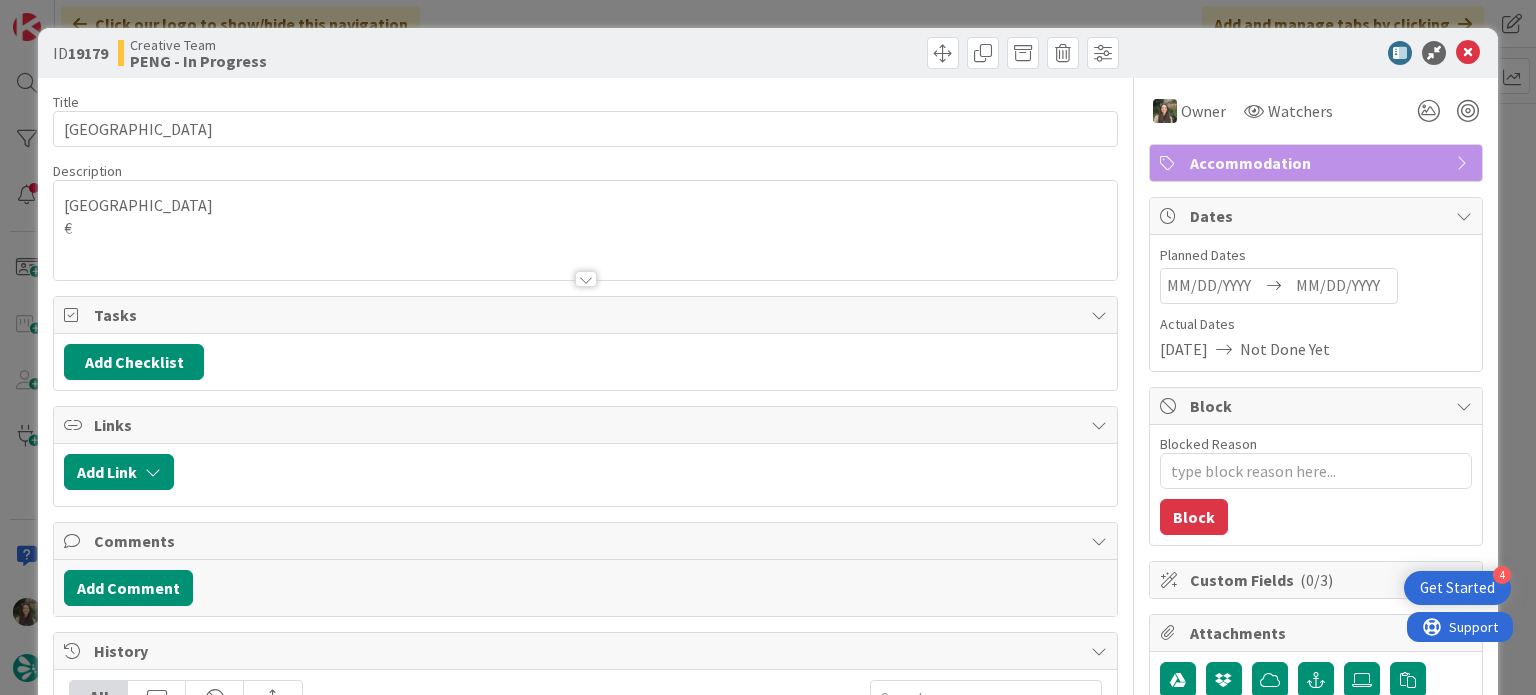 scroll, scrollTop: 0, scrollLeft: 0, axis: both 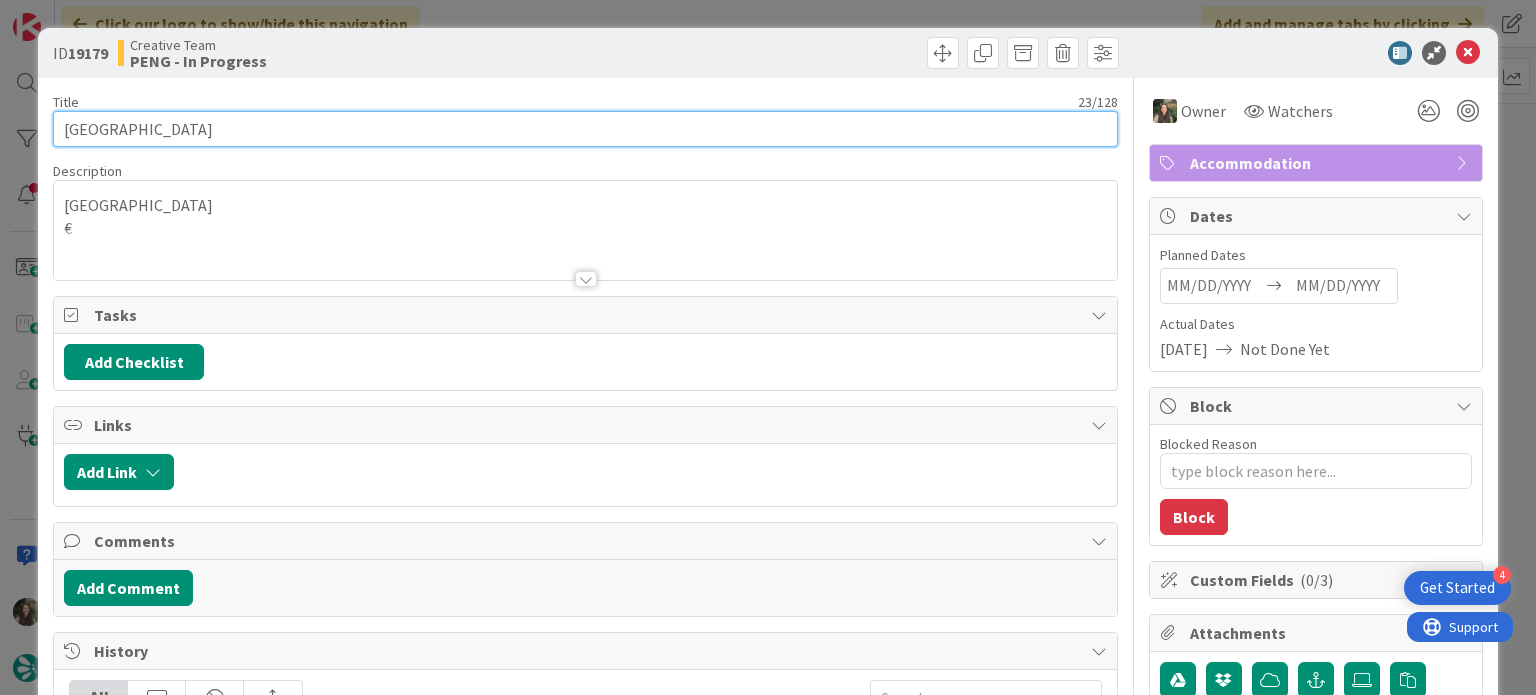 drag, startPoint x: 260, startPoint y: 127, endPoint x: -8, endPoint y: 141, distance: 268.36542 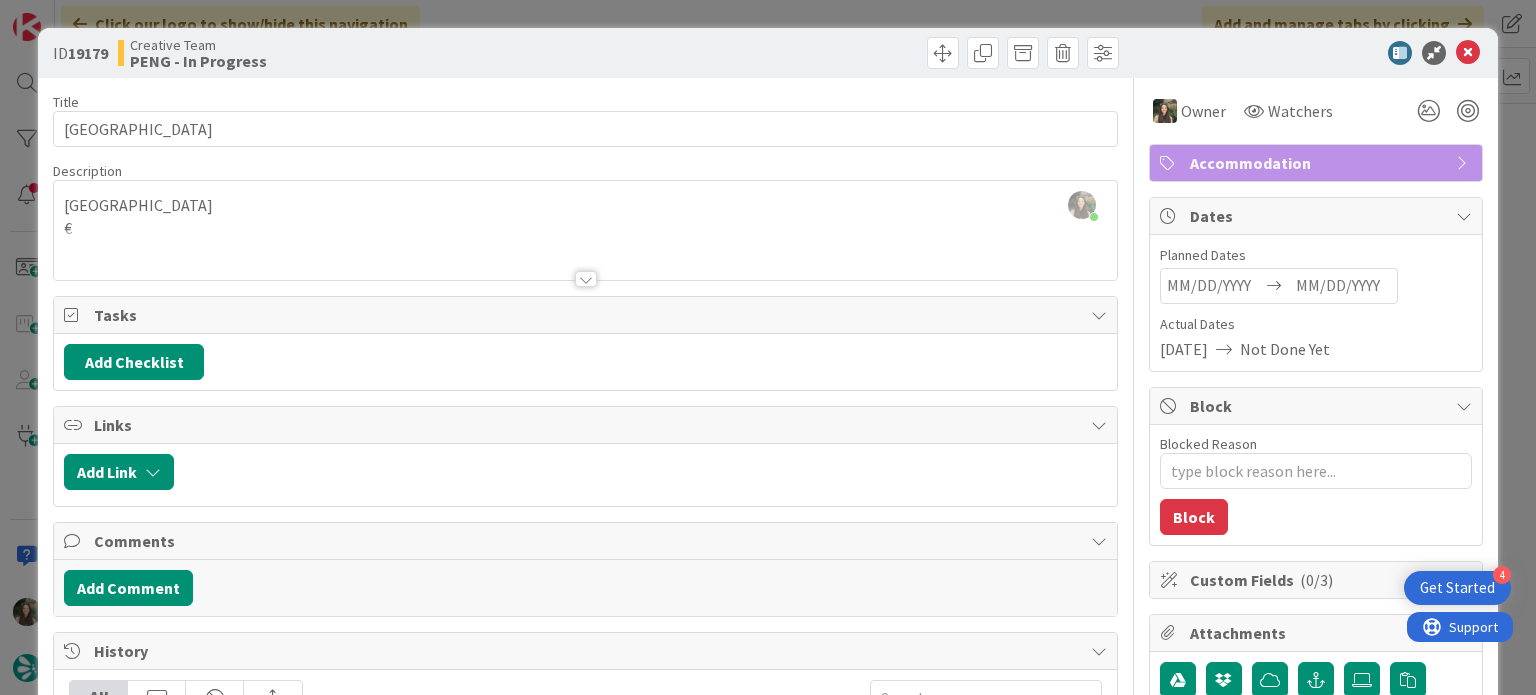 click on "Inês Gonçalves just joined Newcastle €" at bounding box center (585, 230) 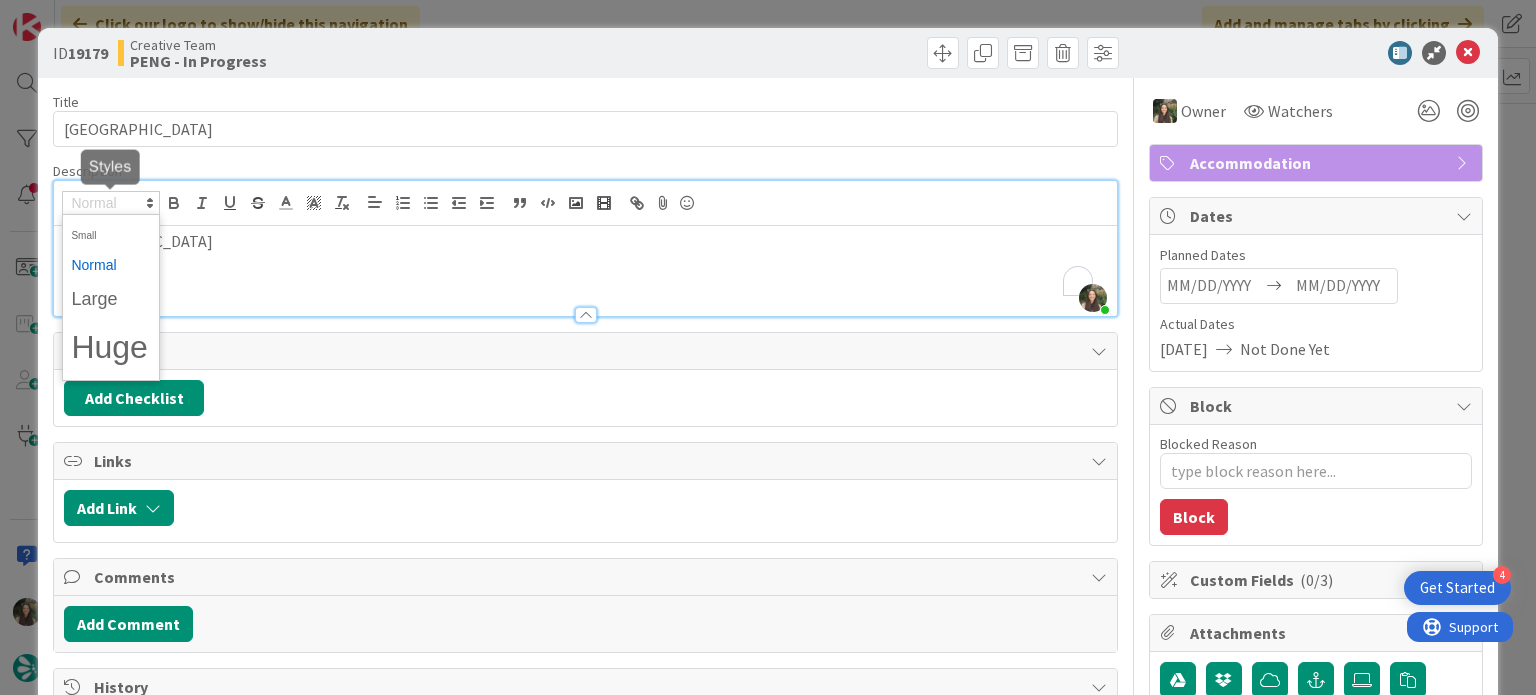 click at bounding box center [111, 203] 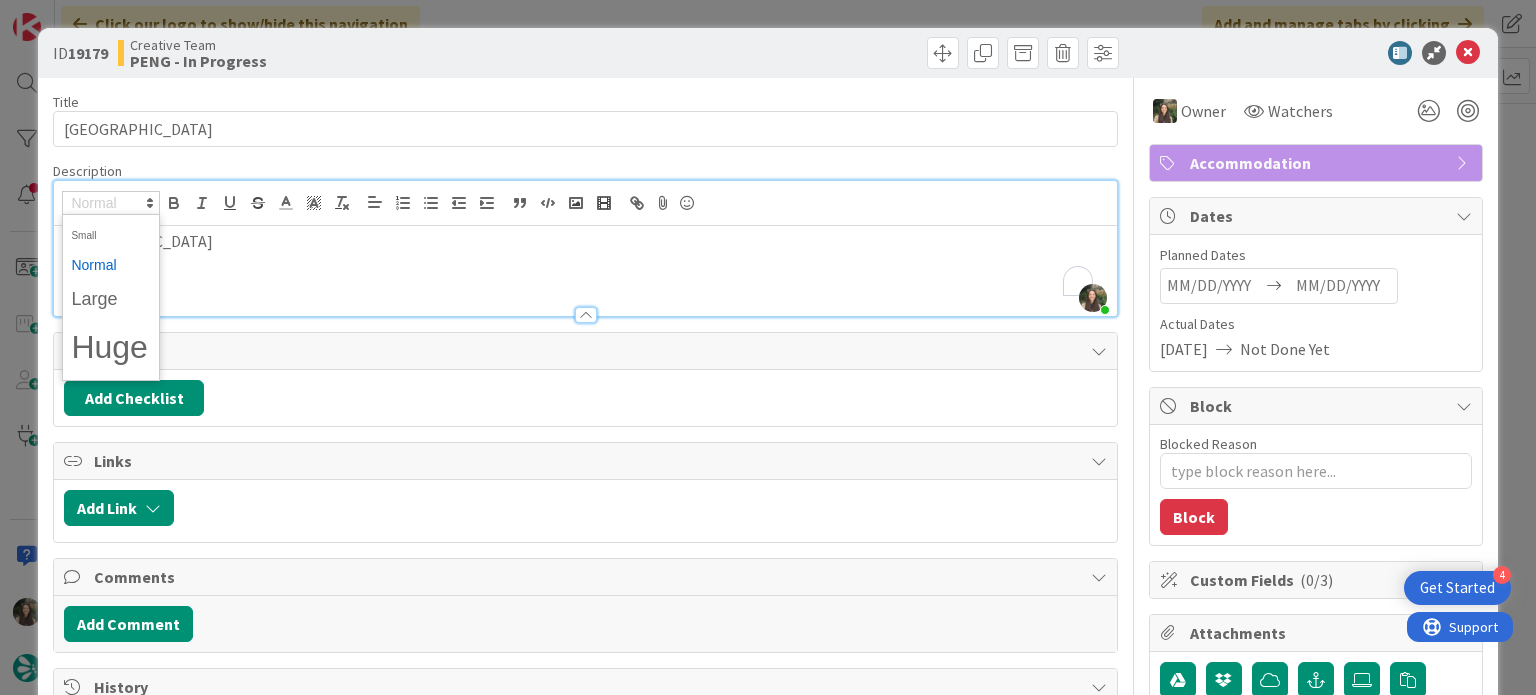 click on "€" at bounding box center [585, 264] 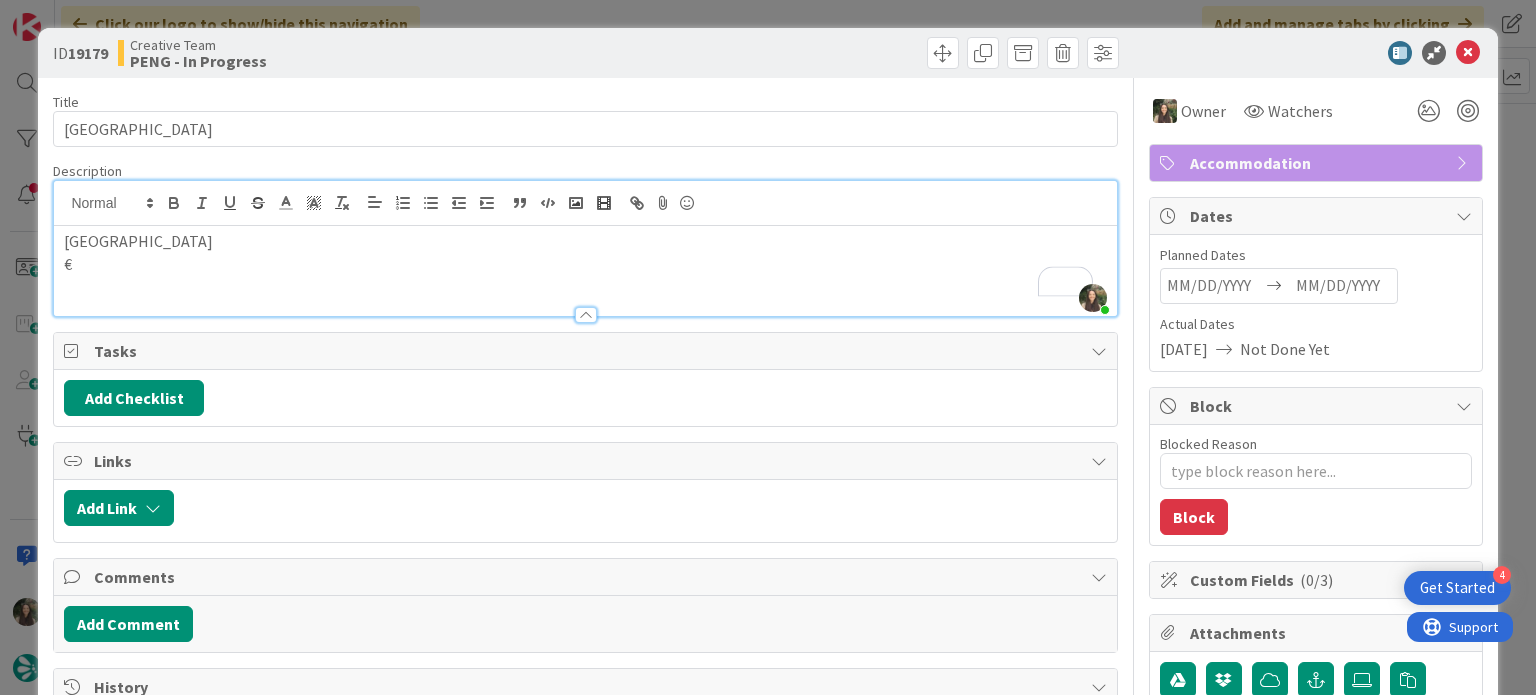 click on "Newcastle" at bounding box center (585, 241) 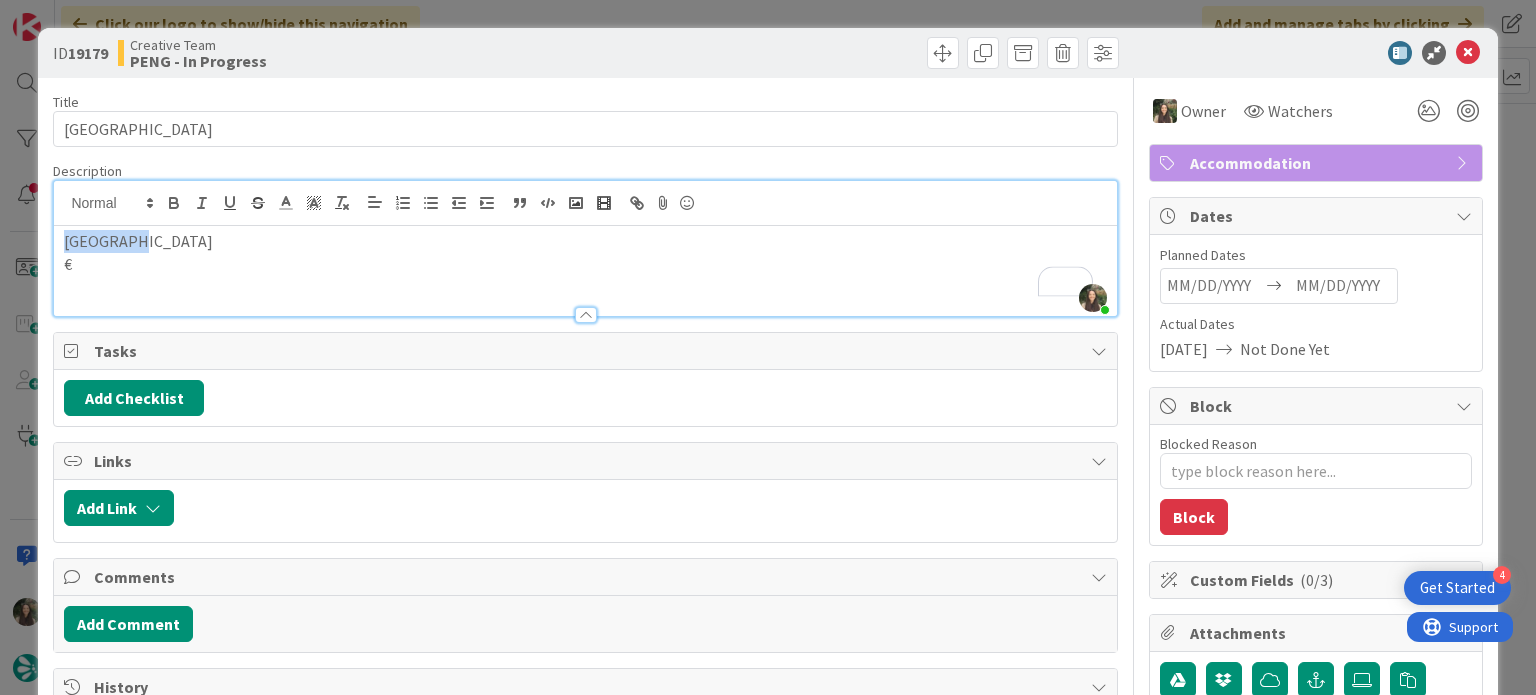 click on "Newcastle" at bounding box center [585, 241] 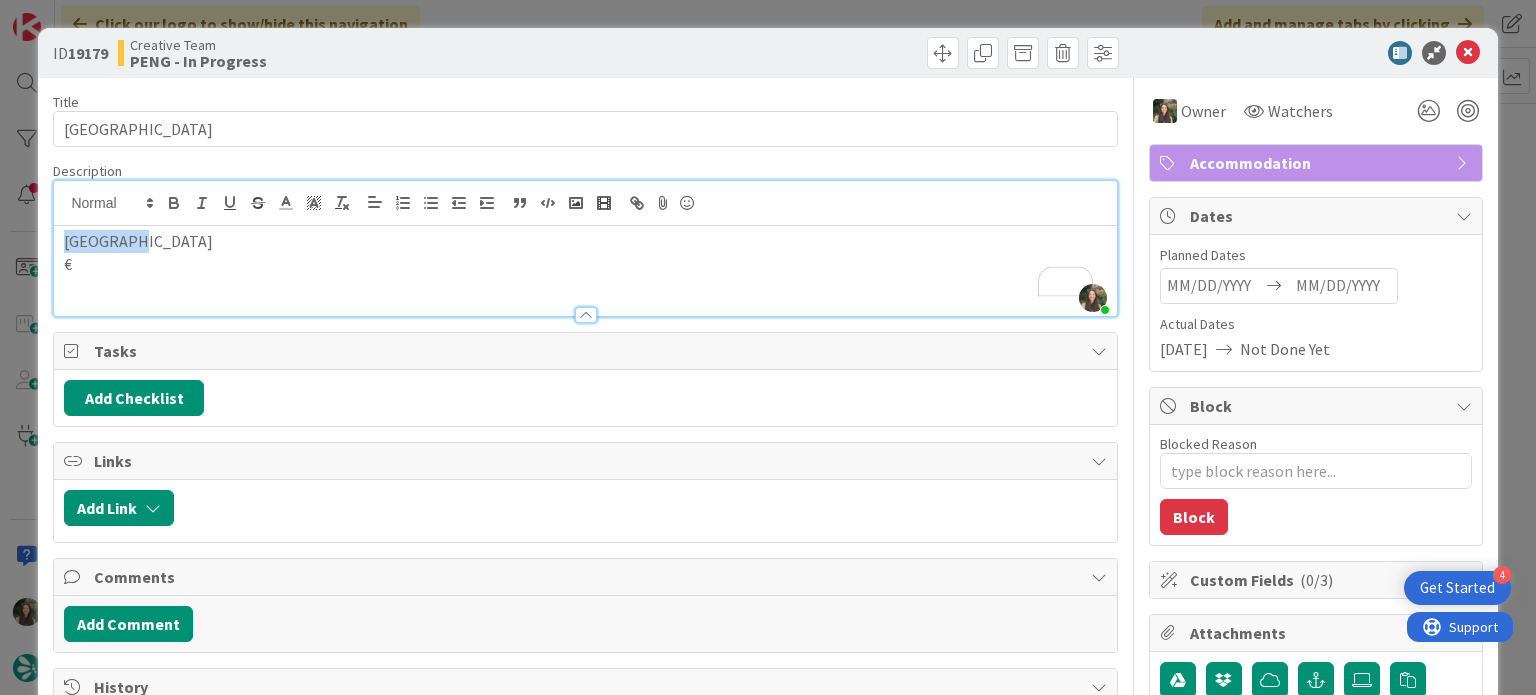 copy on "Newcastle" 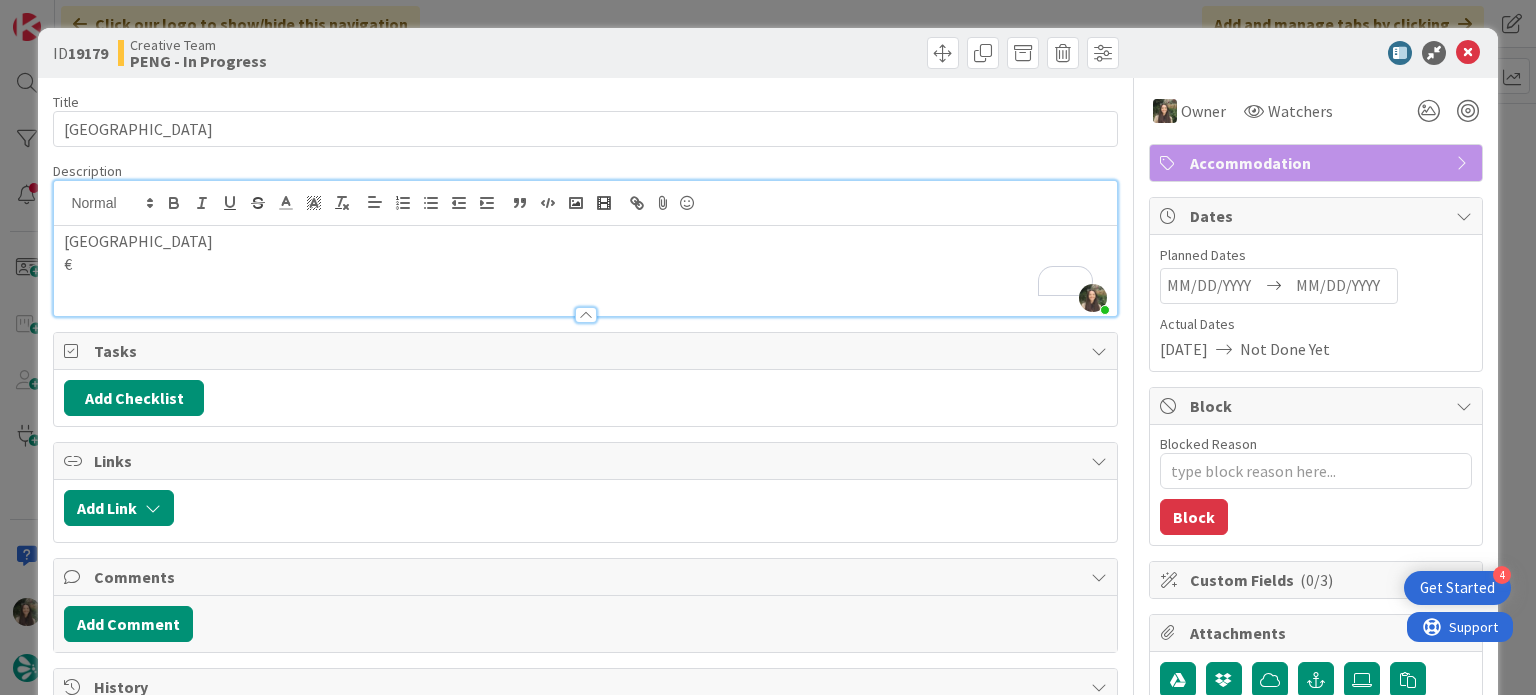 click on "ID  19179 Creative Team PENG - In Progress Title 23 / 128 Maldron Hotel Newcastle Description Inês Gonçalves just joined Newcastle € Owner Watchers Accommodation Tasks Add Checklist Links Add Link Comments Add Comment History All Inês Gonçalves  moved  this card into this column PENG - In Progress 1 second ago July 16 2025 10:56 PM Inês Gonçalves  assigned  Inês Gonçalves as the owner of this card 3 seconds ago July 16 2025 10:56 PM Margarida Carvalho  moved  this card into this column PENG - To Do 5 hours ago July 16 2025 6:18 PM Margarida Carvalho  moved  this card into this column Done 5 hours ago July 16 2025 5:27 PM Margarida Carvalho  updated  the description of this card Show Updated Description 5 hours ago July 16 2025 5:27 PM Show More... Owner Watchers Accommodation Dates Planned Dates Navigate forward to interact with the calendar and select a date. Press the question mark key to get the keyboard shortcuts for changing dates. Actual Dates 07/16/2025 Not Done Yet Block Blocked Reason 0 / (" at bounding box center [768, 347] 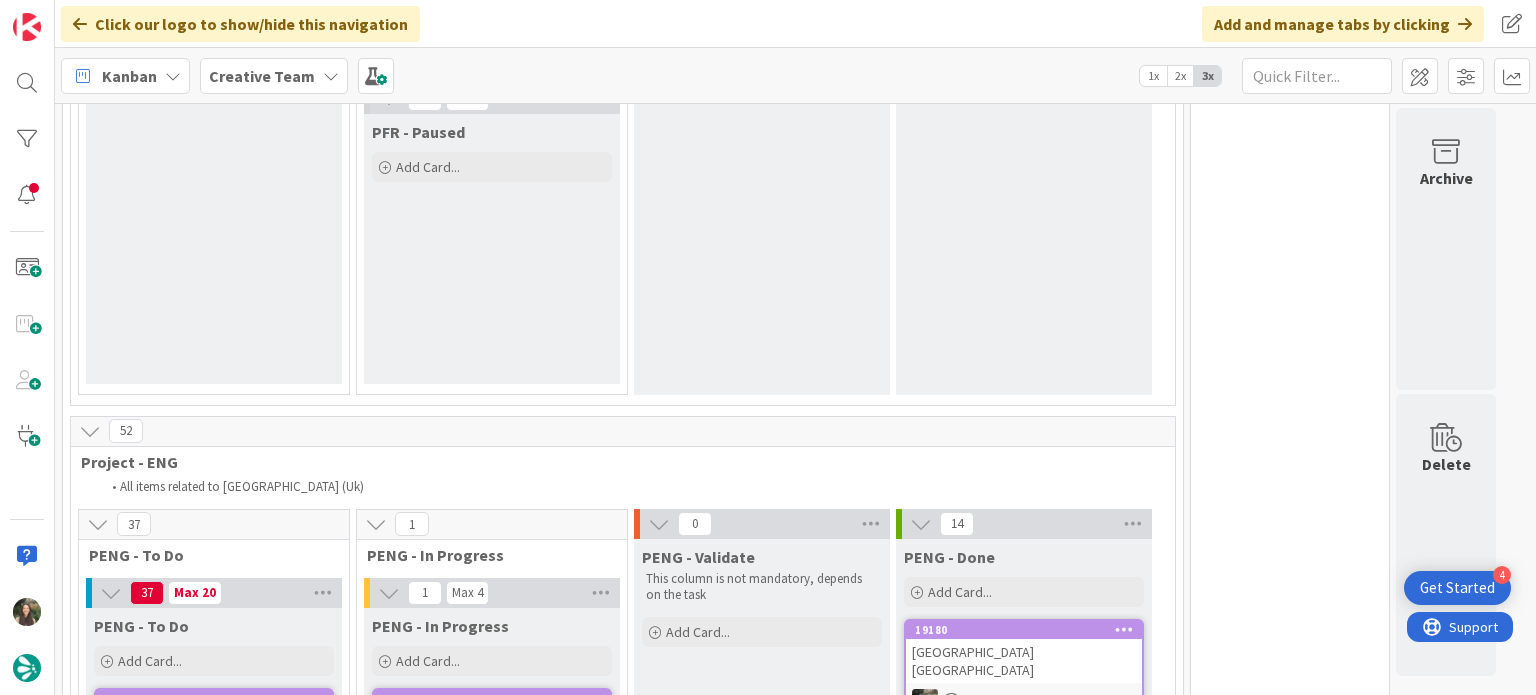 click at bounding box center [492, 753] 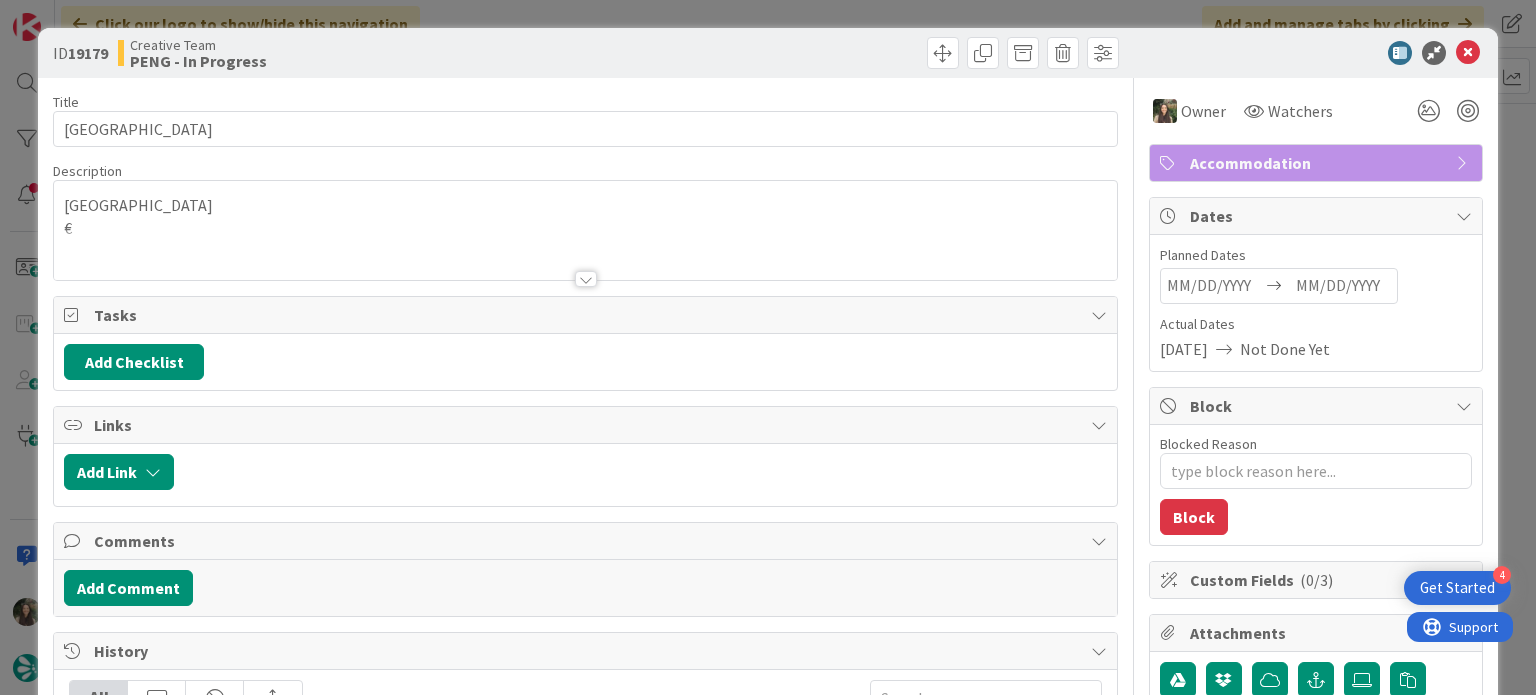 scroll, scrollTop: 0, scrollLeft: 0, axis: both 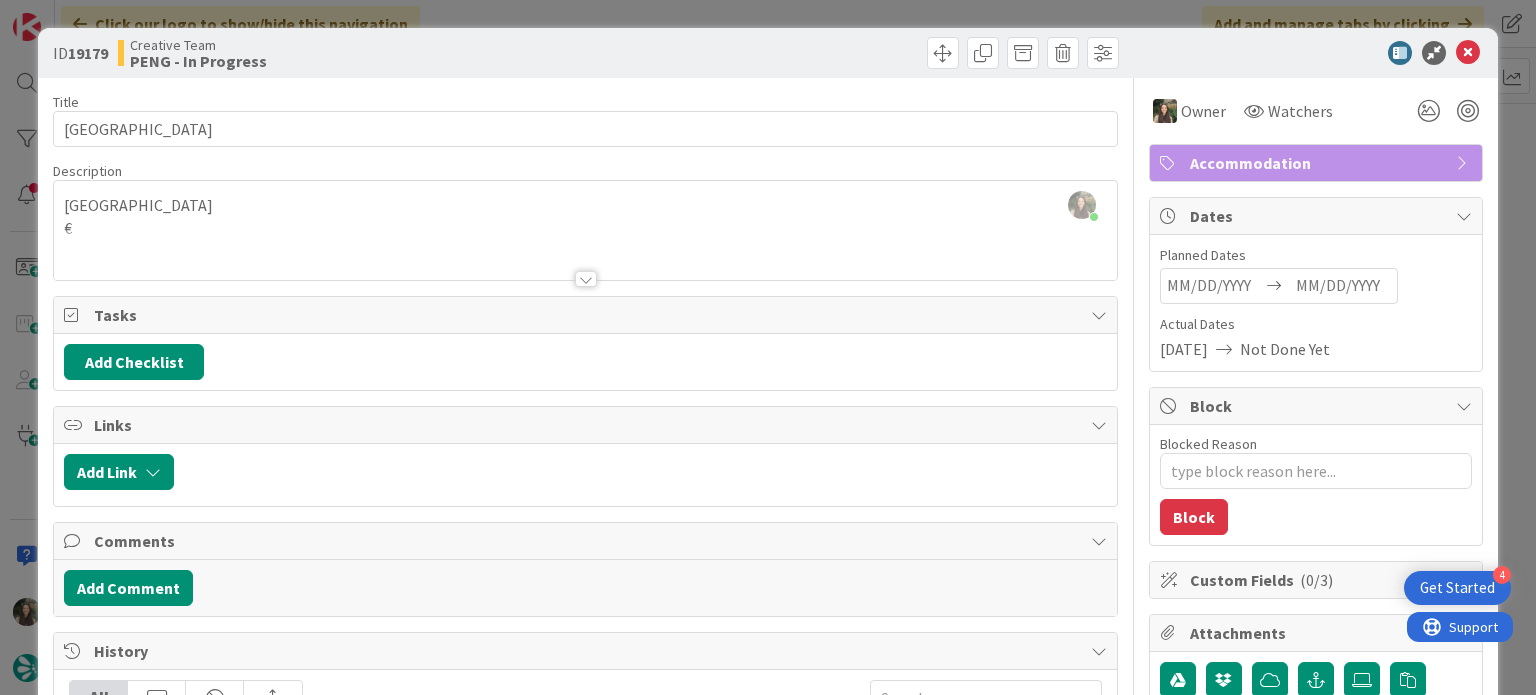 click on "ID  19179 Creative Team PENG - In Progress Title 23 / 128 Maldron Hotel Newcastle Description Inês Gonçalves joined  11 m ago Newcastle € Owner Watchers Accommodation Tasks Add Checklist Links Add Link Comments Add Comment History All Inês Gonçalves  moved  this card into this column PENG - In Progress 1 minute ago July 16 2025 10:56 PM Inês Gonçalves  assigned  Inês Gonçalves as the owner of this card 1 minute ago July 16 2025 10:56 PM Margarida Carvalho  moved  this card into this column PENG - To Do 5 hours ago July 16 2025 6:18 PM Margarida Carvalho  moved  this card into this column Done 5 hours ago July 16 2025 5:27 PM Margarida Carvalho  updated  the description of this card Show Updated Description 5 hours ago July 16 2025 5:27 PM Show More... Owner Watchers Accommodation Dates Planned Dates Navigate forward to interact with the calendar and select a date. Press the question mark key to get the keyboard shortcuts for changing dates. Actual Dates 07/16/2025 Not Done Yet Block Blocked Reason 0" at bounding box center (768, 347) 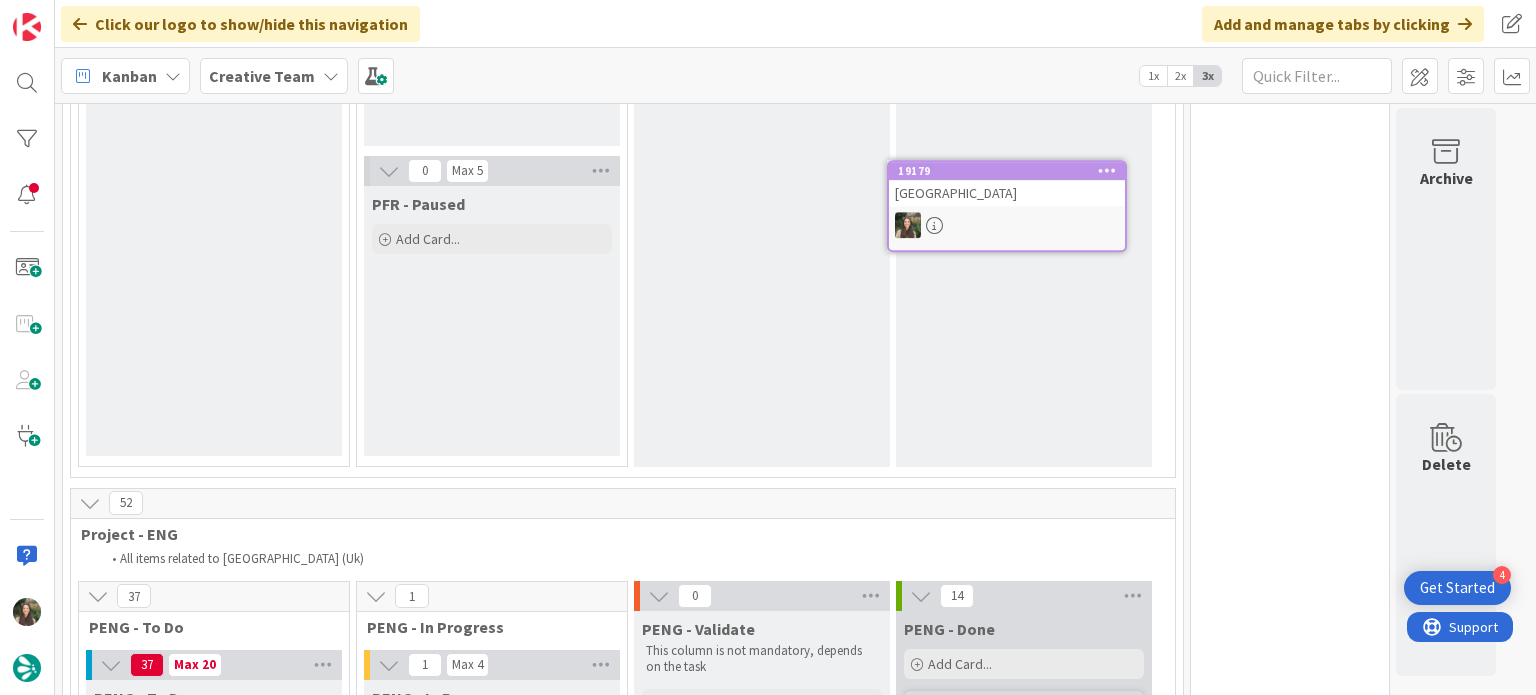 scroll, scrollTop: 0, scrollLeft: 0, axis: both 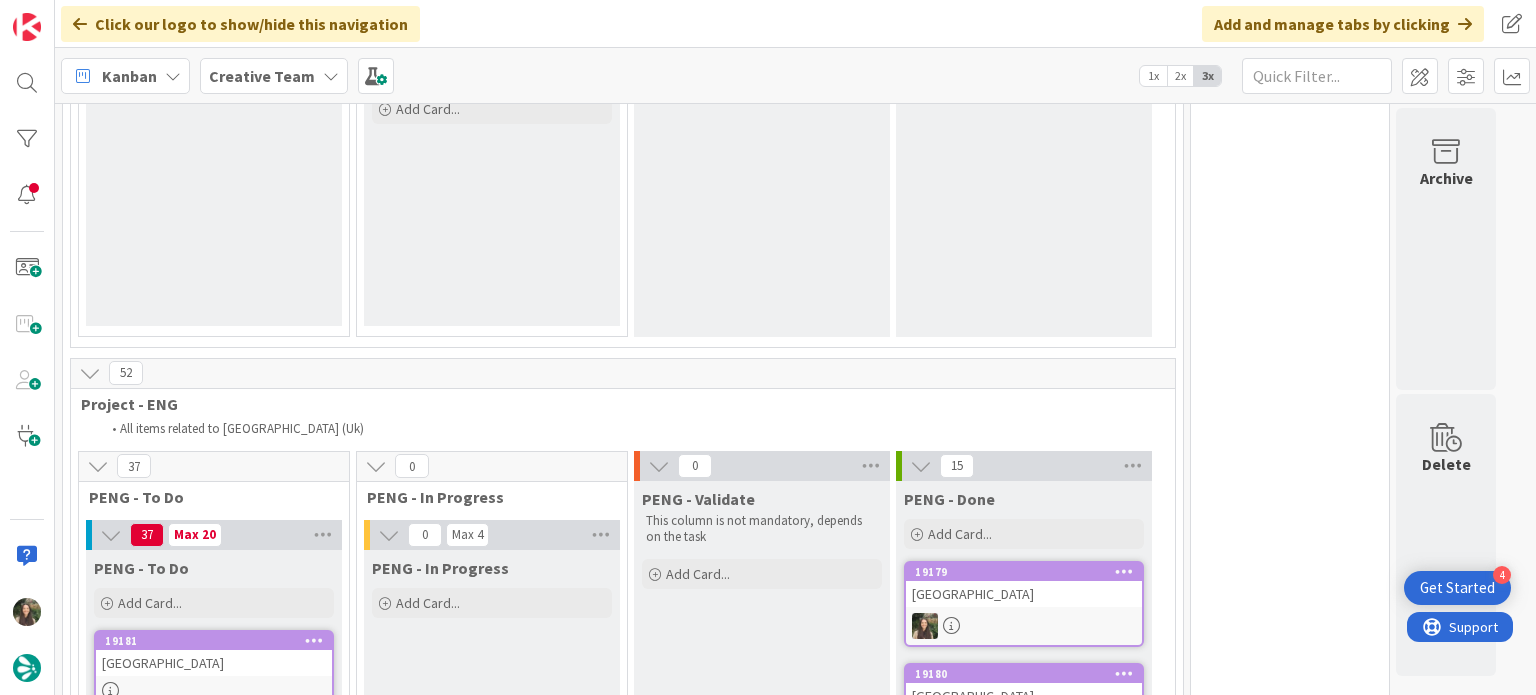 click at bounding box center [1024, 626] 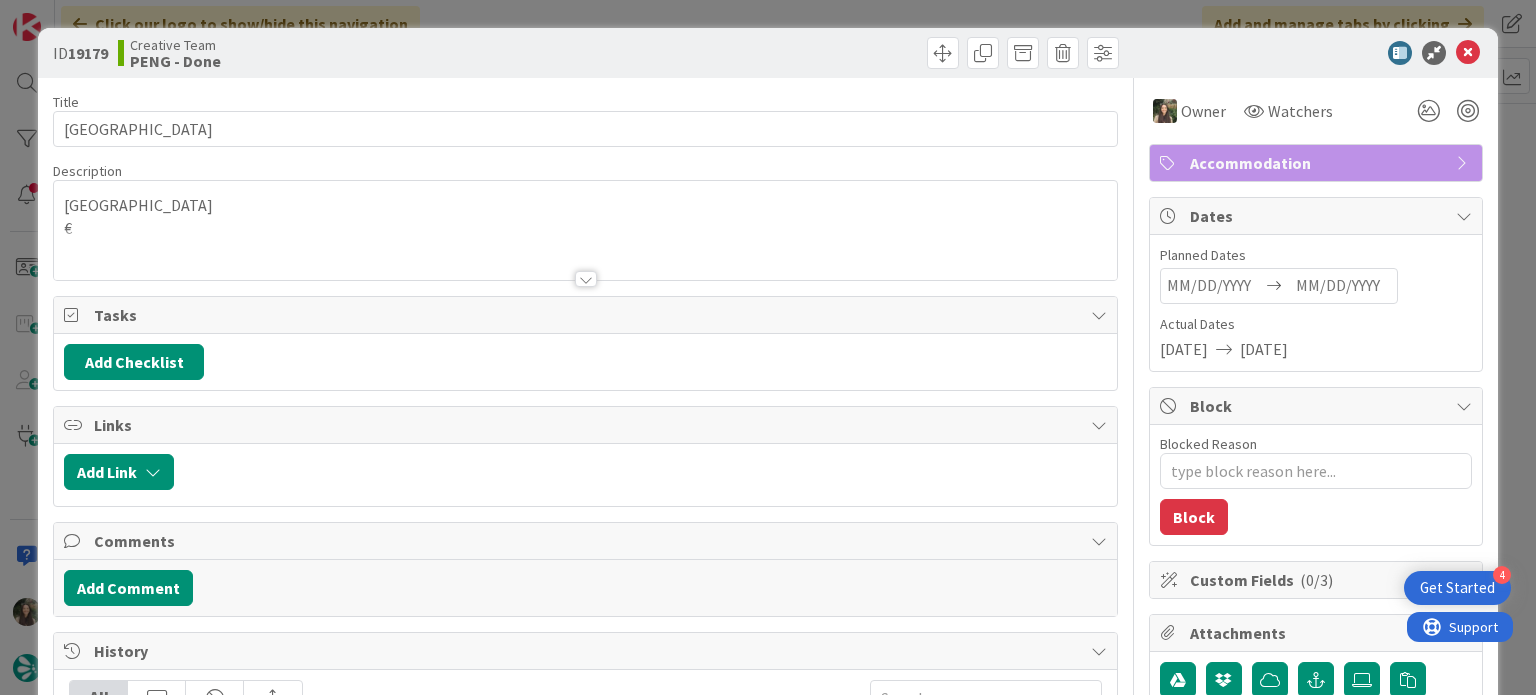type on "x" 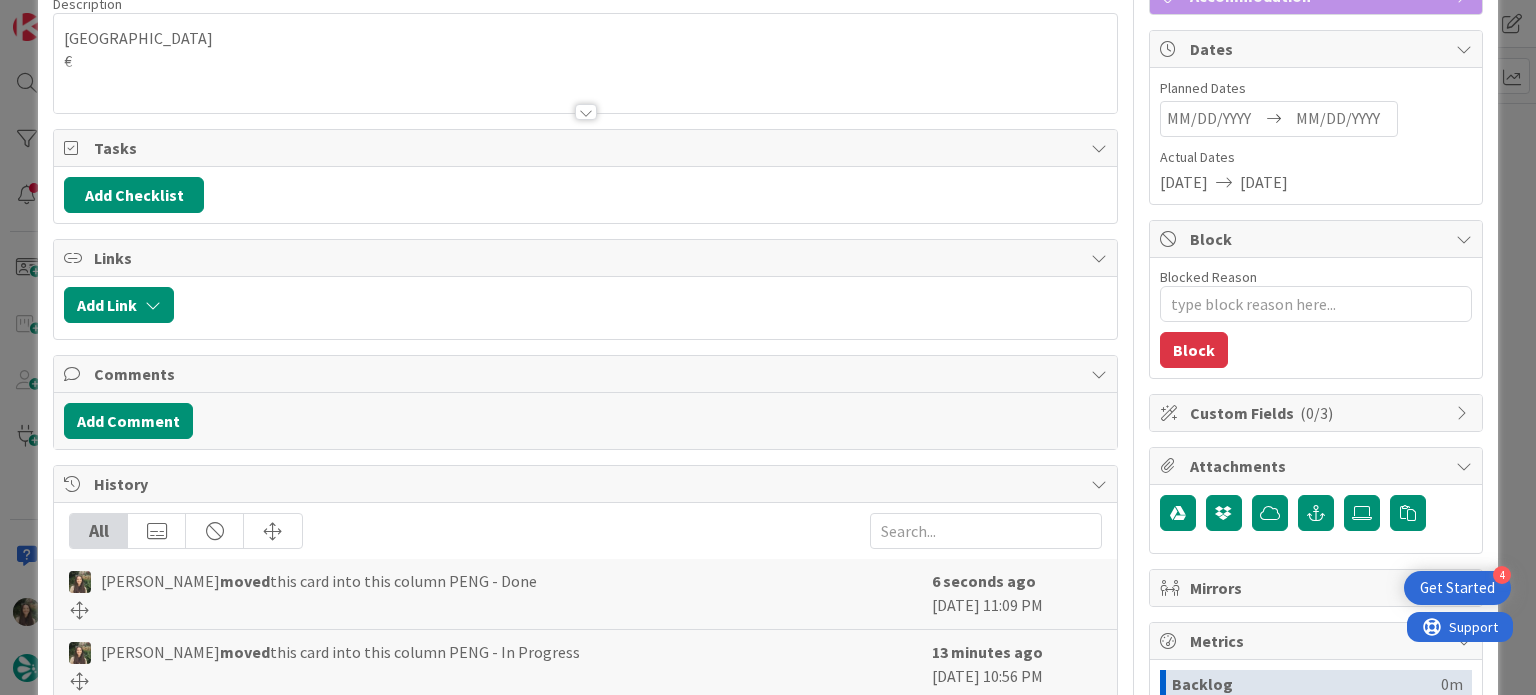 scroll, scrollTop: 0, scrollLeft: 0, axis: both 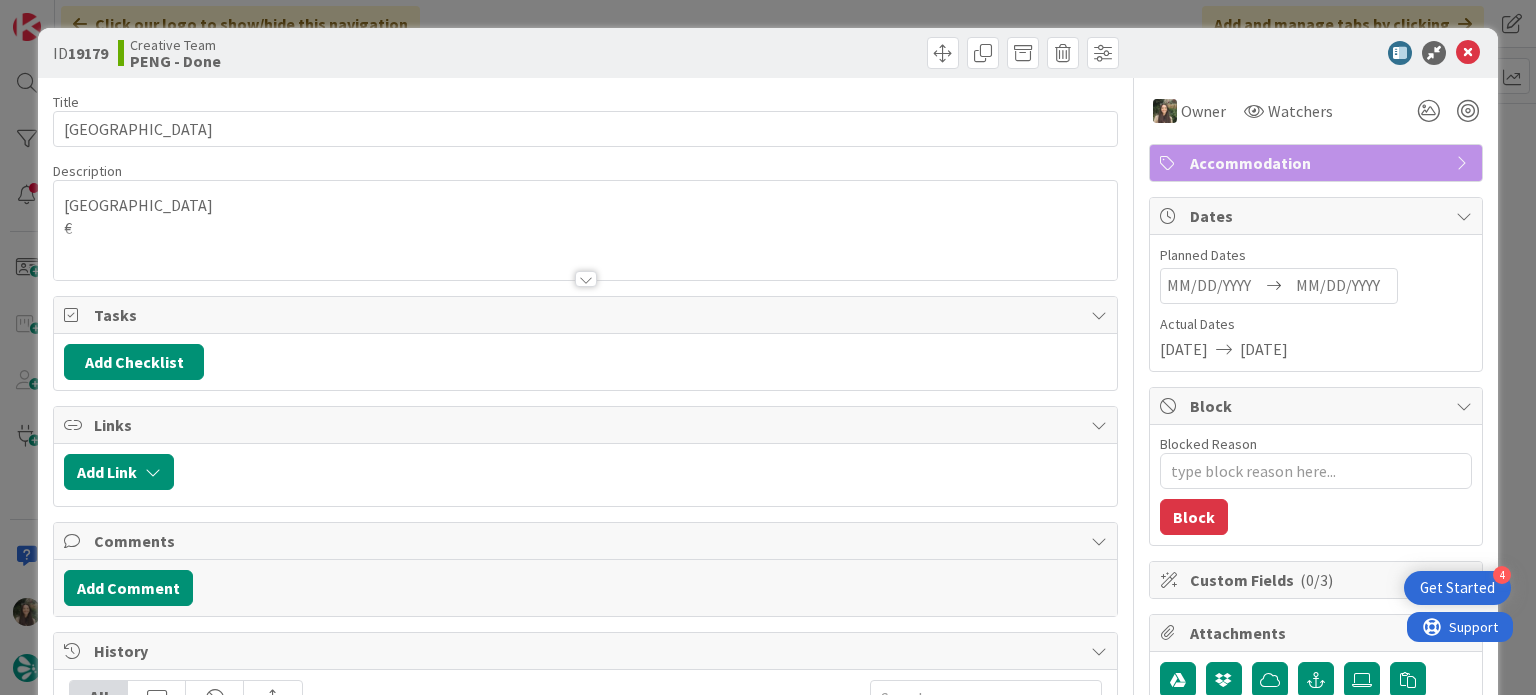 click on "ID  19179 Creative Team PENG - Done Title 23 / 128 Maldron Hotel Newcastle Description Newcastle € Owner Watchers Accommodation Tasks Add Checklist Links Add Link Comments Add Comment History All Inês Gonçalves  moved  this card into this column PENG - Done 6 seconds ago July 16 2025 11:09 PM Inês Gonçalves  moved  this card into this column PENG - In Progress 13 minutes ago July 16 2025 10:56 PM Inês Gonçalves  assigned  Inês Gonçalves as the owner of this card 13 minutes ago July 16 2025 10:56 PM Margarida Carvalho  moved  this card into this column PENG - To Do 5 hours ago July 16 2025 6:18 PM Margarida Carvalho  moved  this card into this column Done 6 hours ago July 16 2025 5:27 PM Show More... Owner Watchers Accommodation Dates Planned Dates Navigate forward to interact with the calendar and select a date. Press the question mark key to get the keyboard shortcuts for changing dates. Actual Dates 07/16/2025 07/16/2025 Block Blocked Reason 0 / 256 Block Custom Fields ( 0/3 ) Attachments Mirrors" at bounding box center [768, 347] 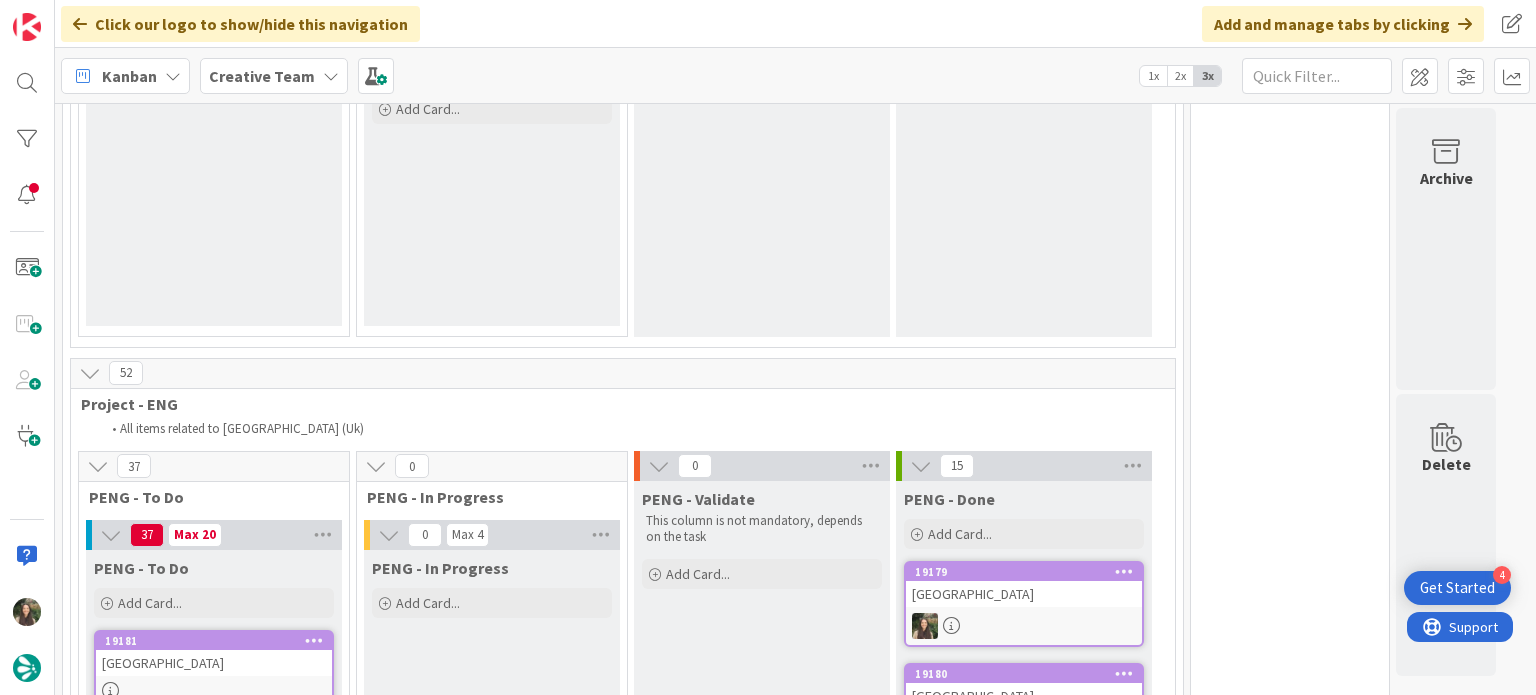 scroll, scrollTop: 0, scrollLeft: 0, axis: both 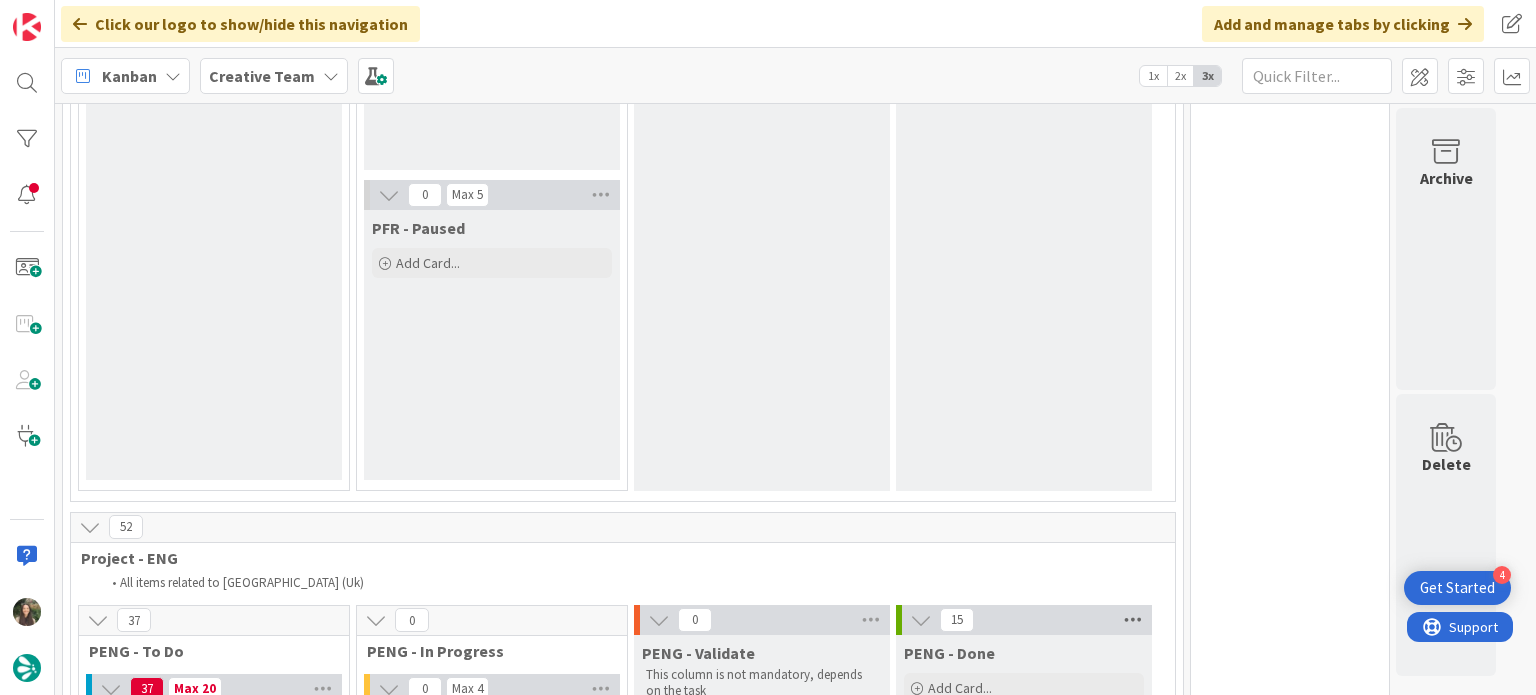 click at bounding box center (1133, 620) 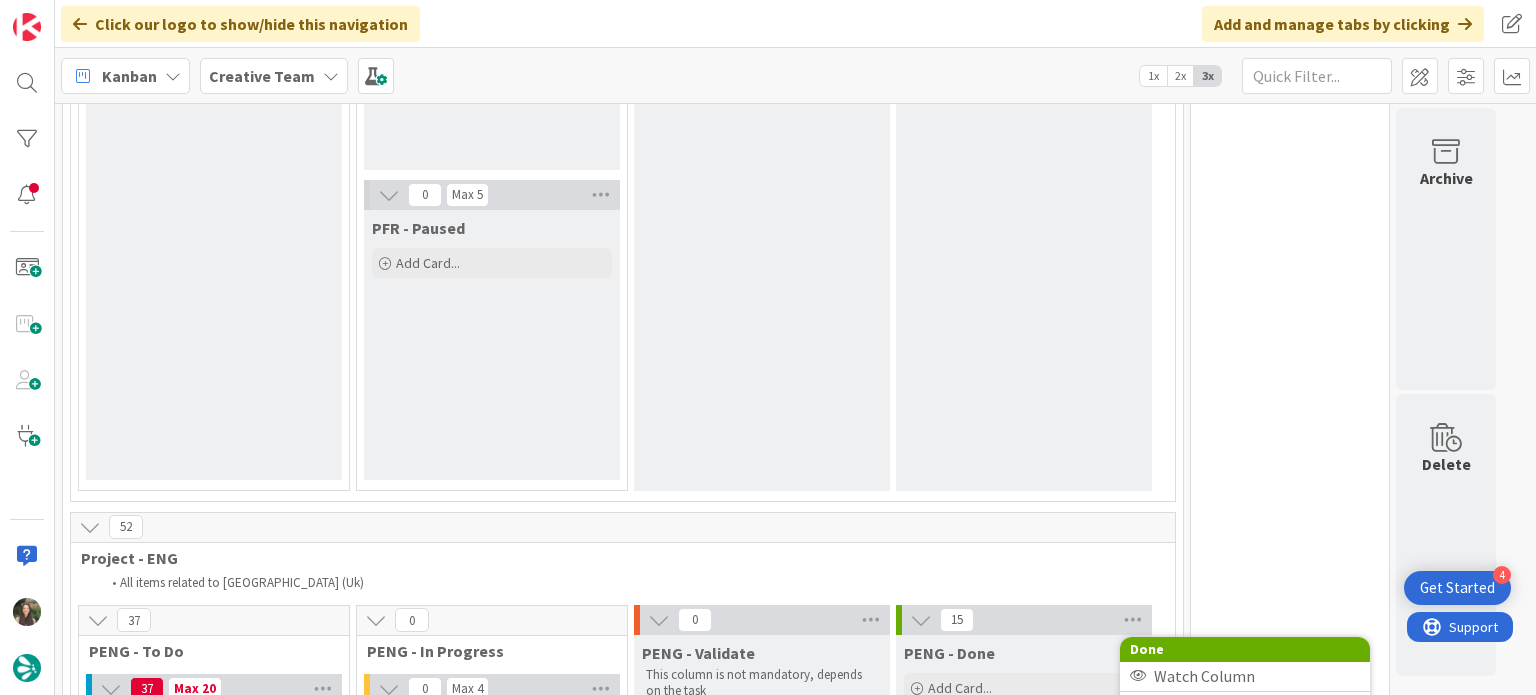 click on "Archive After  30  Days..." at bounding box center (1226, 846) 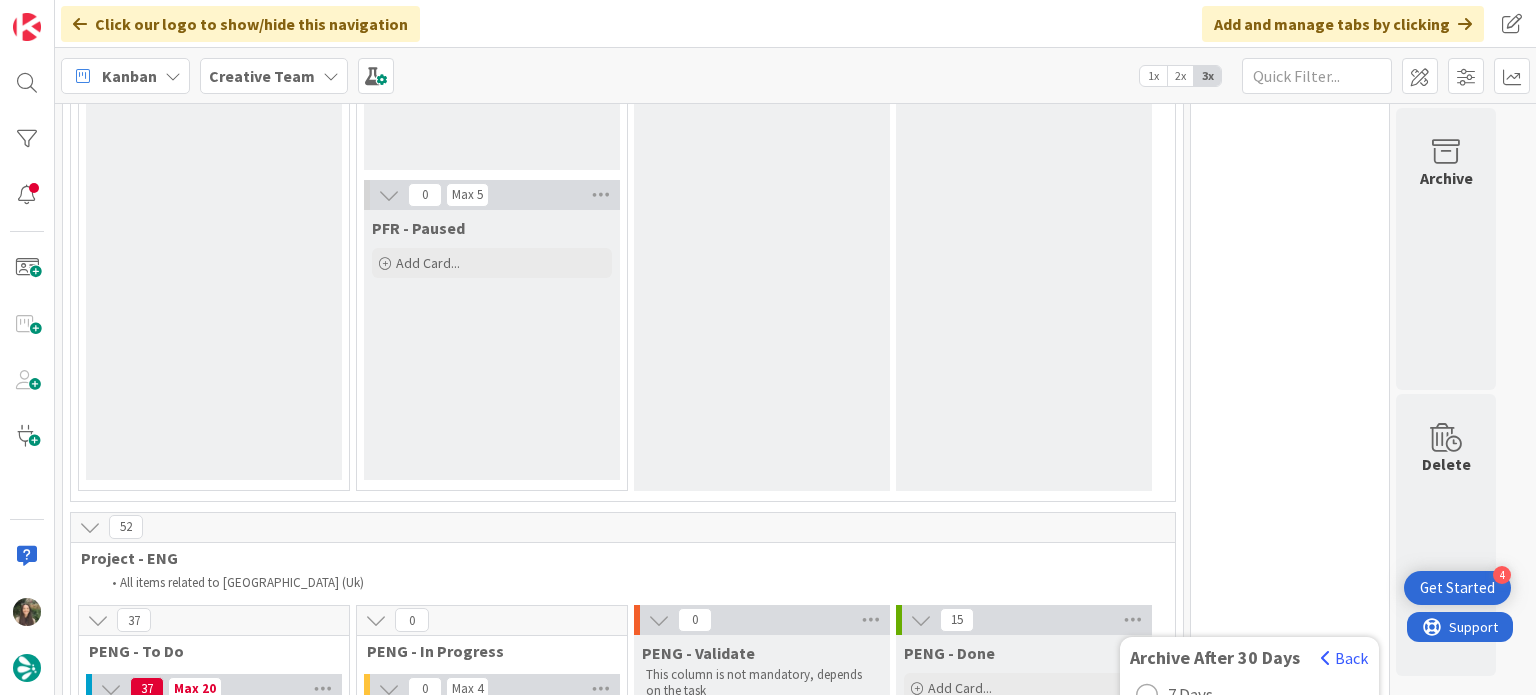 click on "Archive Now" at bounding box center [1212, 855] 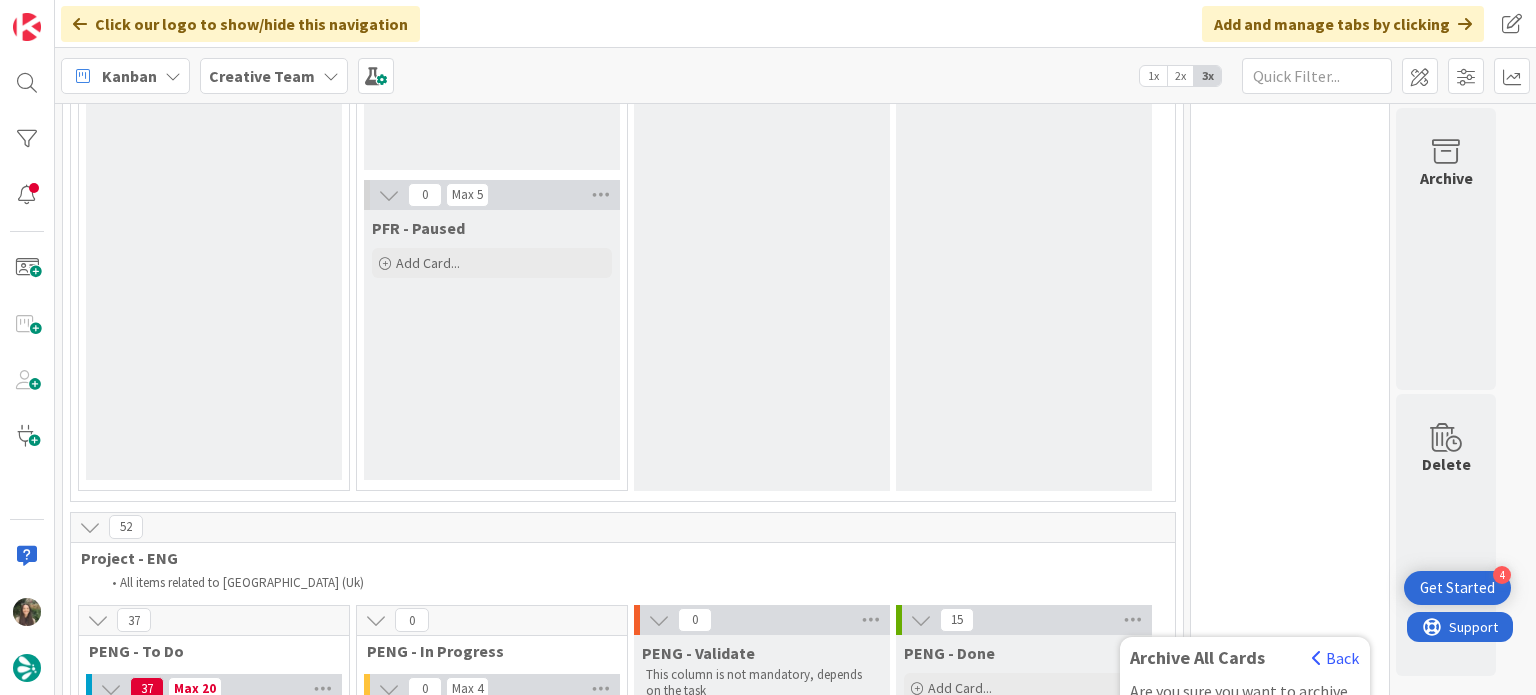 click on "Archive All" at bounding box center (1180, 753) 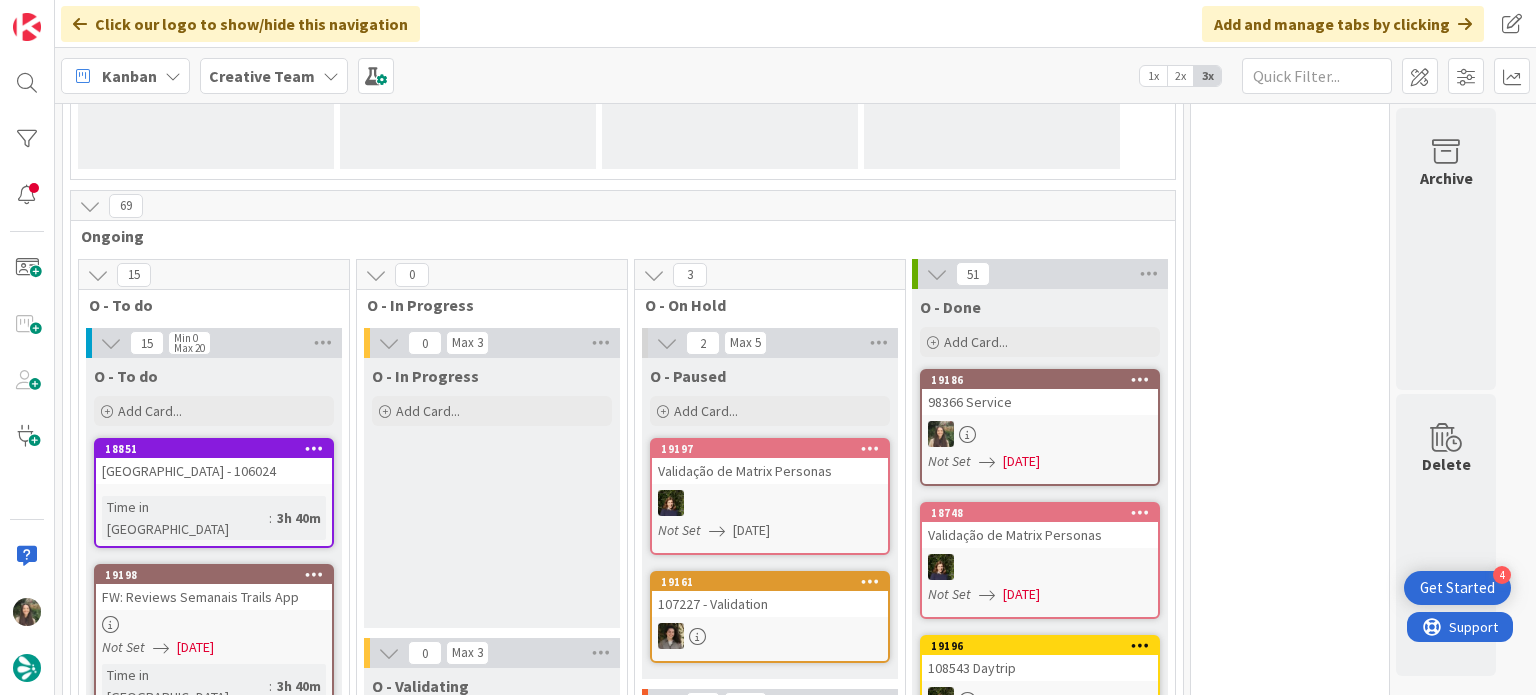 scroll, scrollTop: 296, scrollLeft: 0, axis: vertical 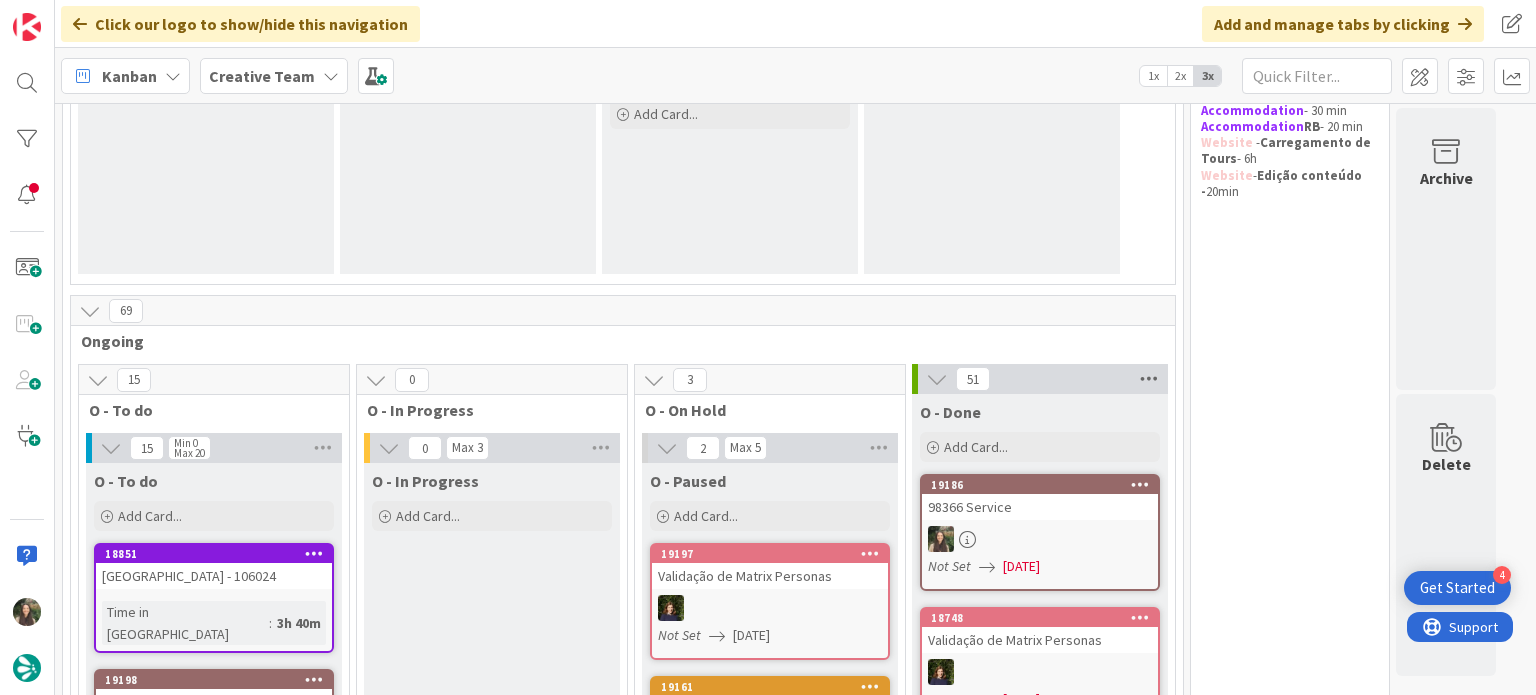 click at bounding box center (1149, 379) 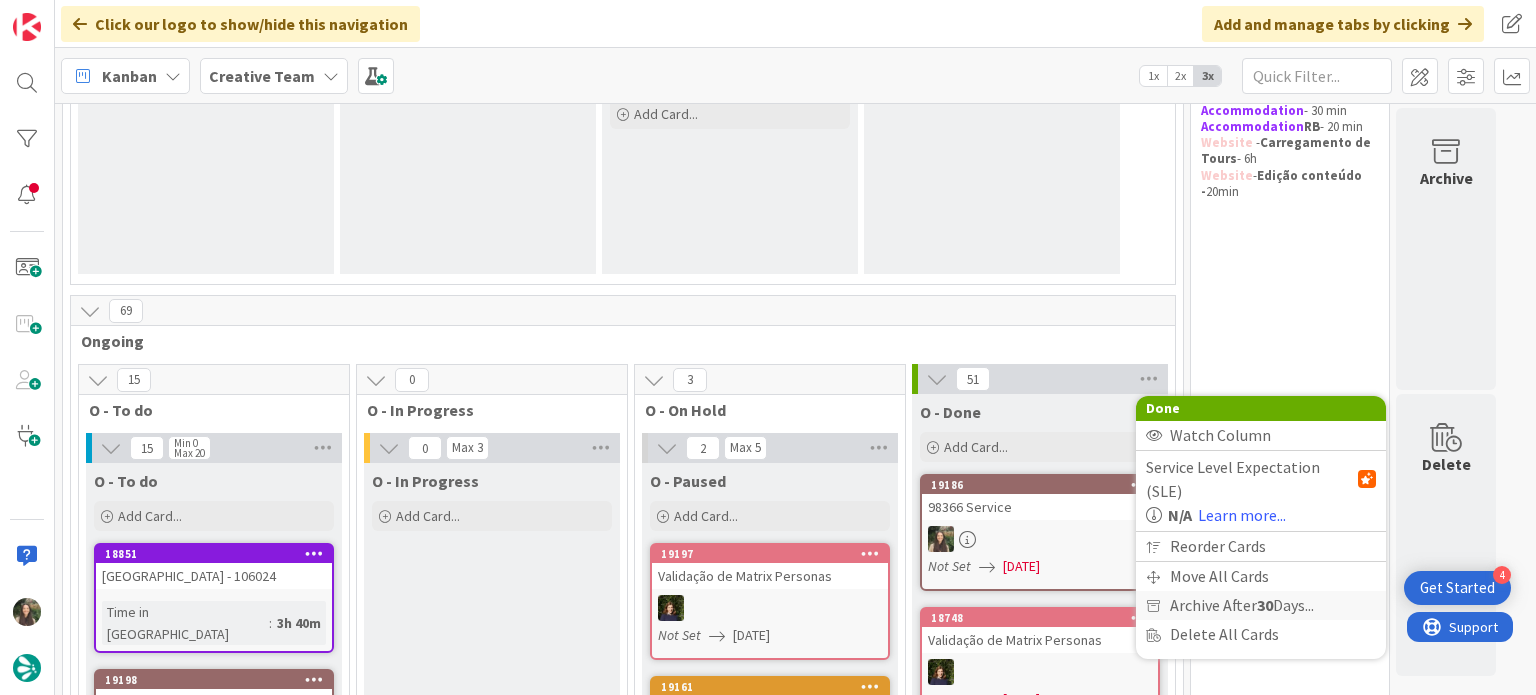 click on "Archive After  30  Days..." at bounding box center (1242, 605) 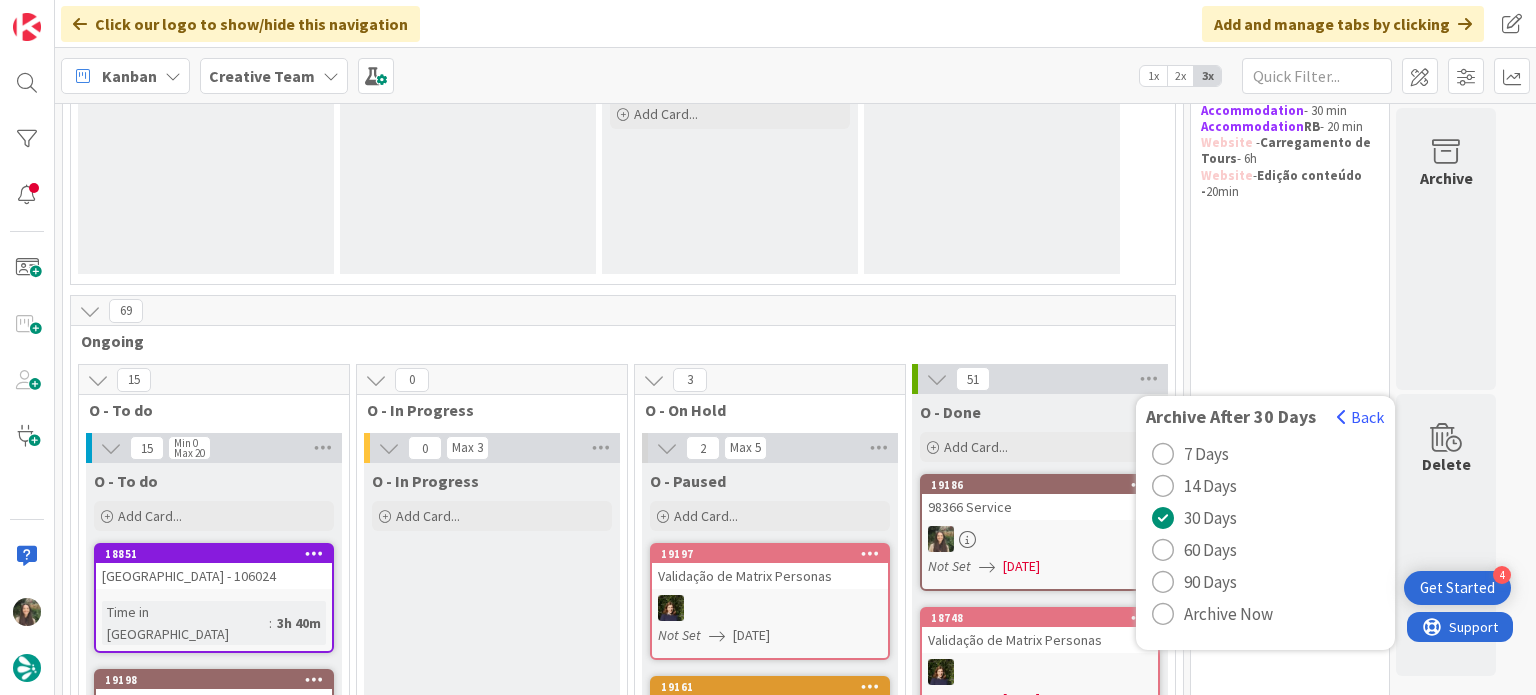 click on "Archive Now" at bounding box center (1228, 614) 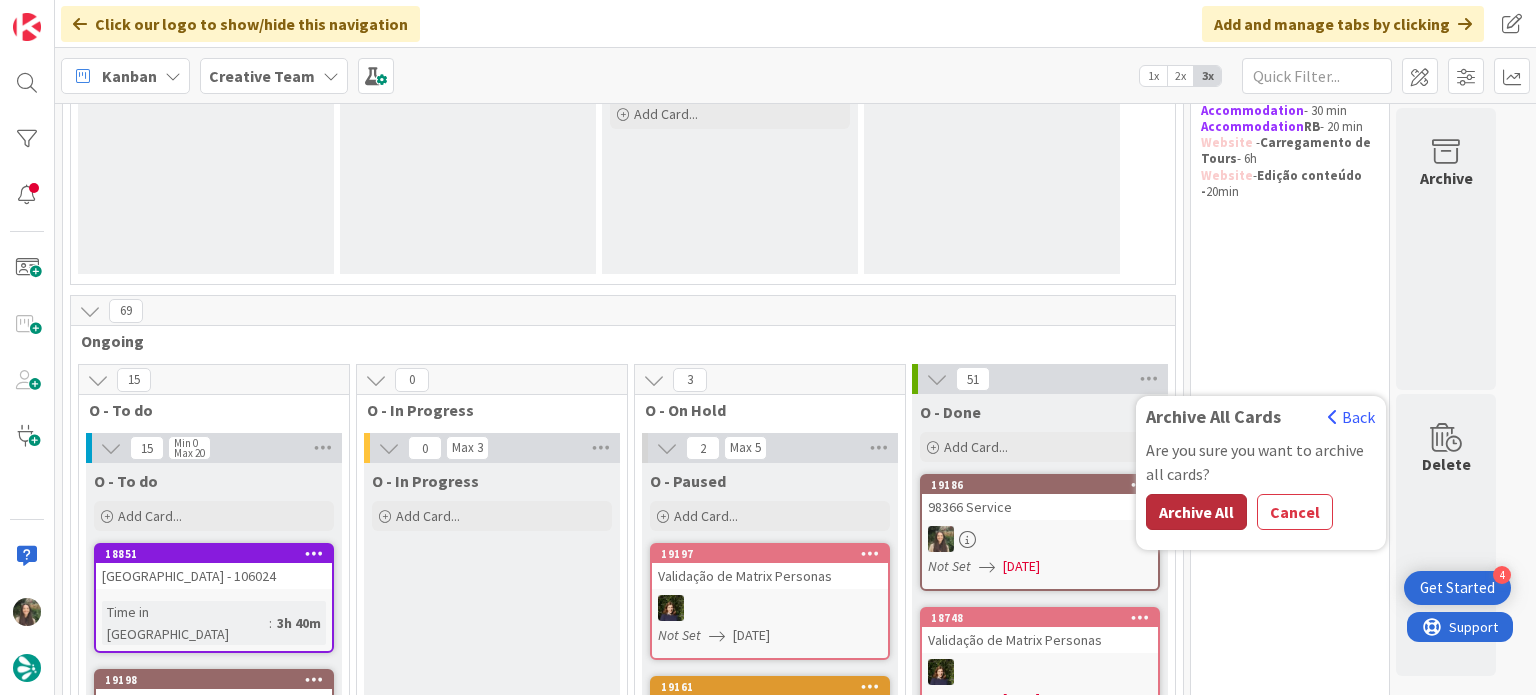 click on "Archive All" at bounding box center (1196, 512) 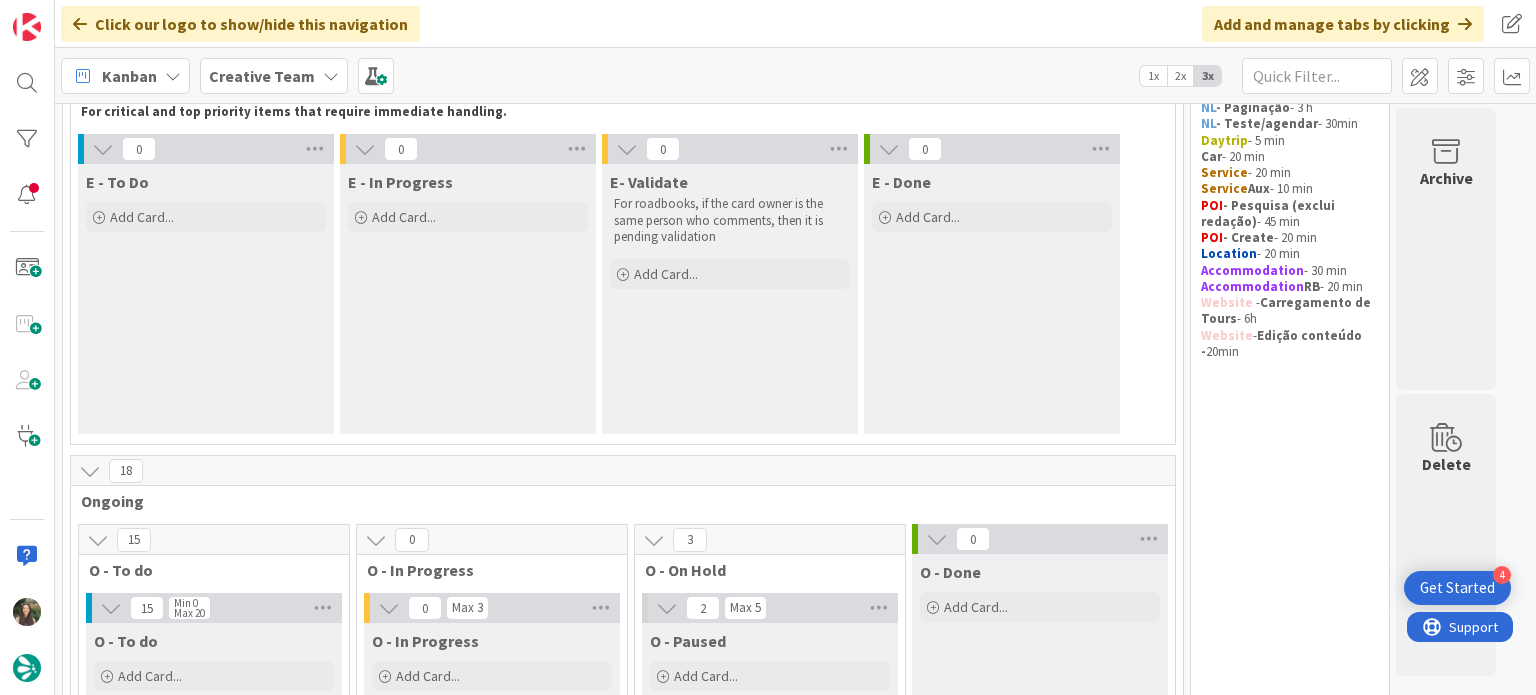 scroll, scrollTop: 0, scrollLeft: 0, axis: both 